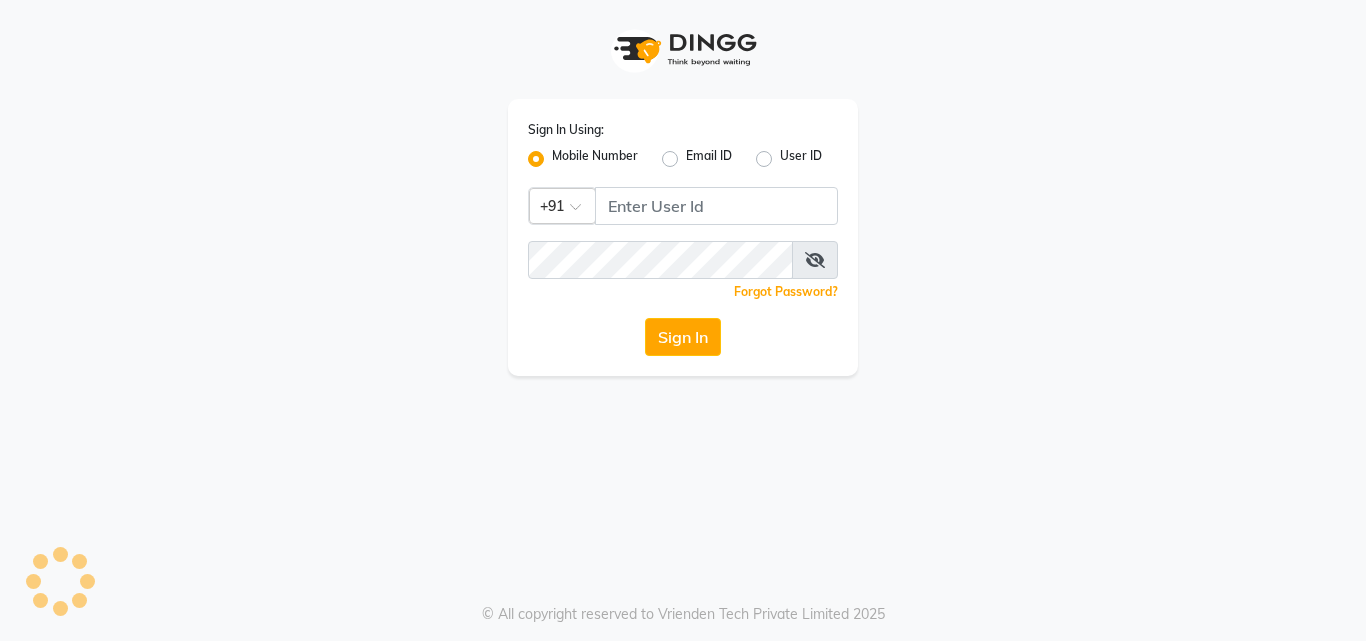 scroll, scrollTop: 0, scrollLeft: 0, axis: both 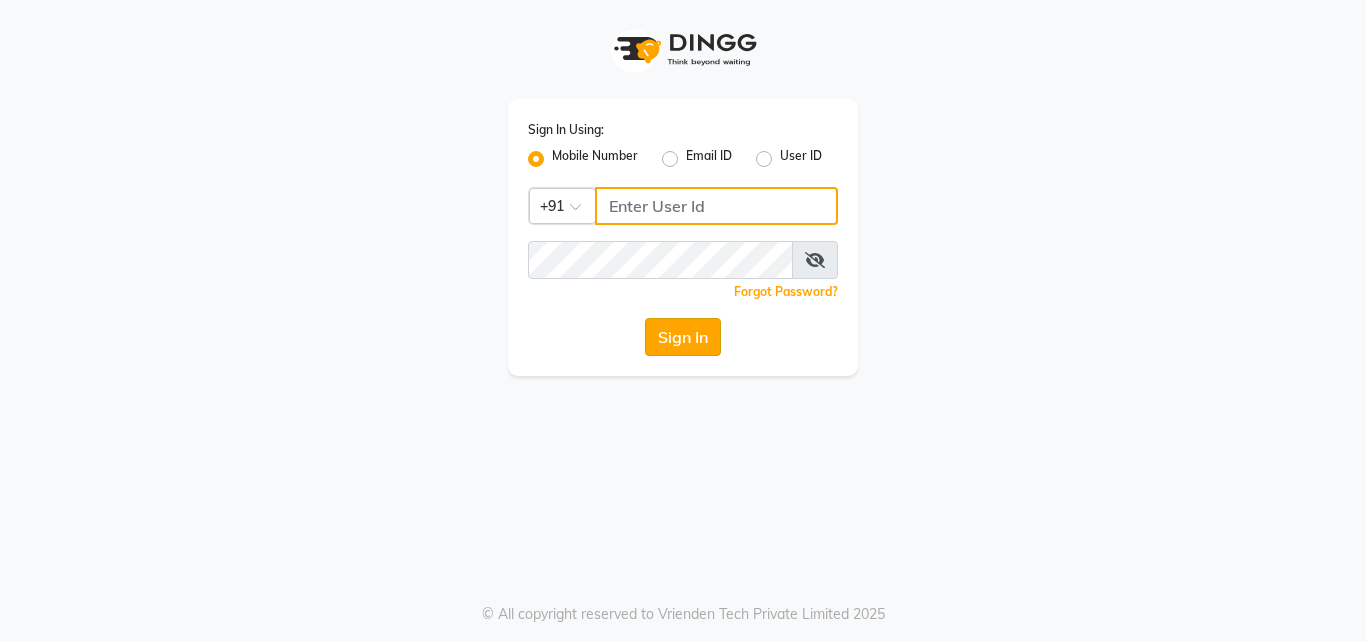 type on "9266285232" 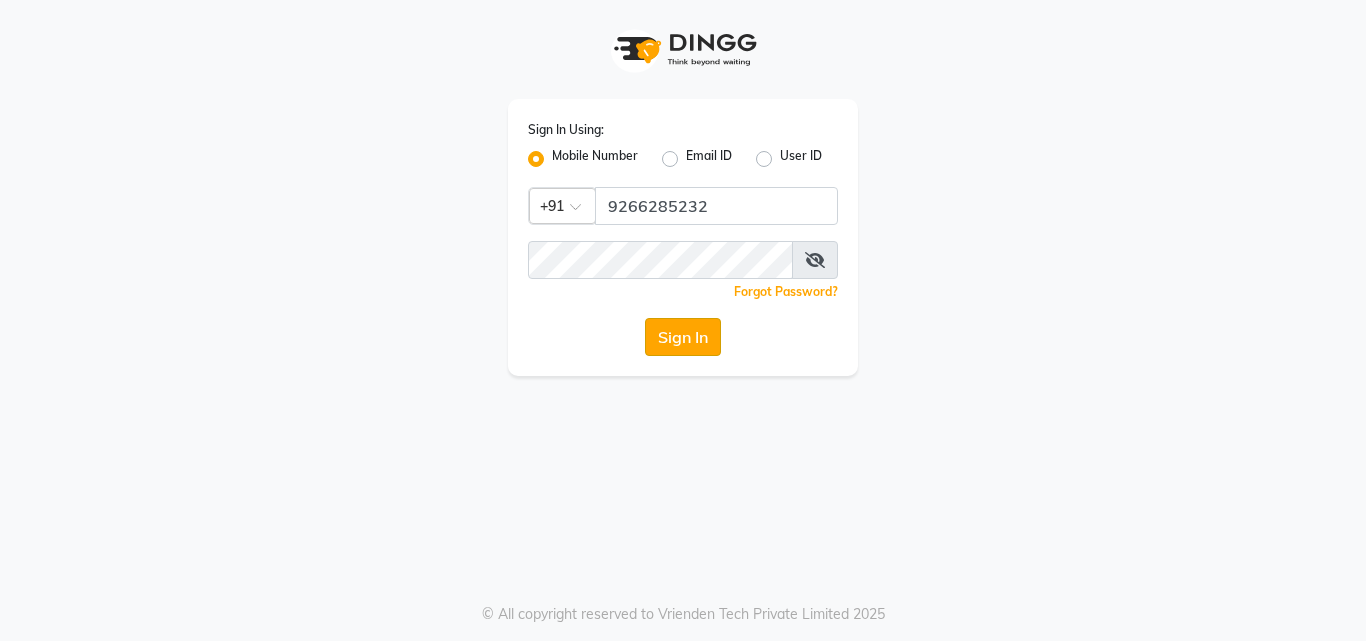 click on "Sign In" 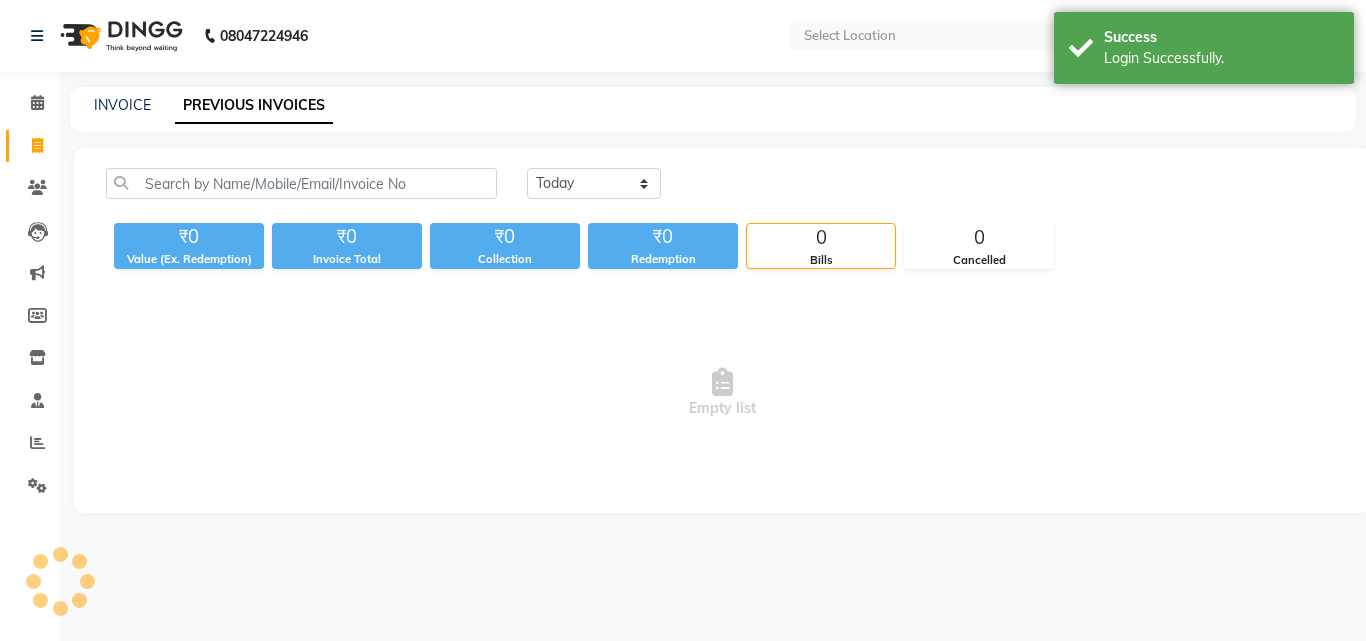 select on "en" 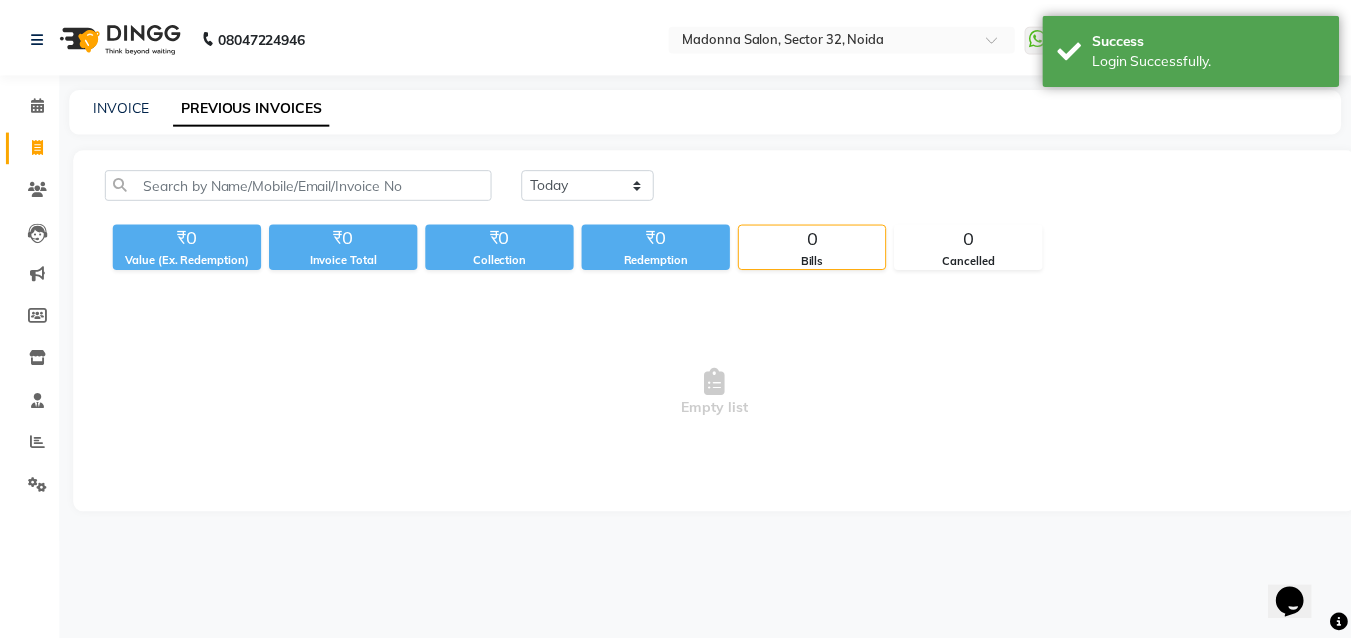 scroll, scrollTop: 0, scrollLeft: 0, axis: both 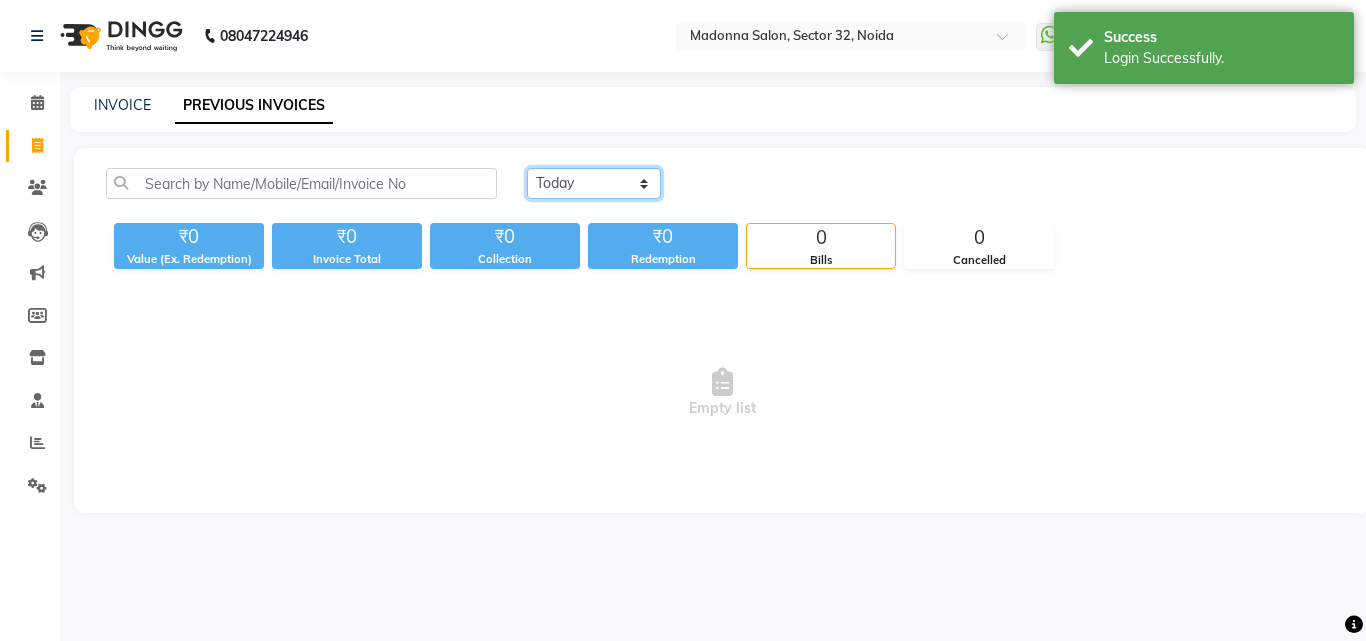 click on "Today Yesterday Custom Range" 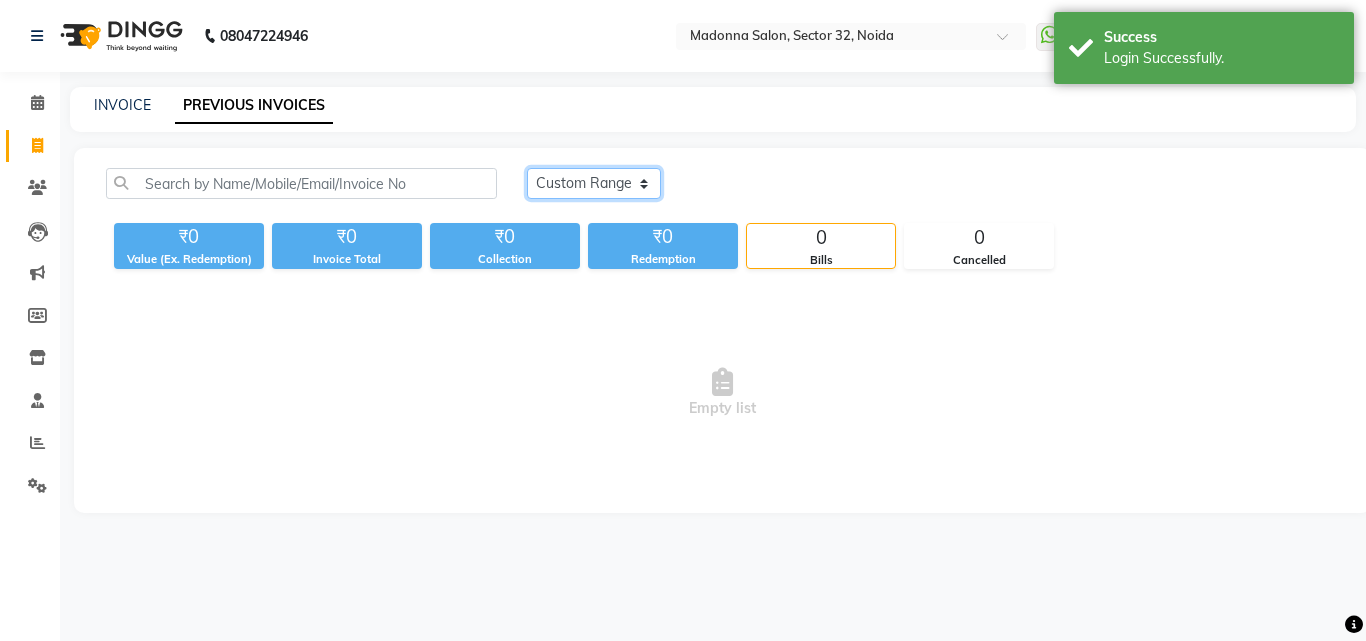 click on "Today Yesterday Custom Range" 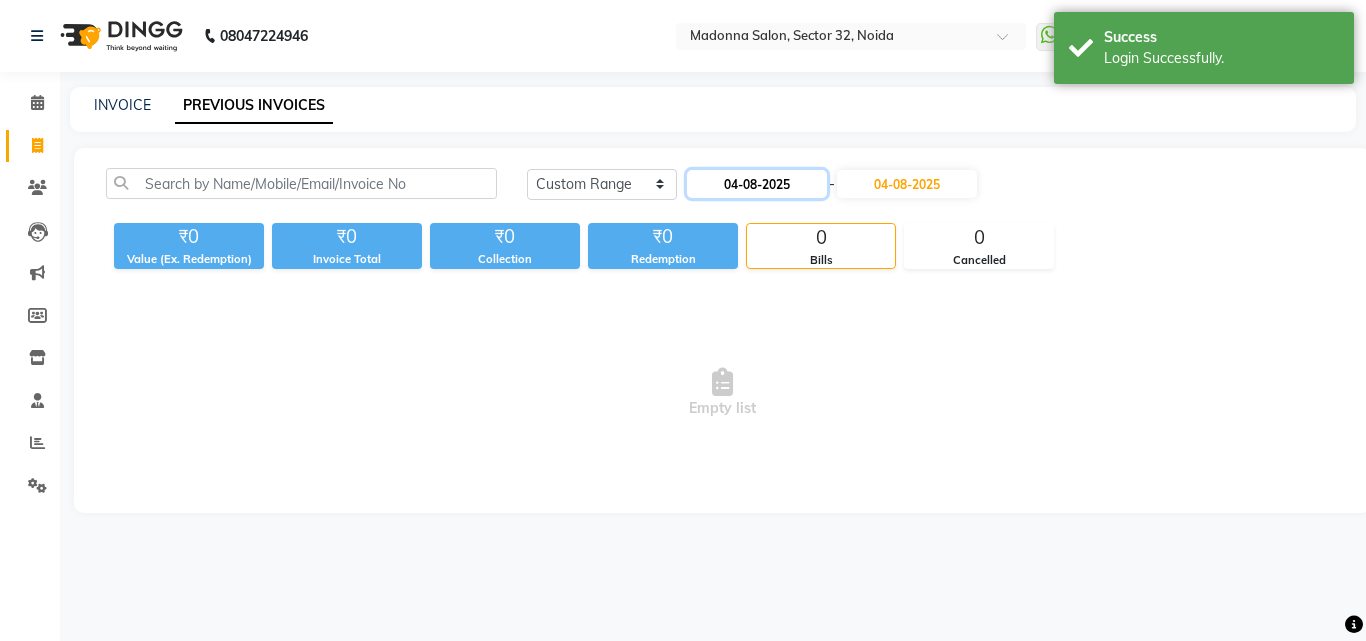 click on "04-08-2025" 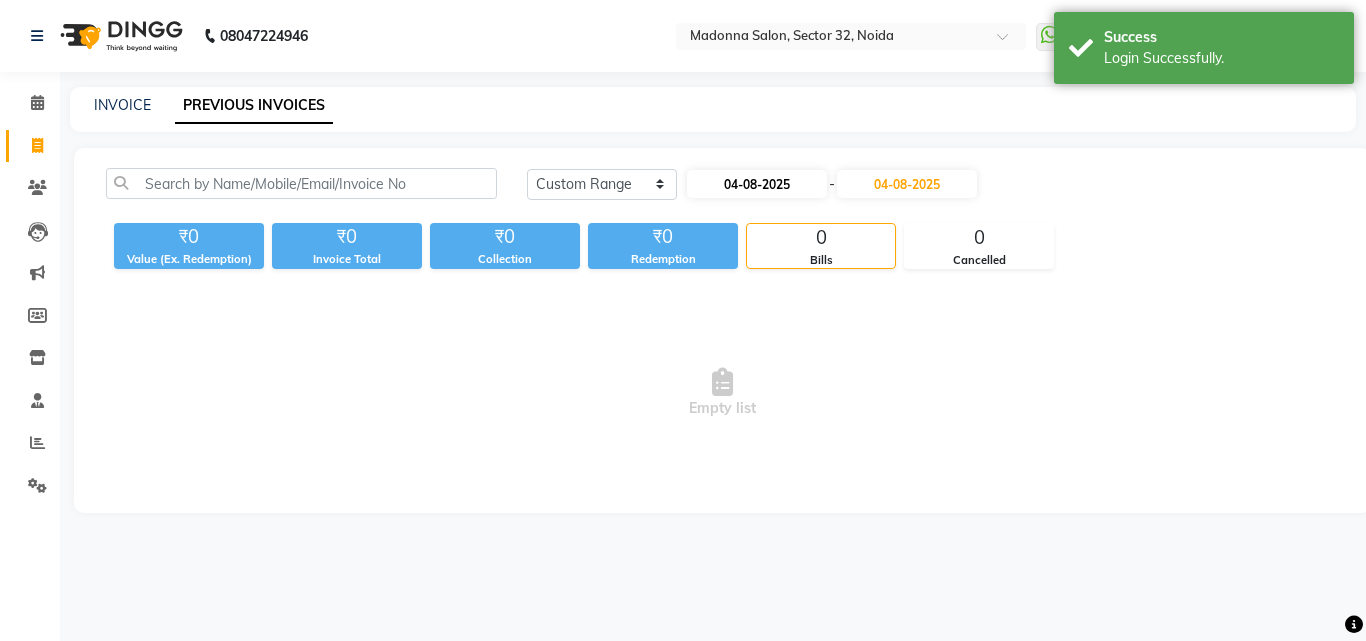 select on "8" 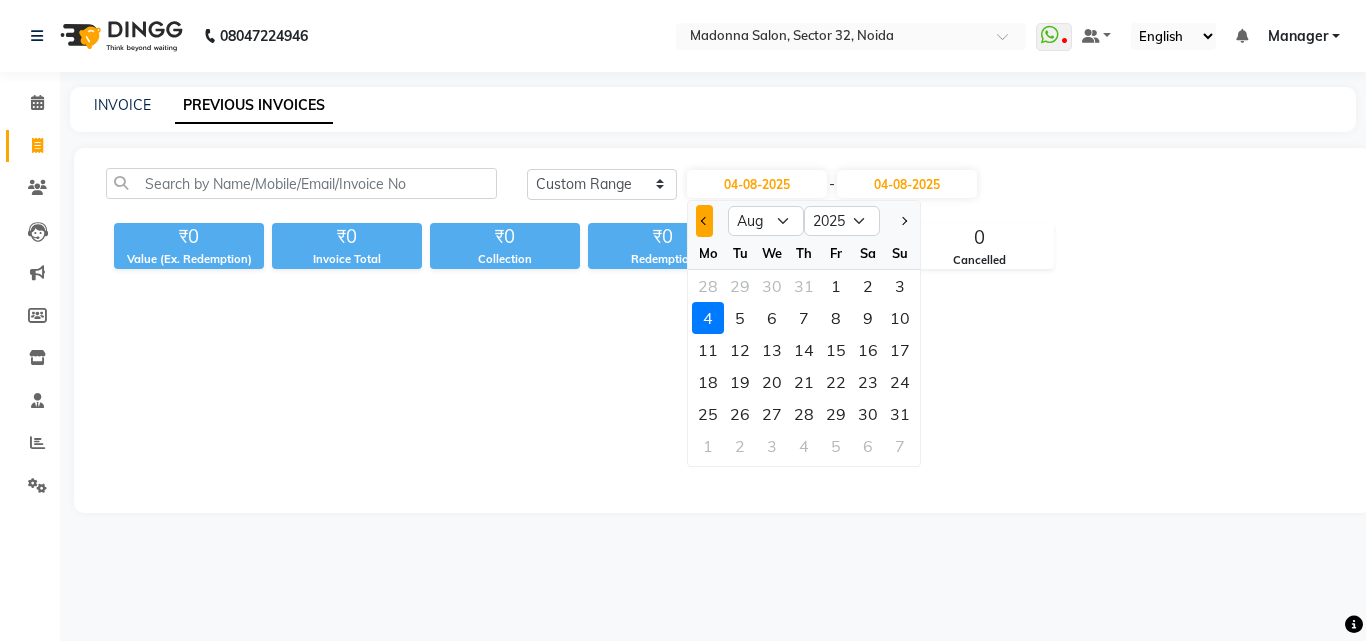 click 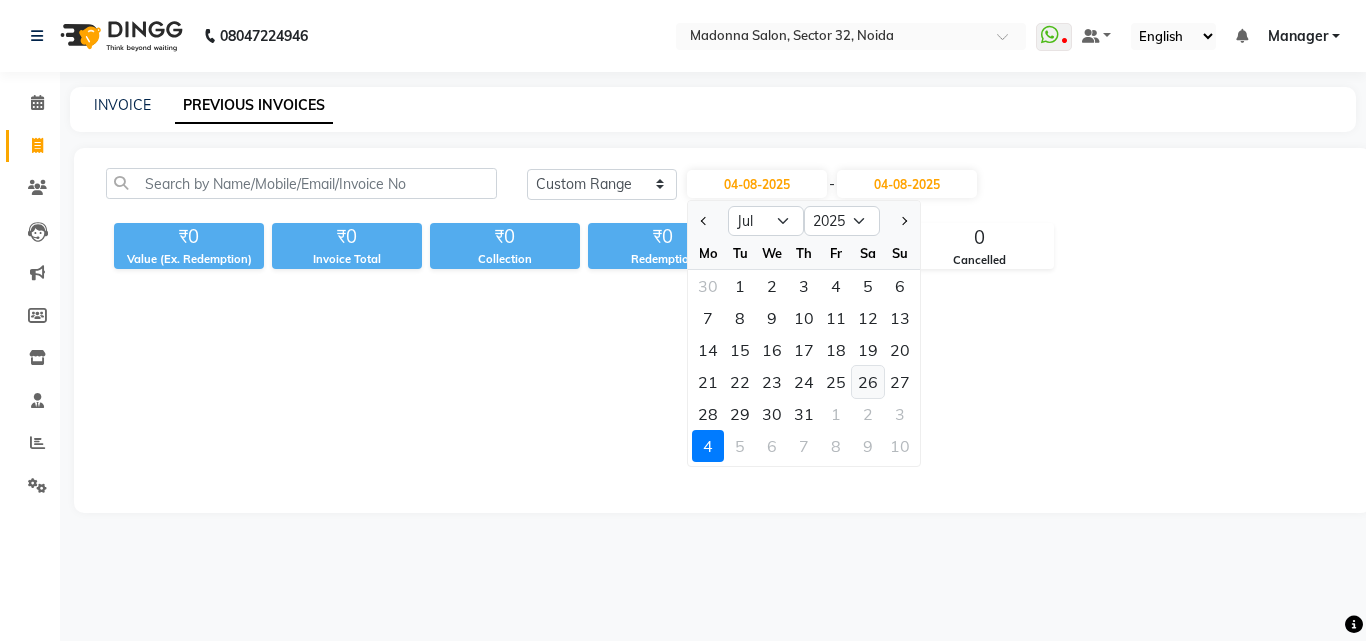 click on "26" 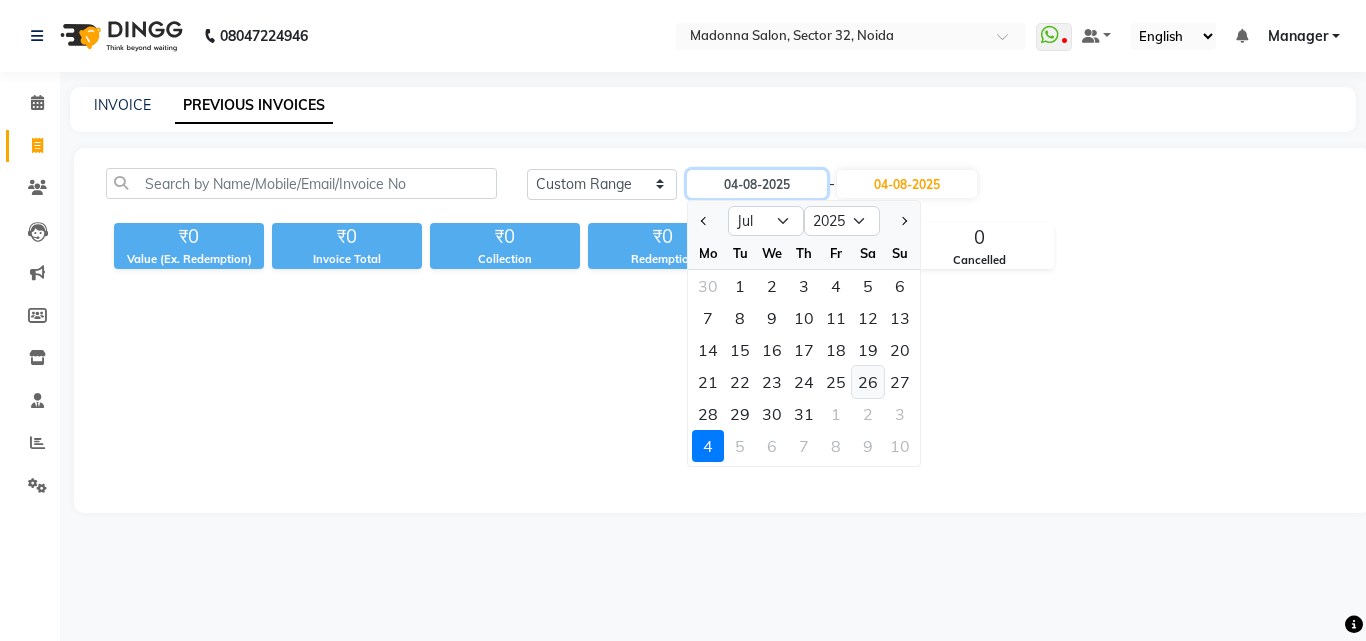 type on "26-07-2025" 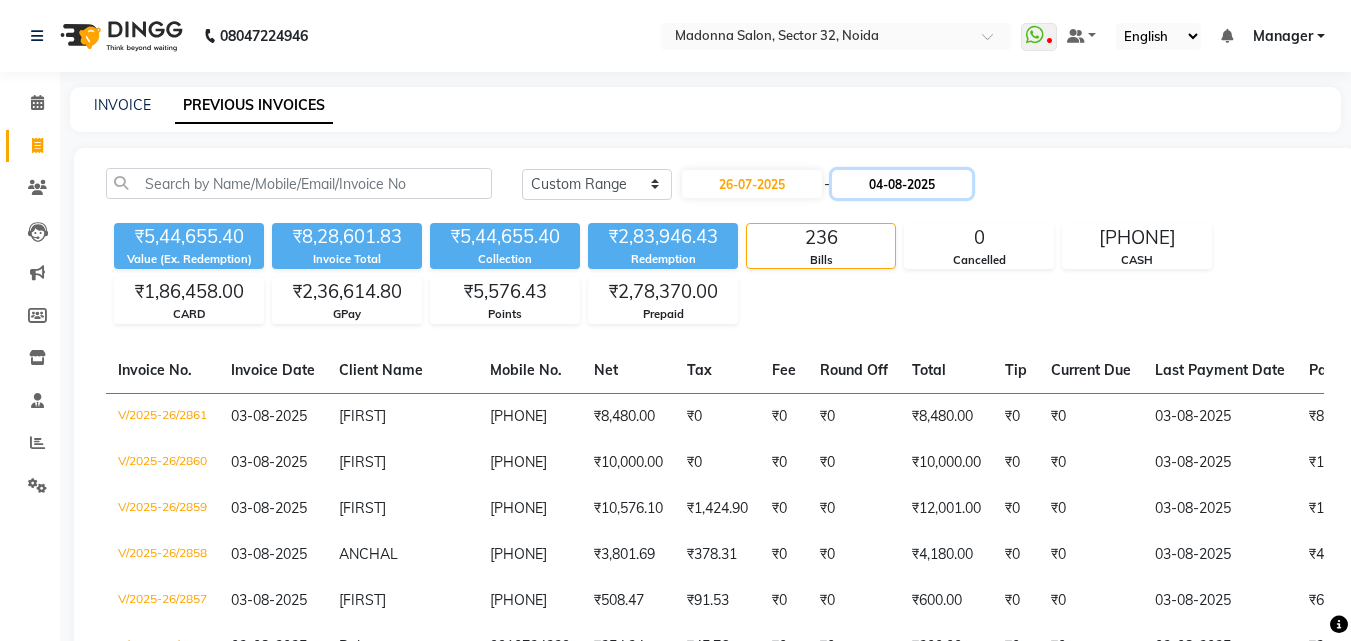 click on "04-08-2025" 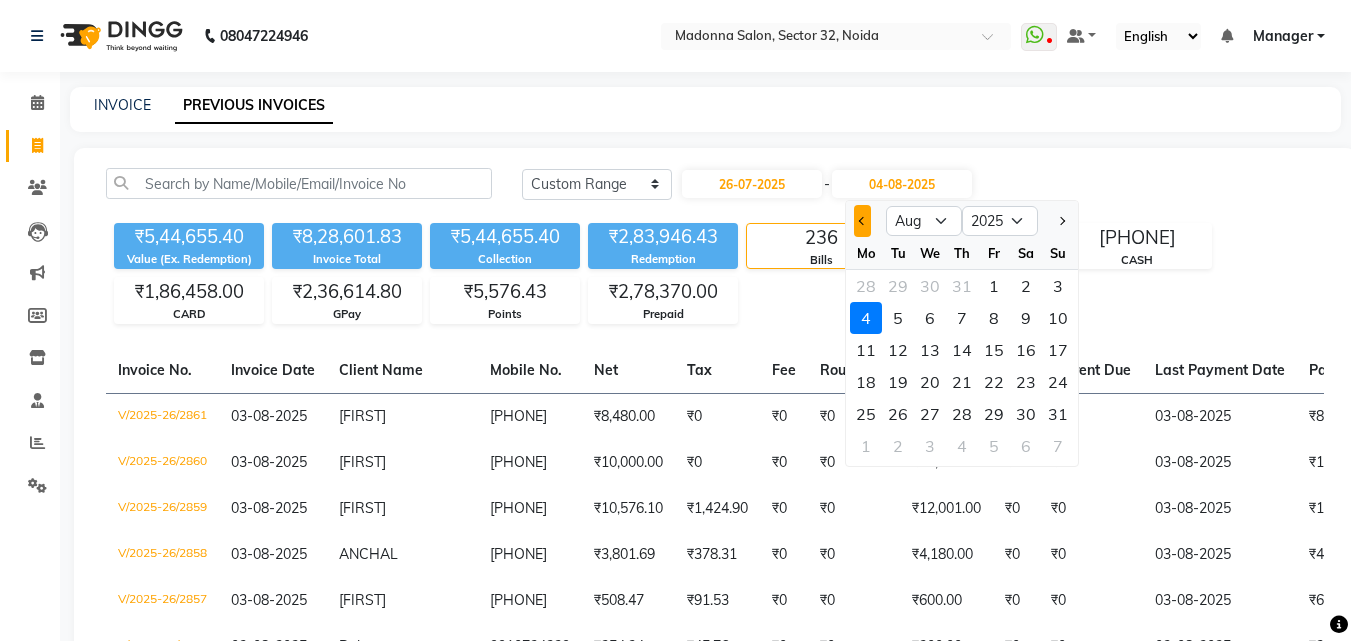 click 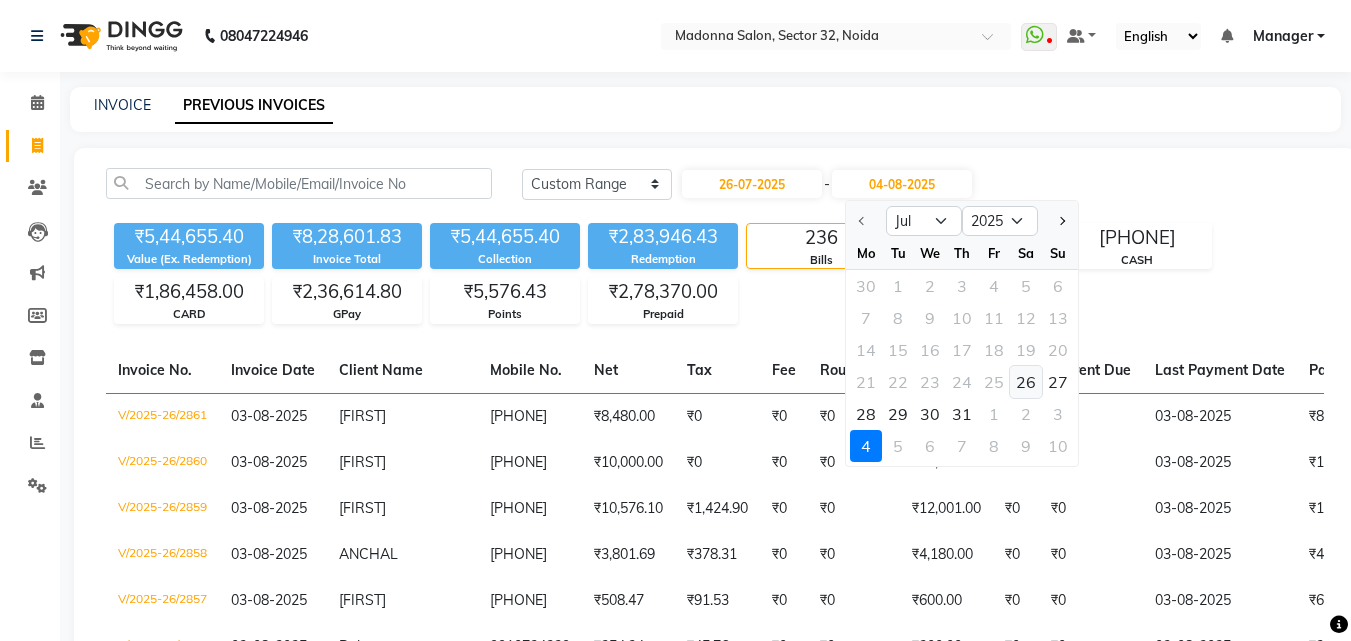 click on "26" 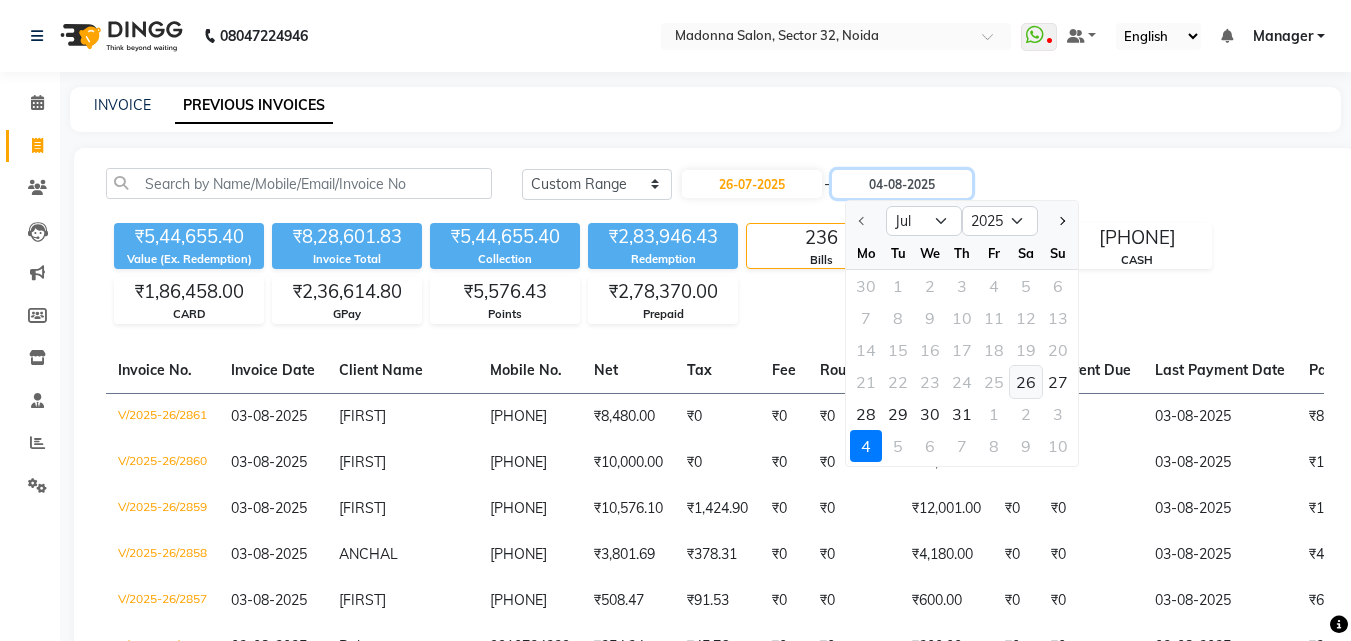 type on "26-07-2025" 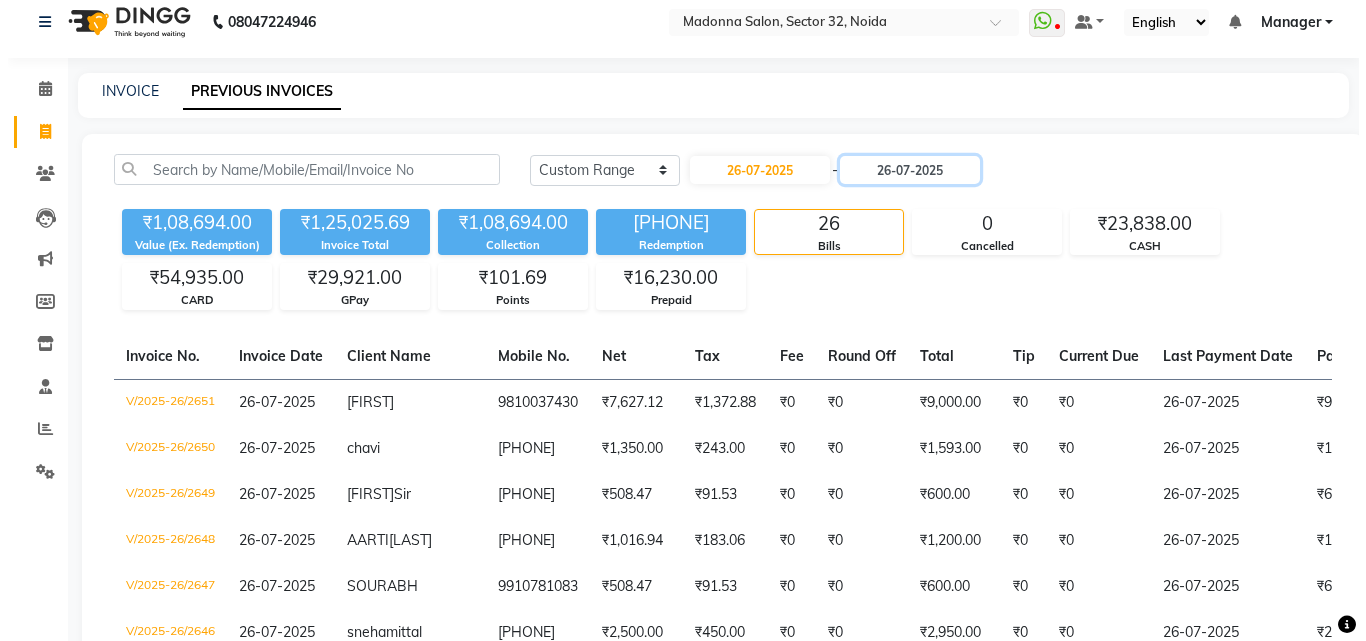 scroll, scrollTop: 0, scrollLeft: 0, axis: both 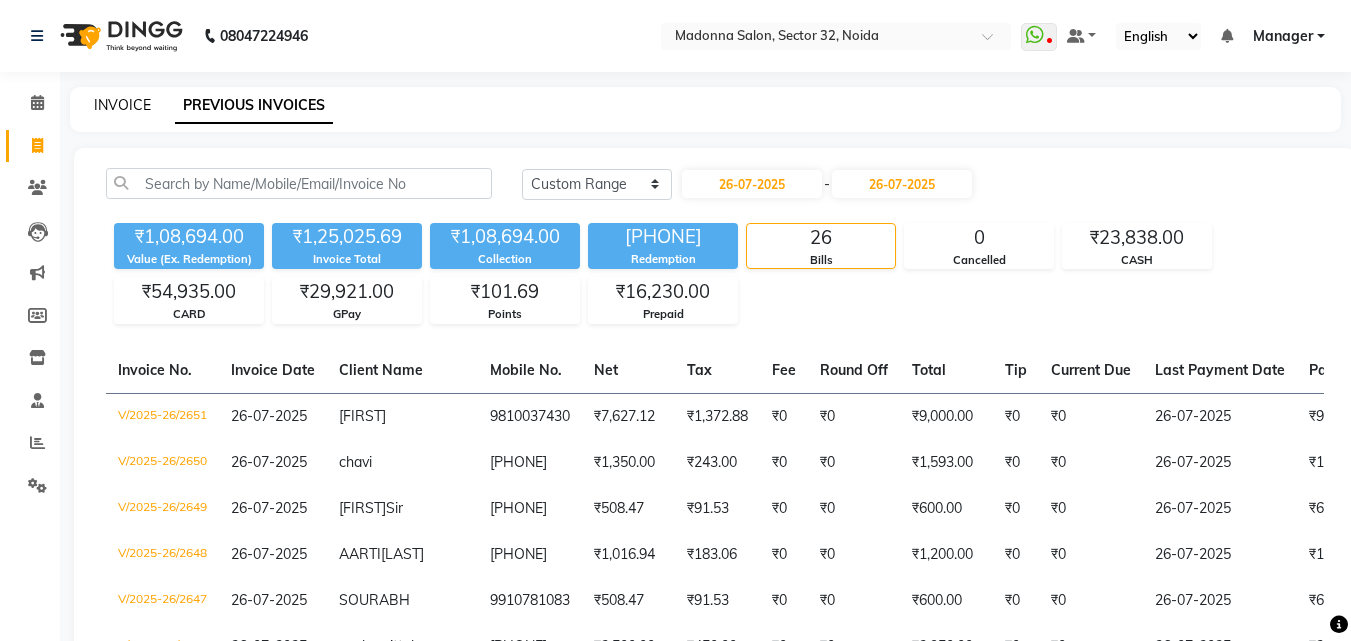click on "INVOICE" 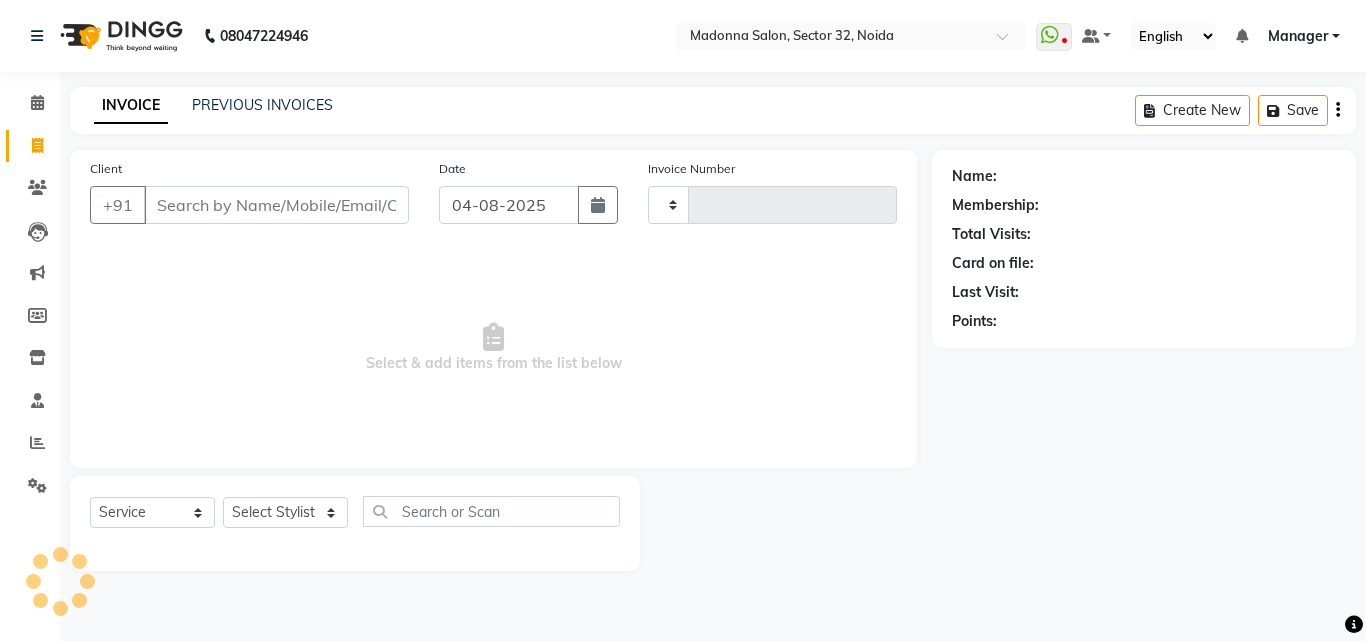 type on "2862" 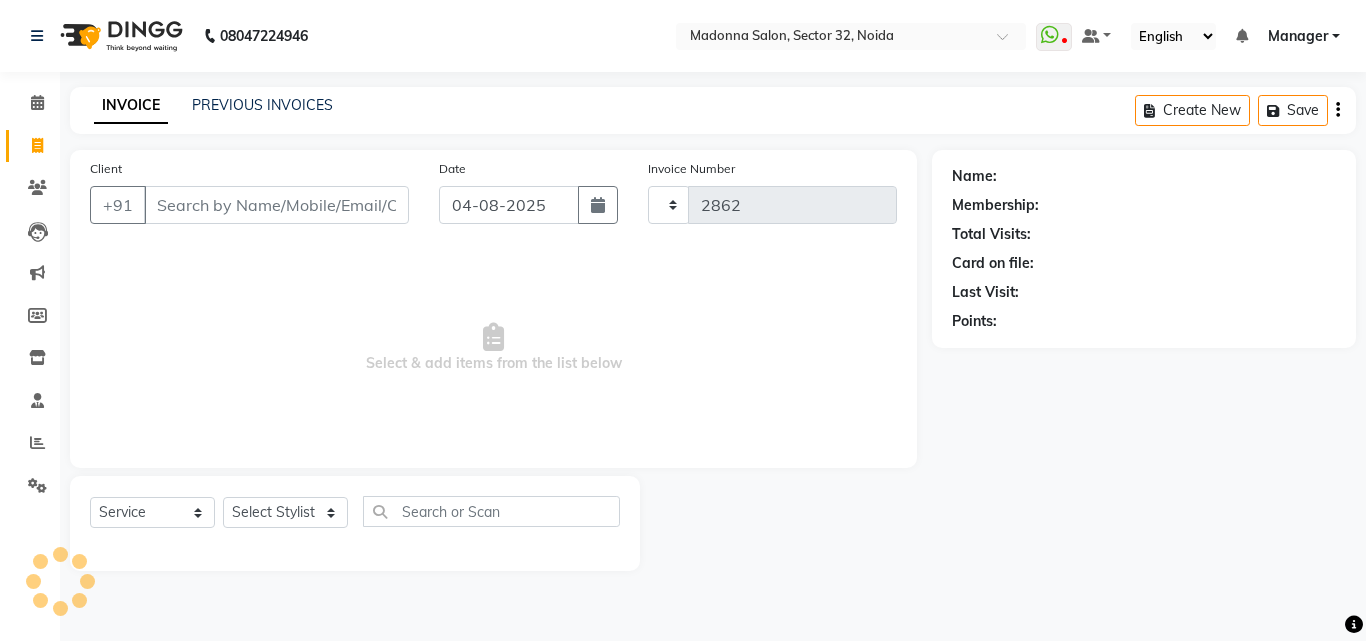 select on "7229" 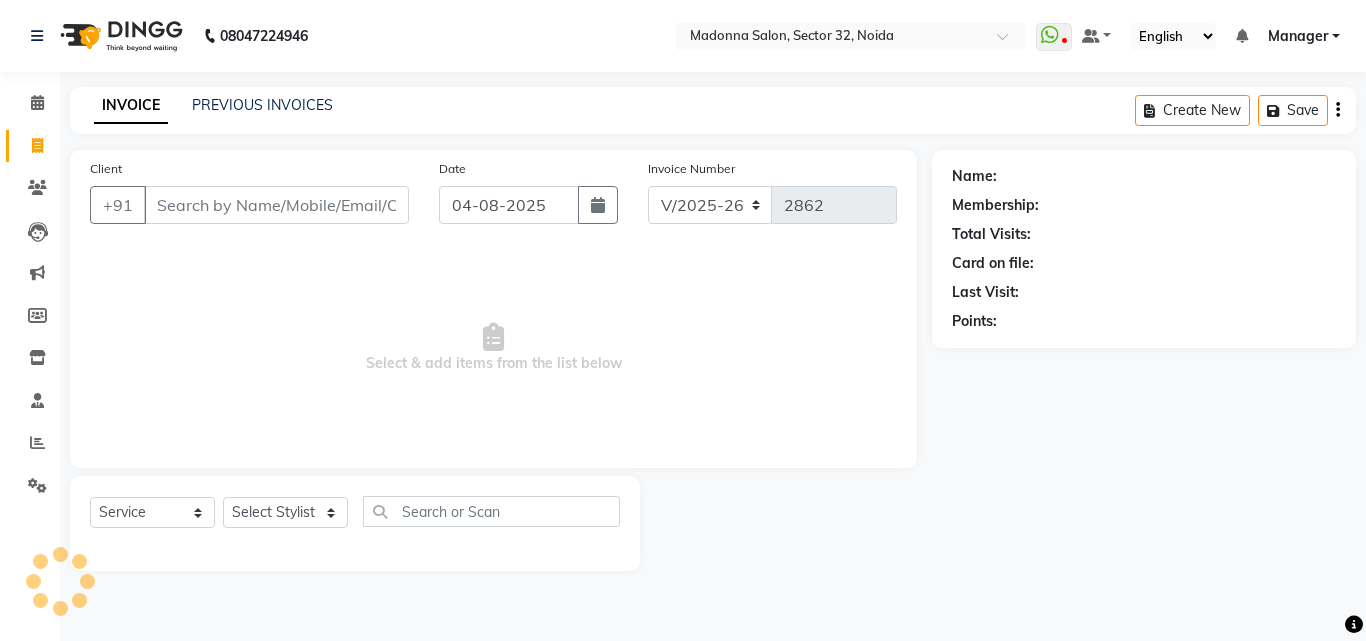 click on "Client" at bounding box center (276, 205) 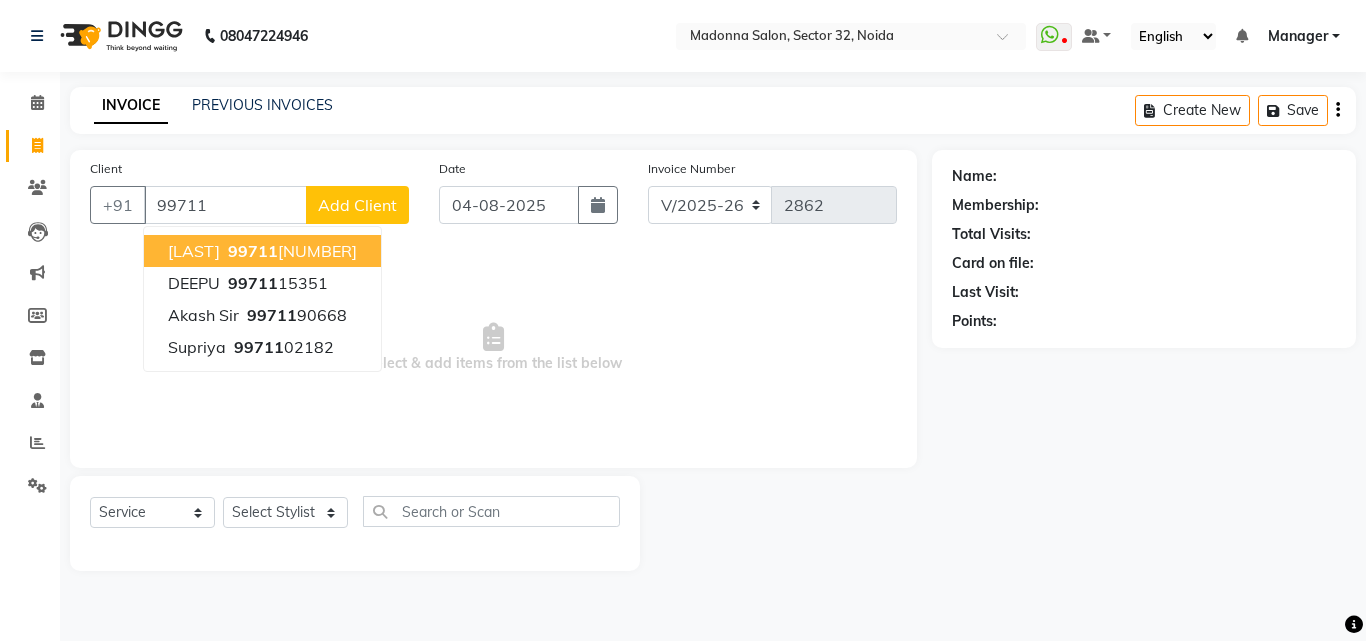 click on "AADHAYA" at bounding box center (194, 251) 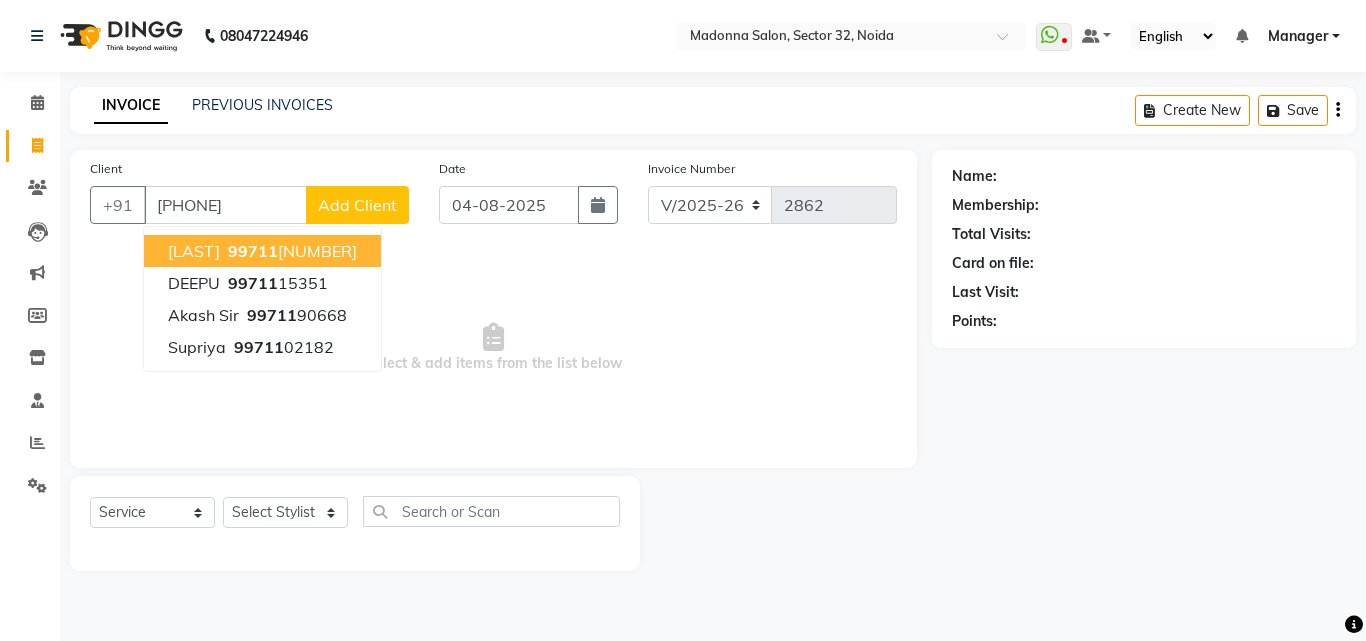 type on "9971143124" 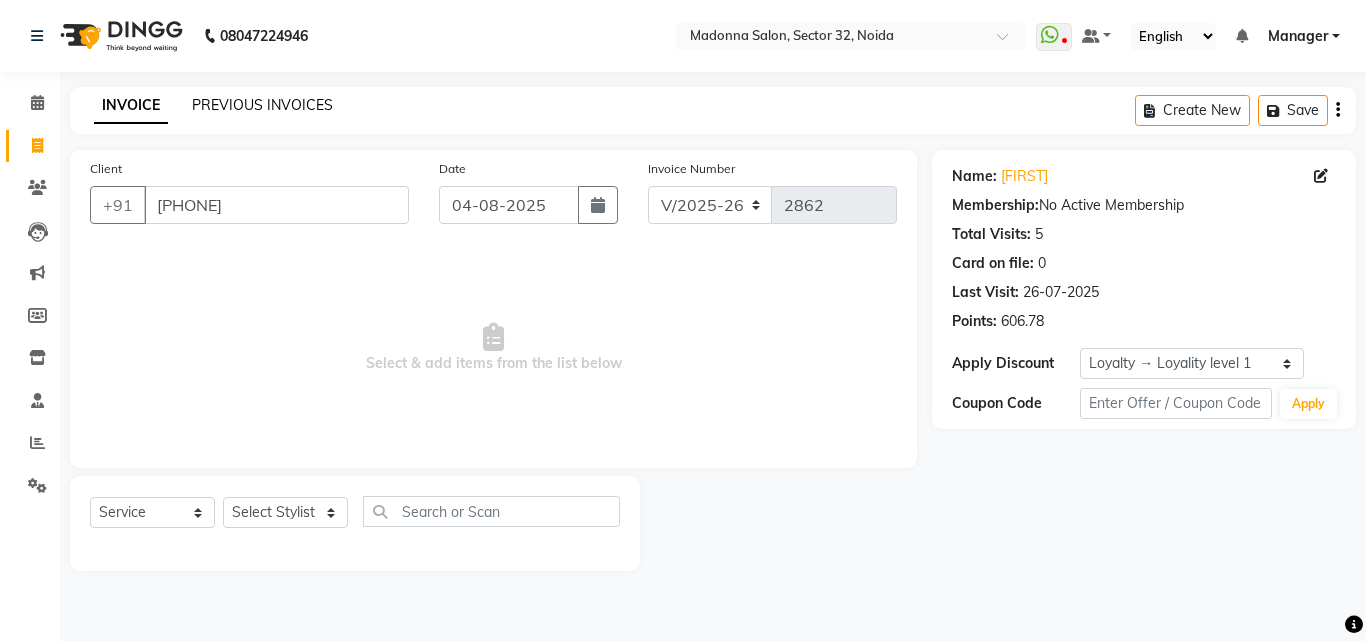click on "PREVIOUS INVOICES" 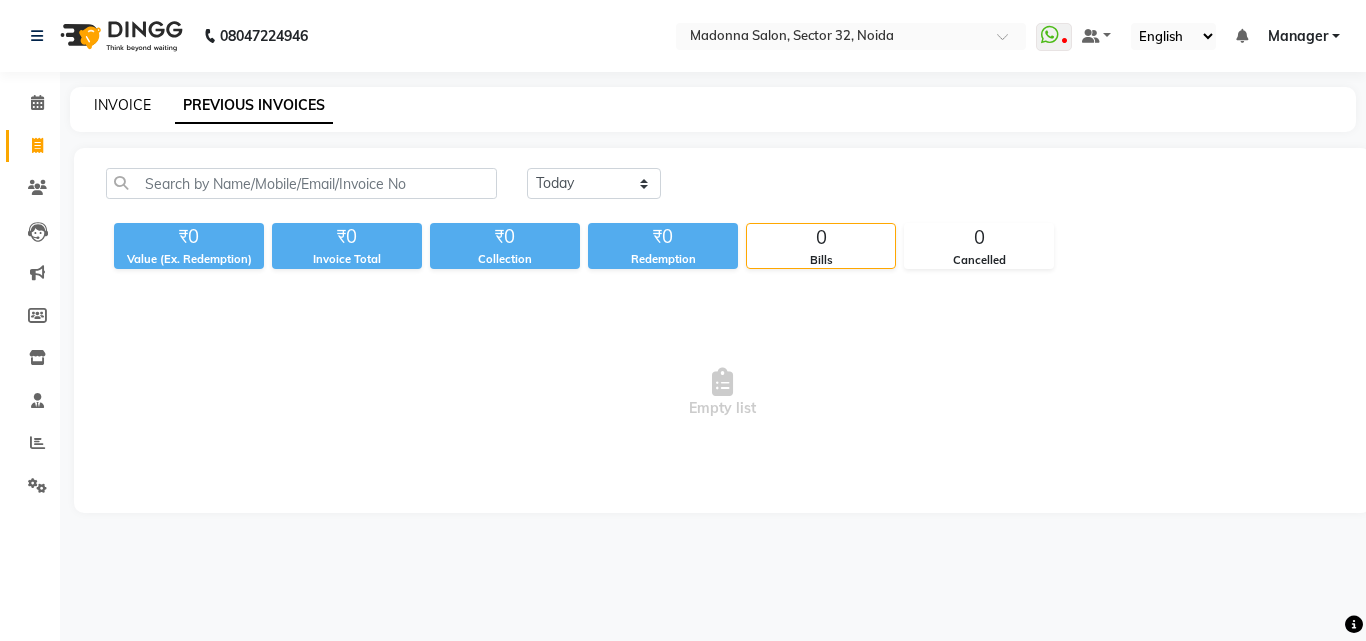 click on "INVOICE" 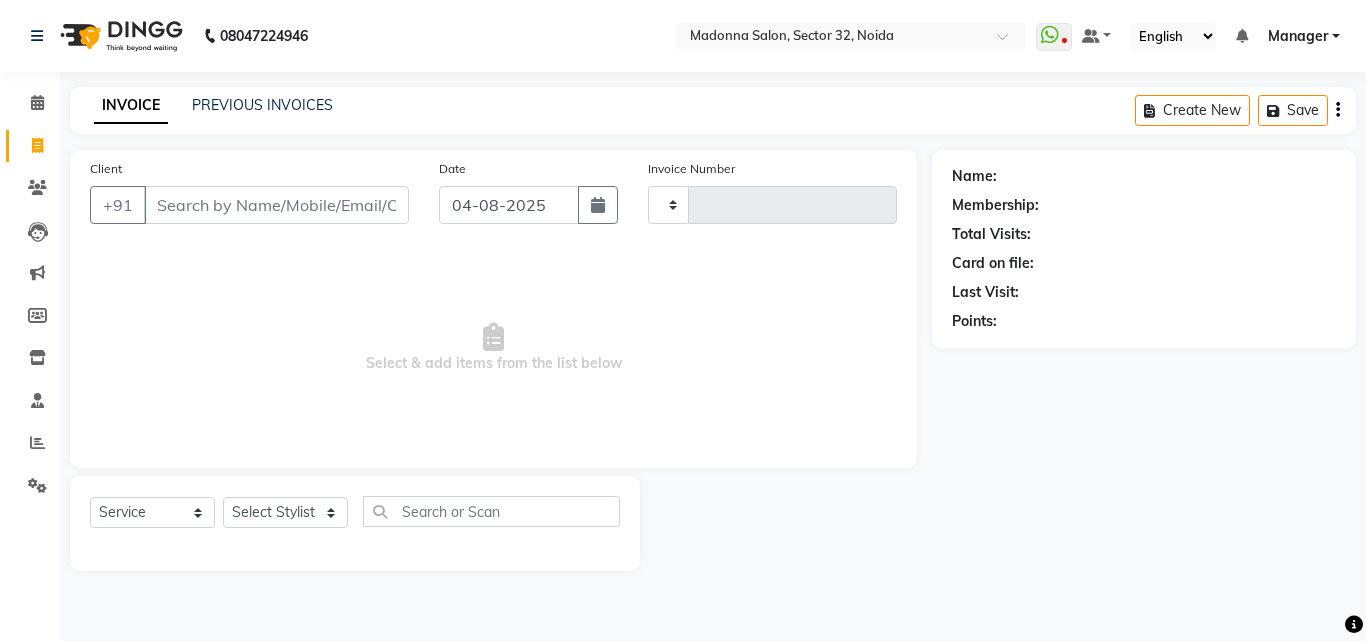 type on "2862" 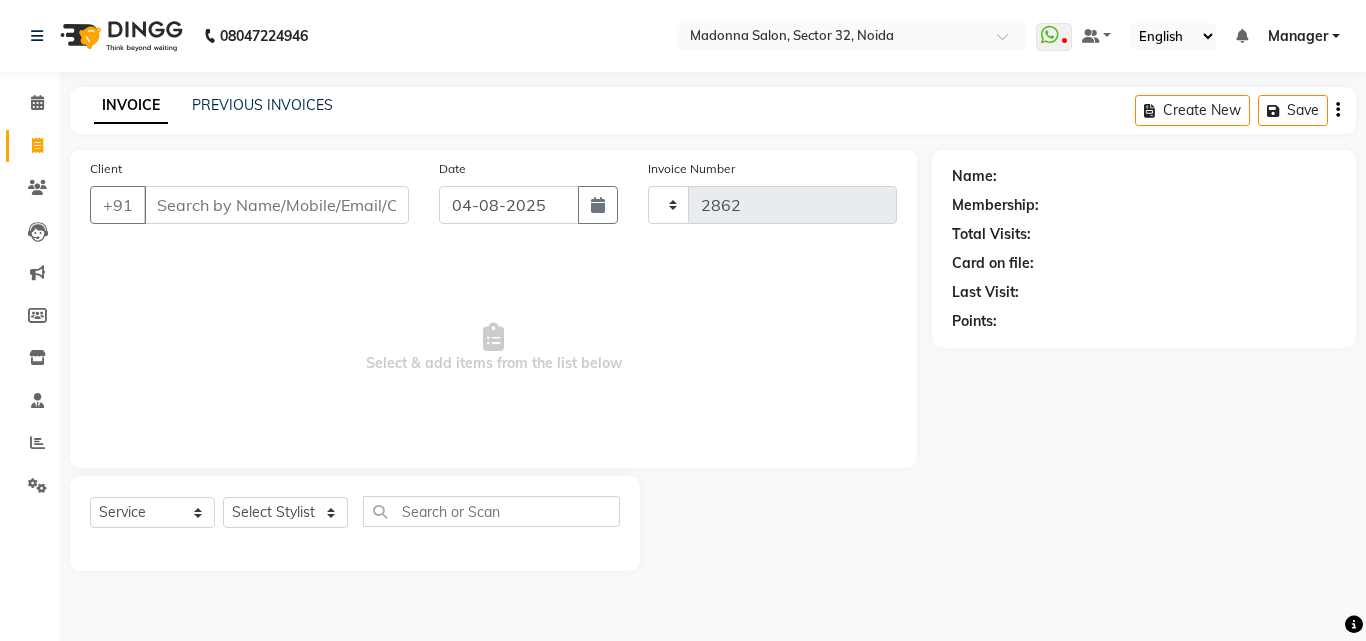 select on "7229" 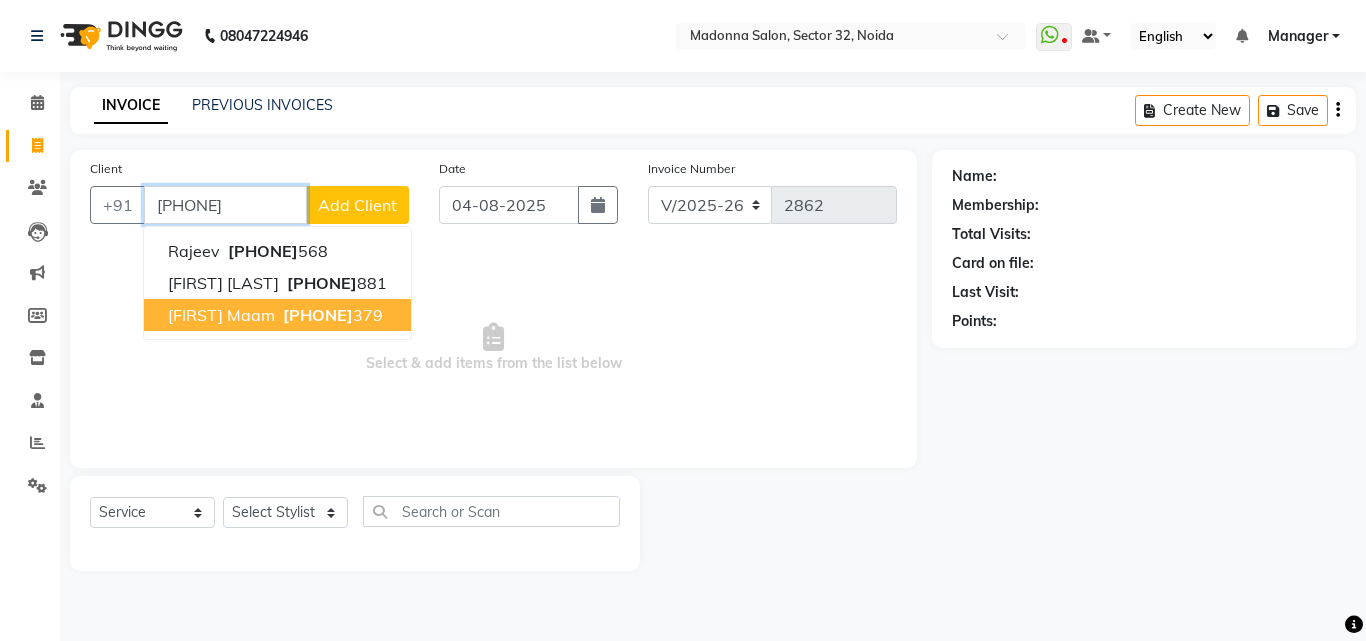click on "9811095" at bounding box center [318, 315] 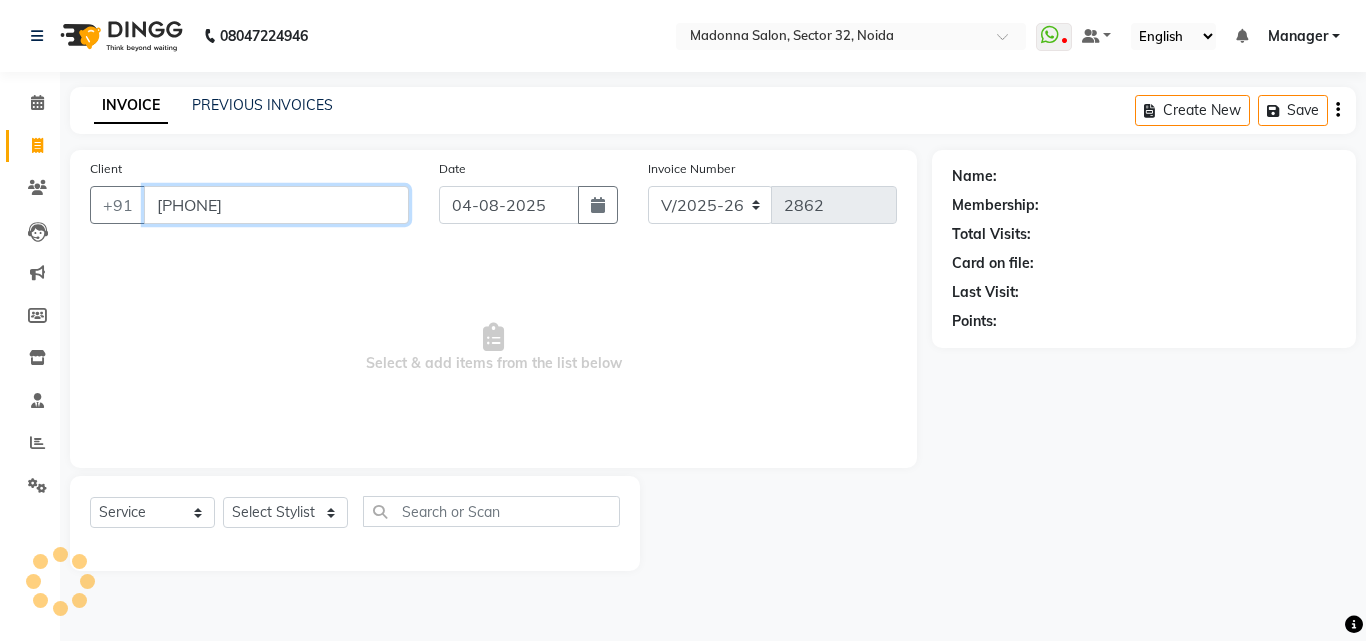 type on "9811095379" 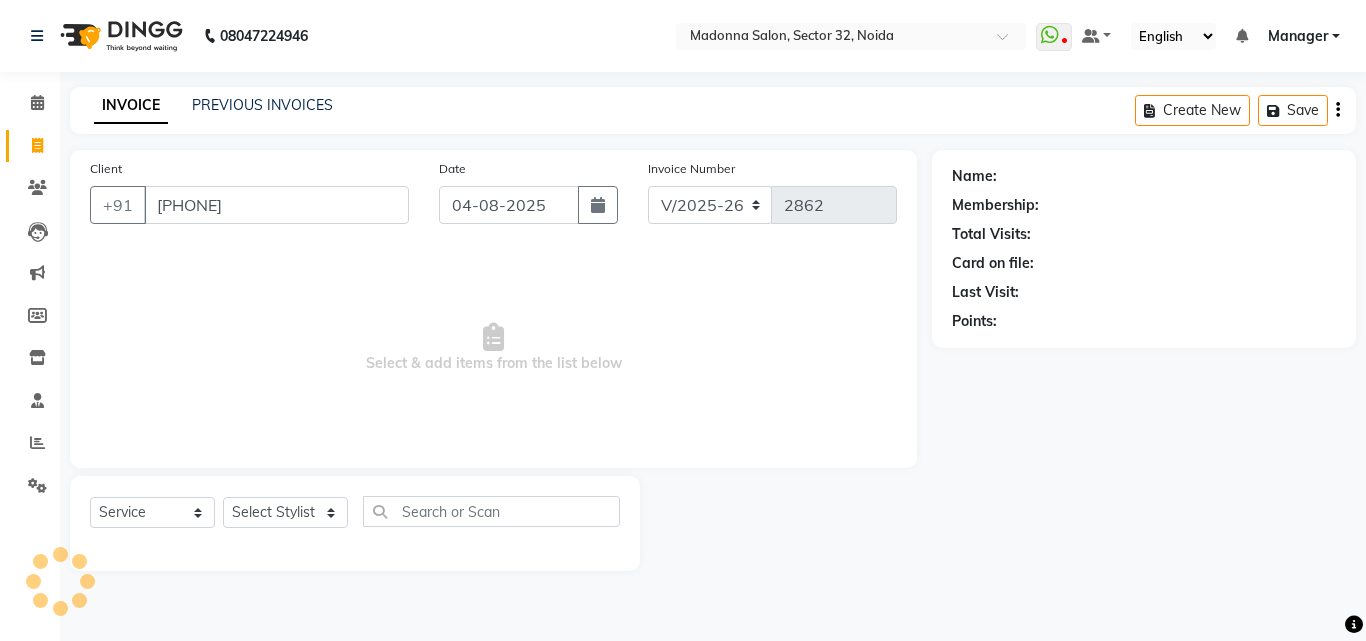 select on "1: Object" 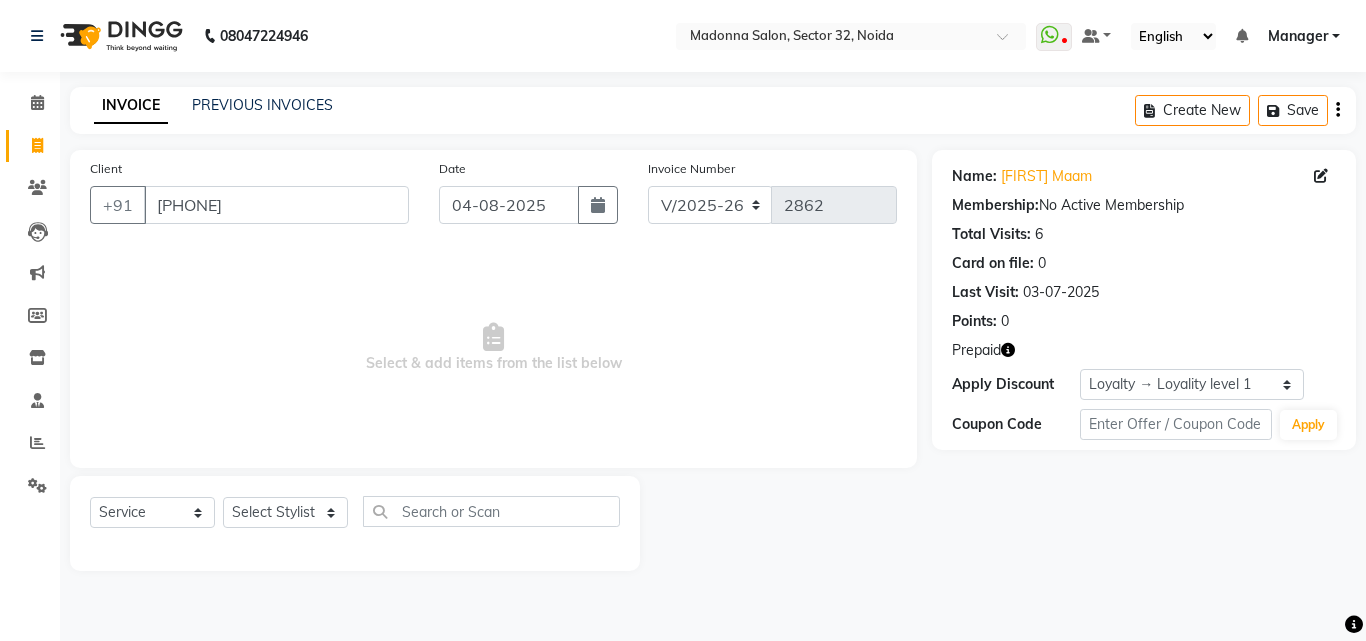 click 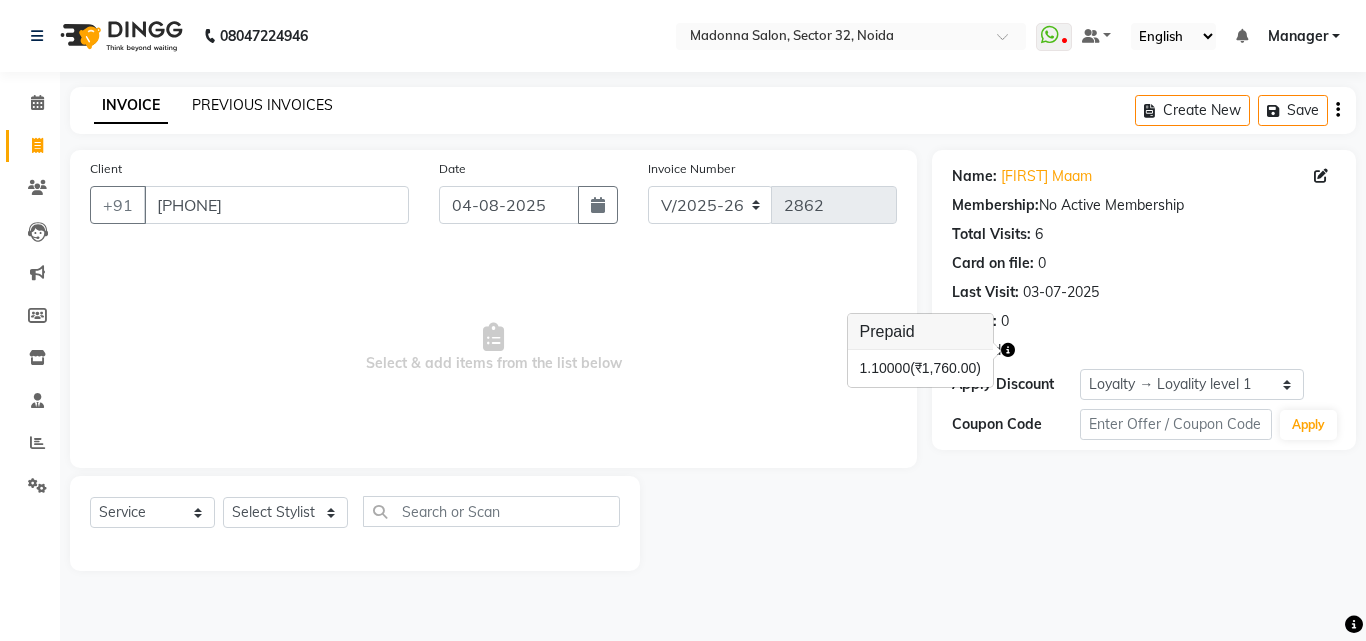 click on "PREVIOUS INVOICES" 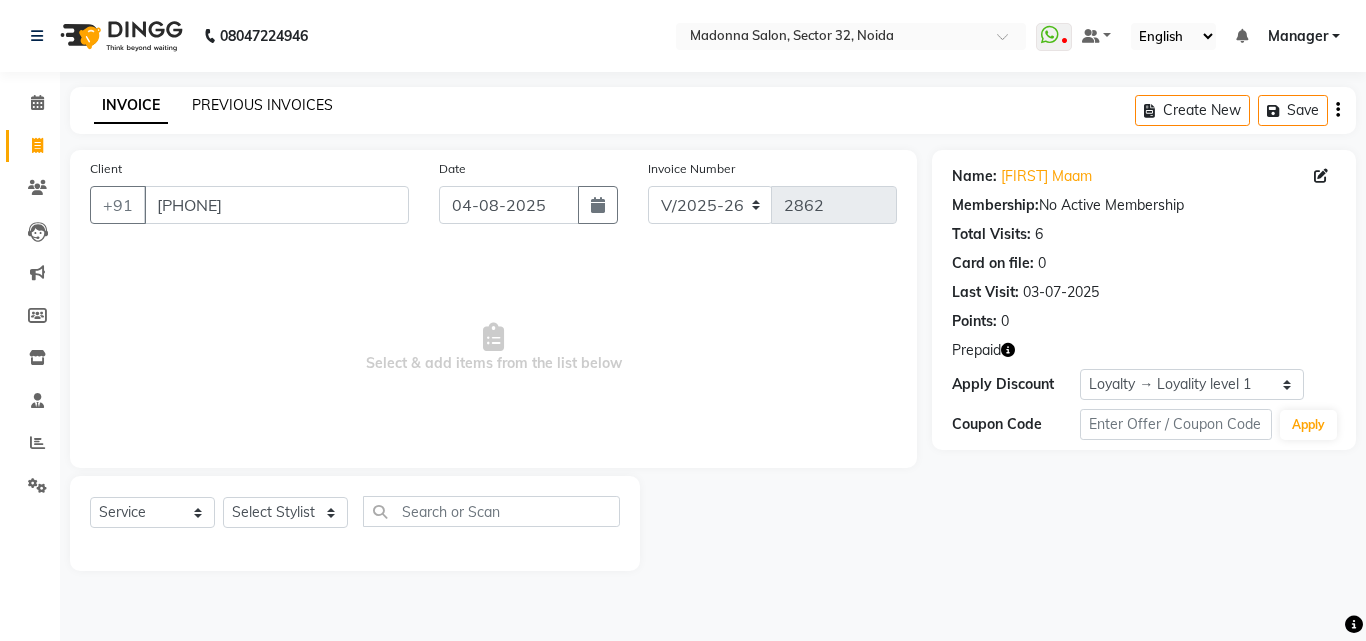 click on "PREVIOUS INVOICES" 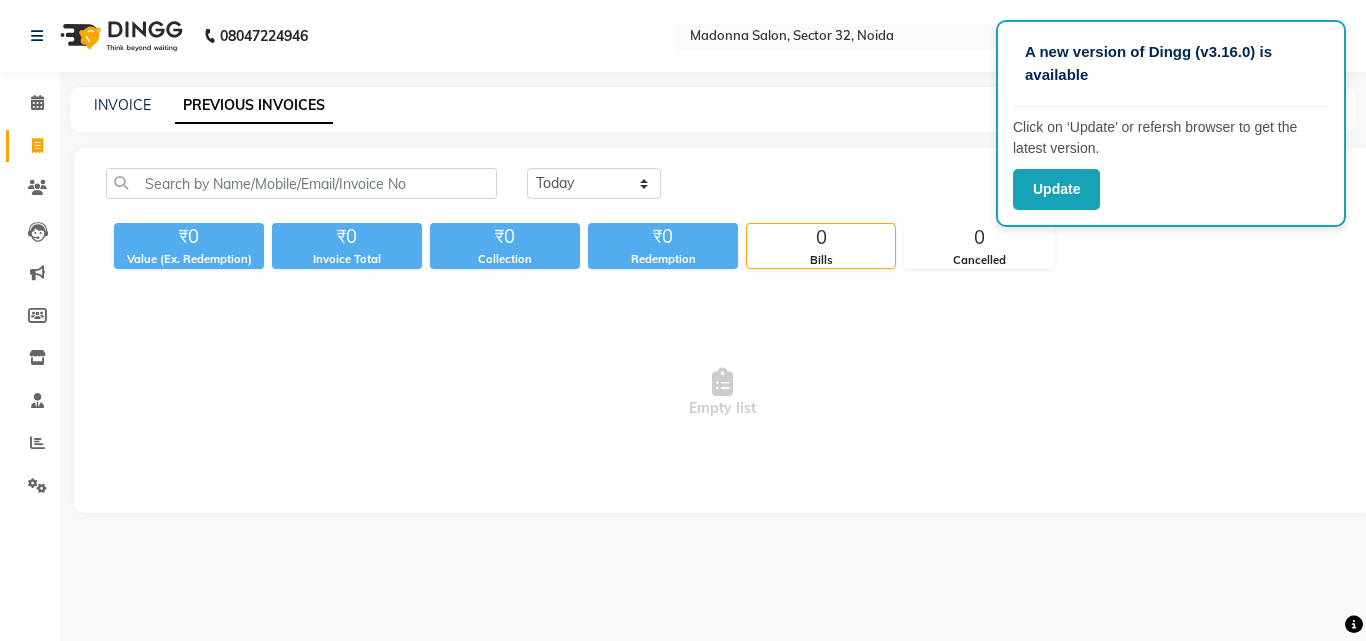 click 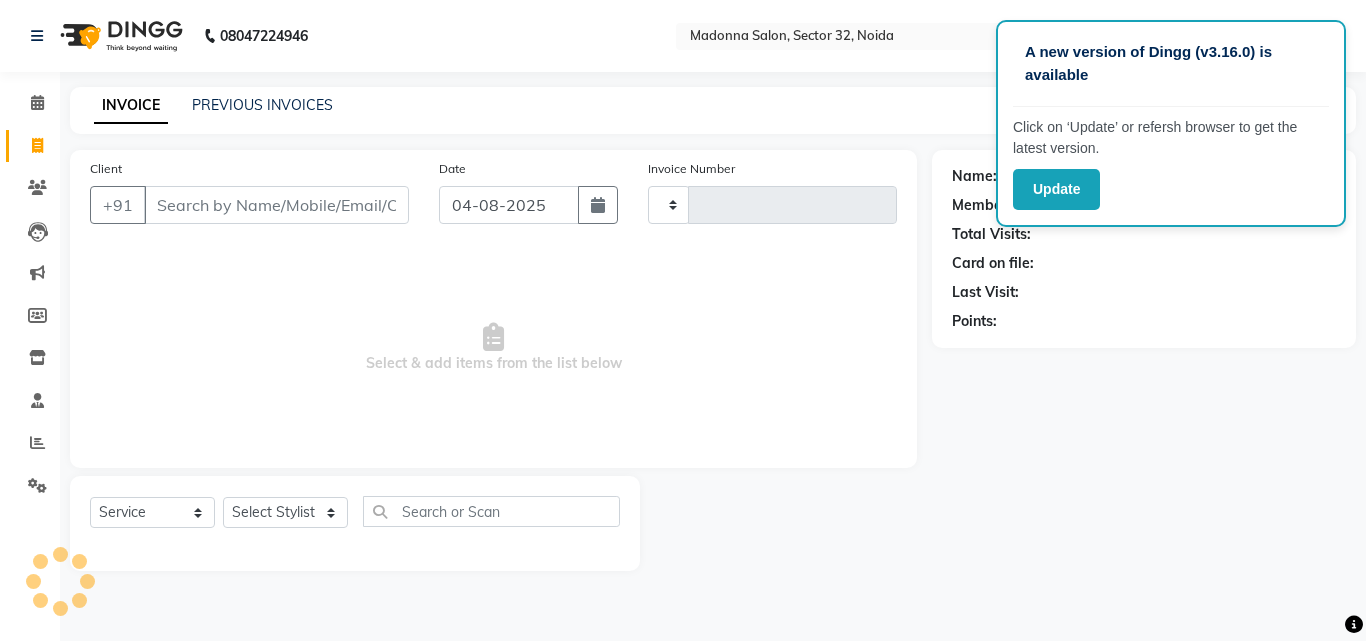 type on "2862" 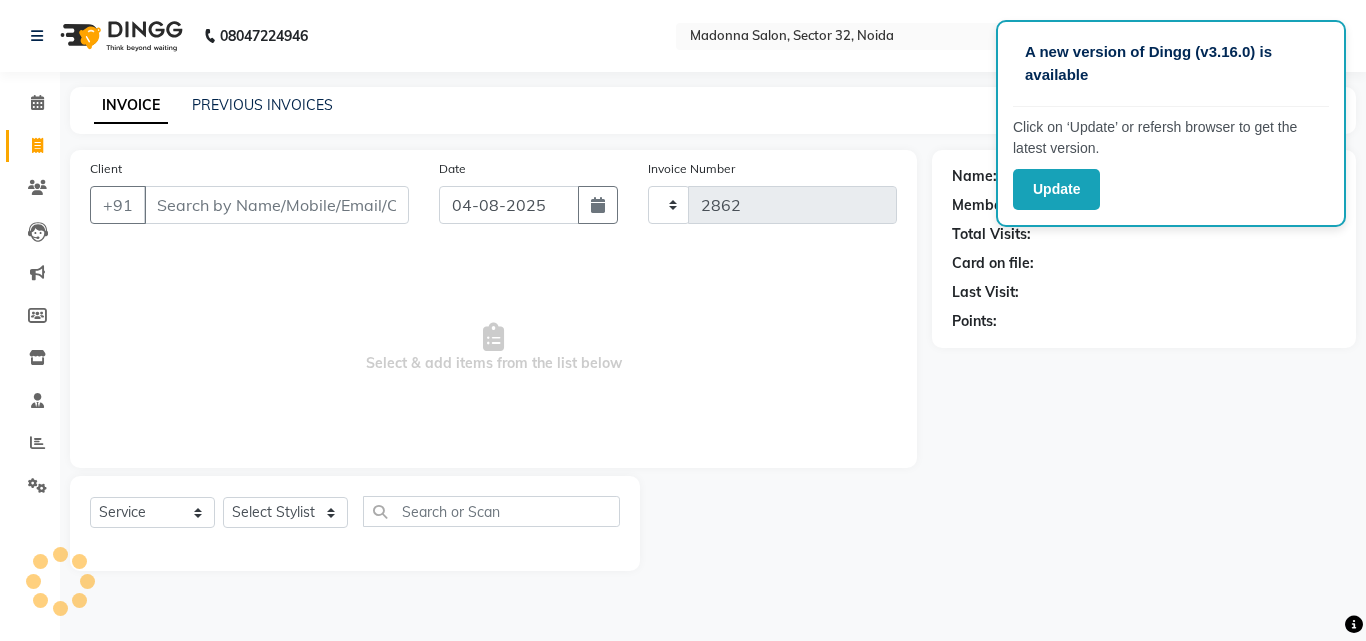 select on "7229" 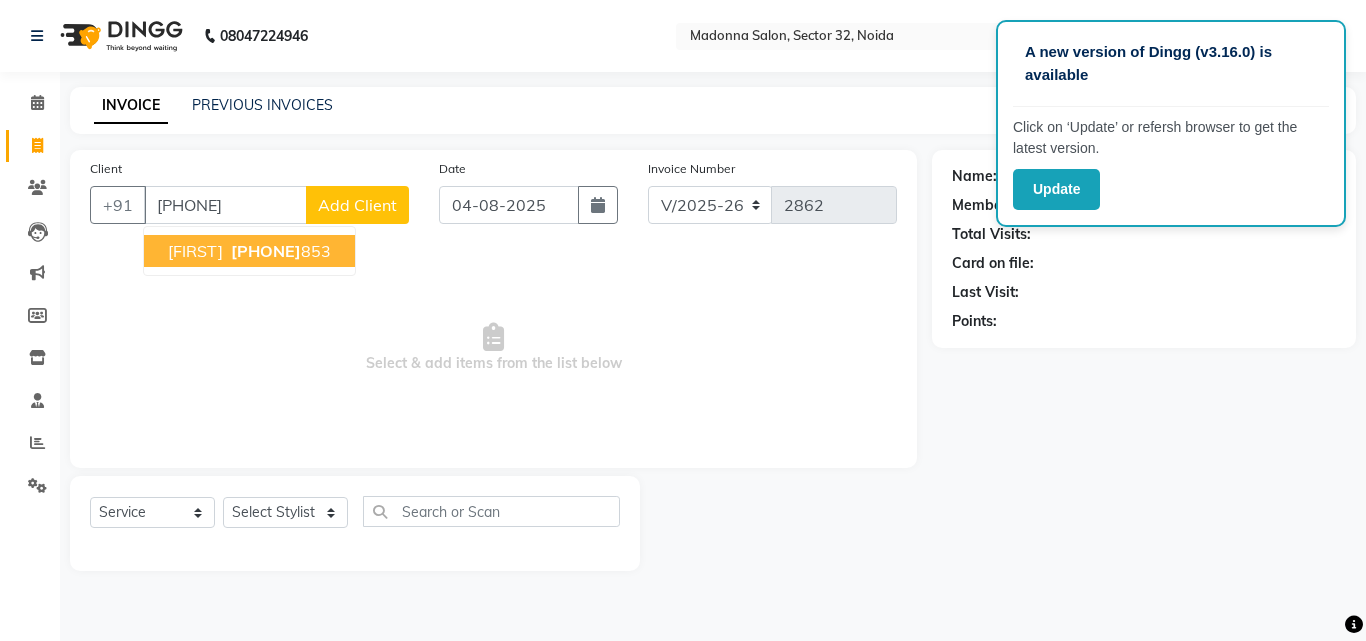 click on "9312206" at bounding box center [266, 251] 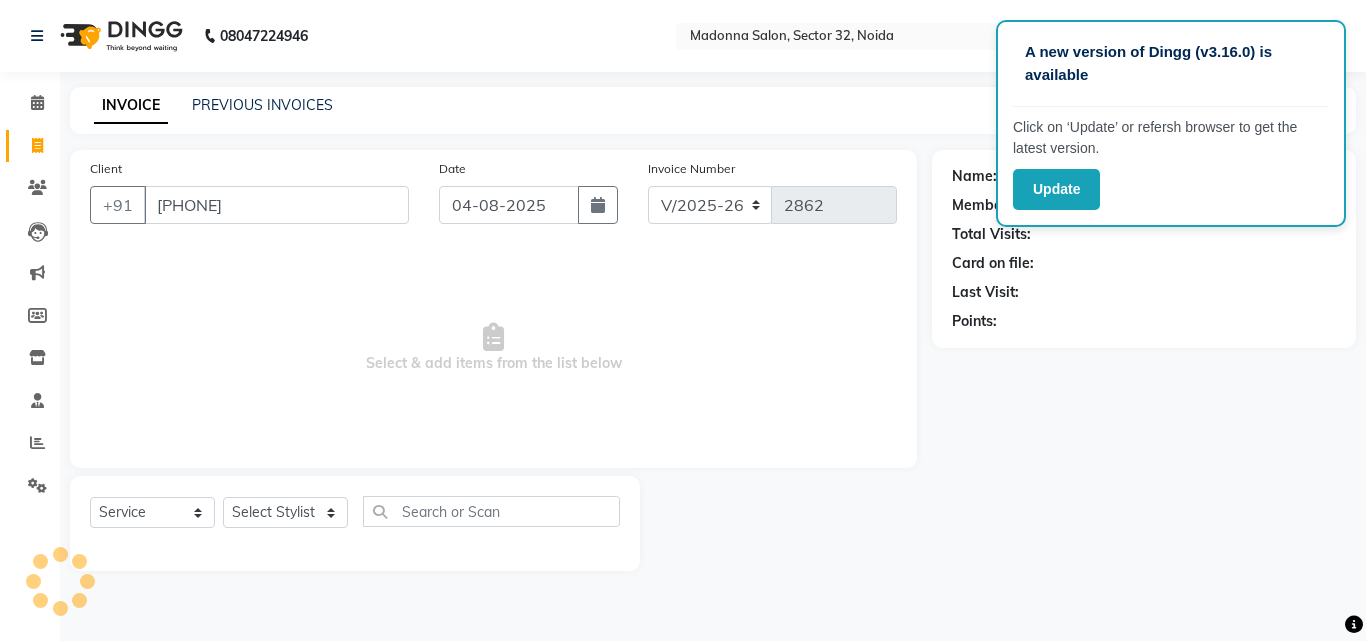type on "9312206853" 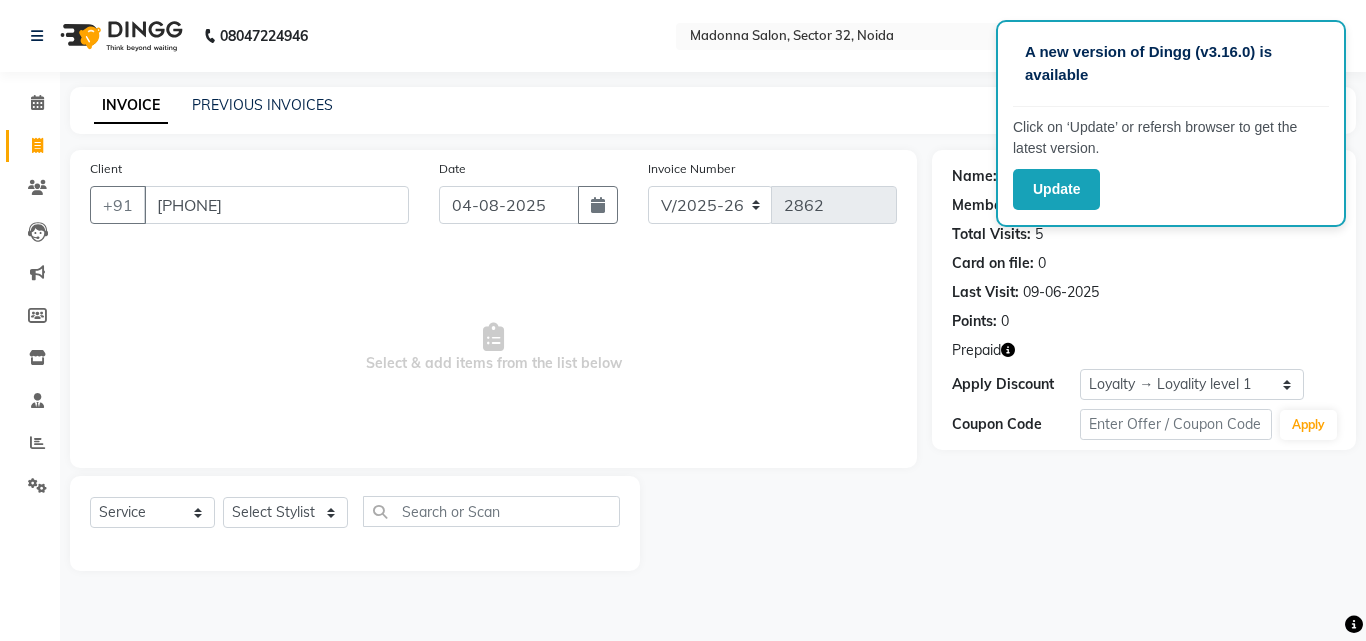 click 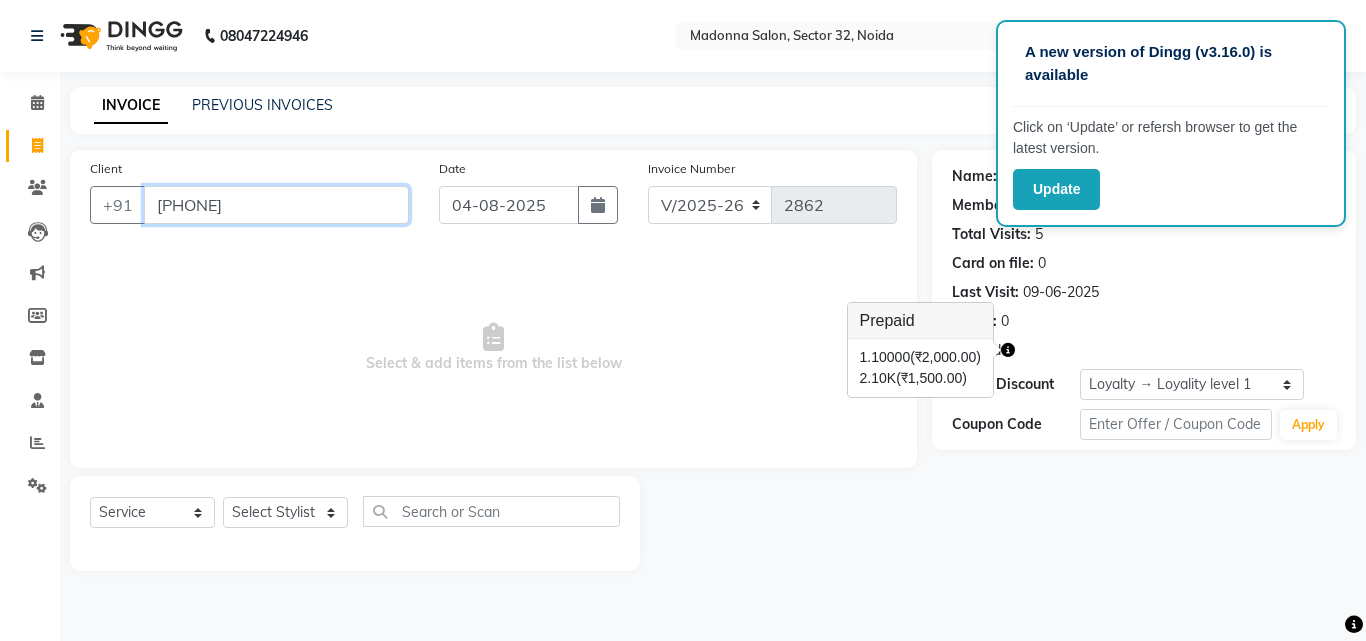 click on "9312206853" at bounding box center (276, 205) 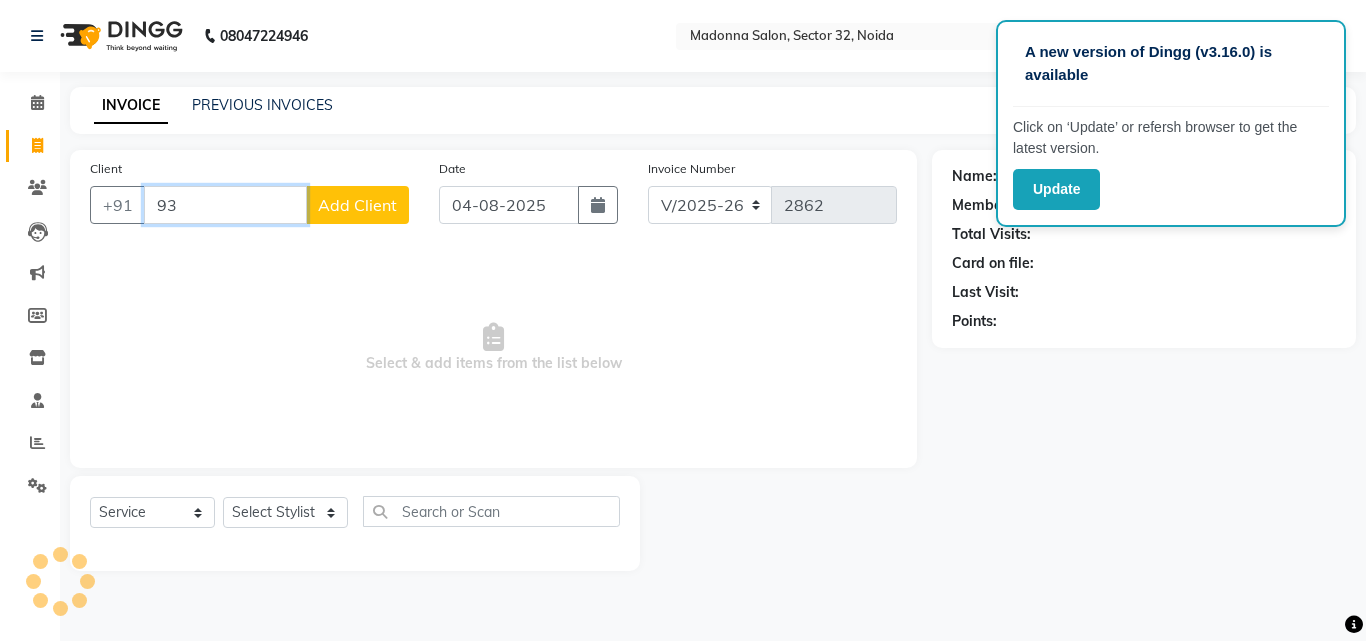 type on "9" 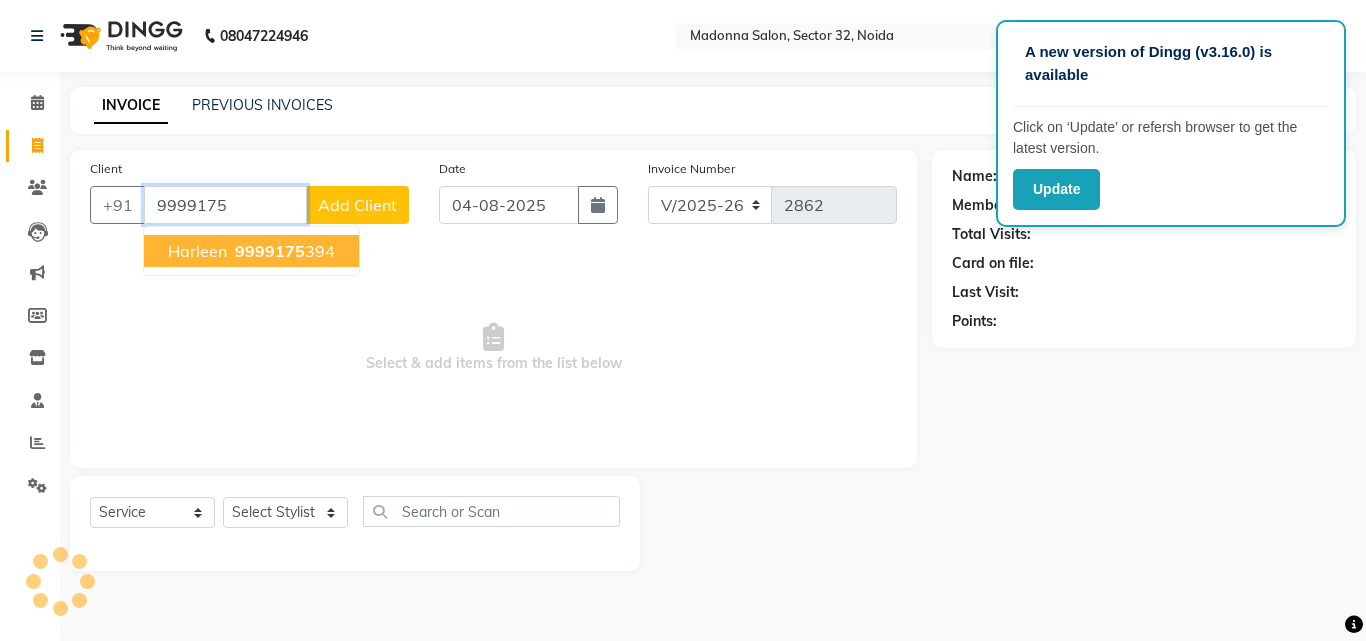 click on "9999175" at bounding box center [270, 251] 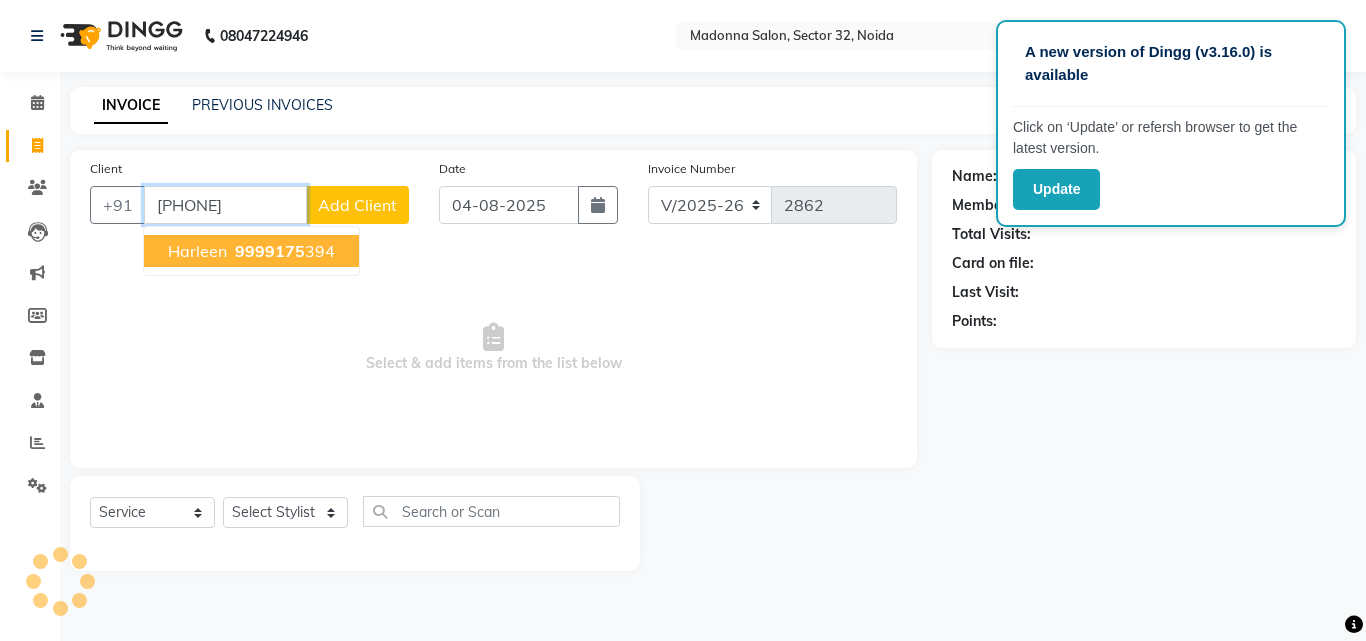 type on "9999175394" 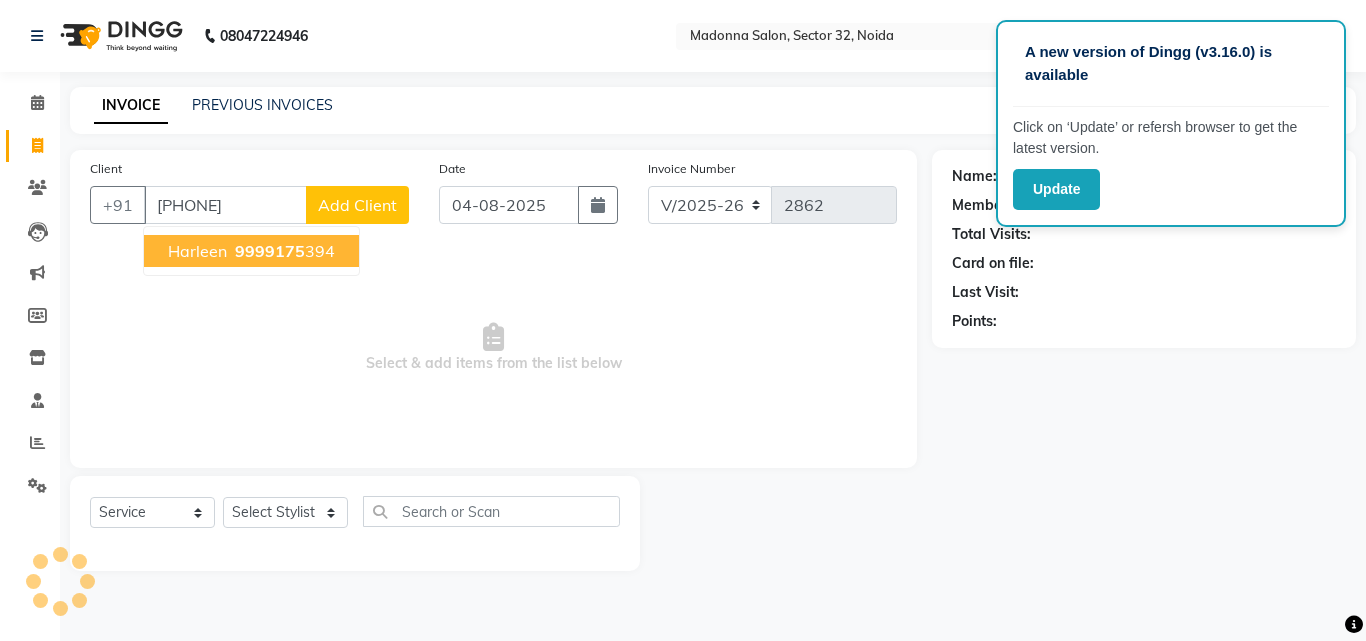 select on "1: Object" 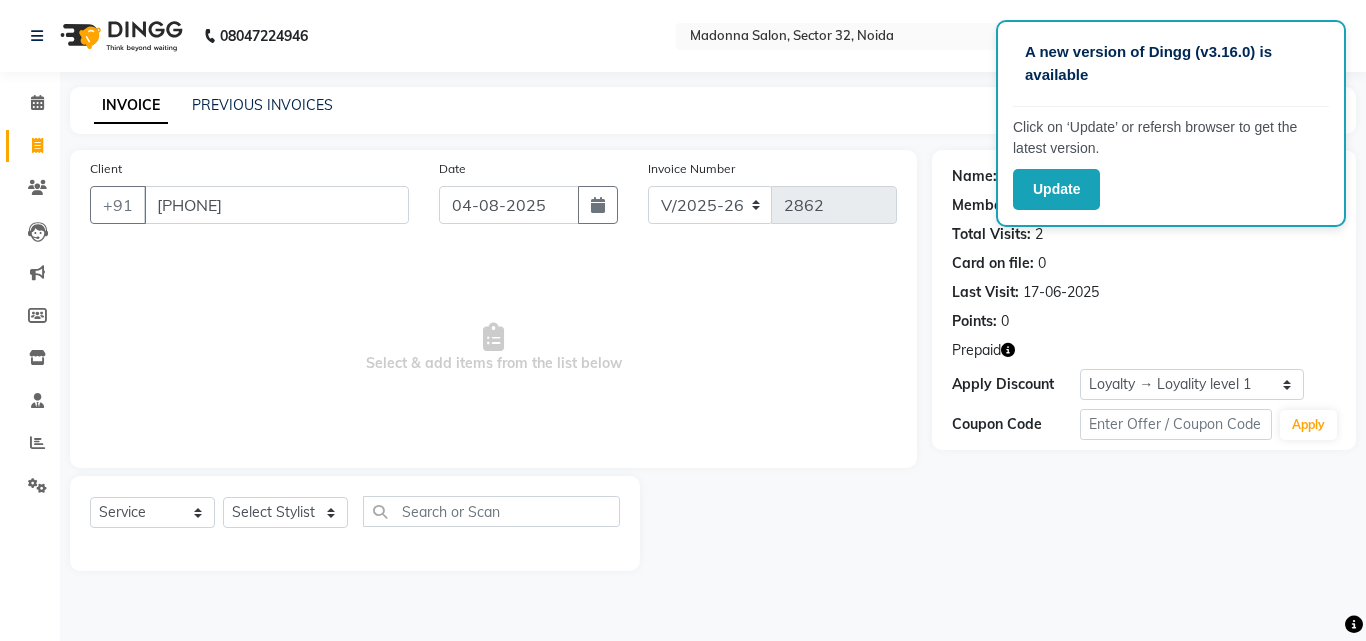 click 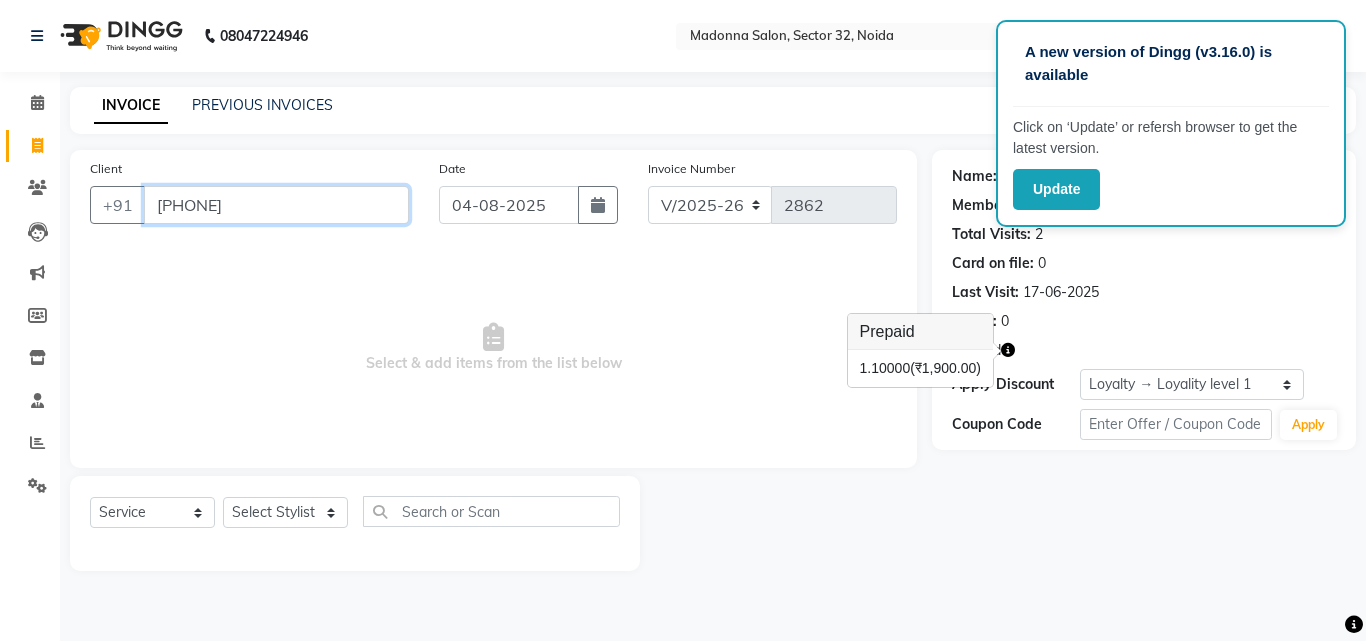 click on "9999175394" at bounding box center (276, 205) 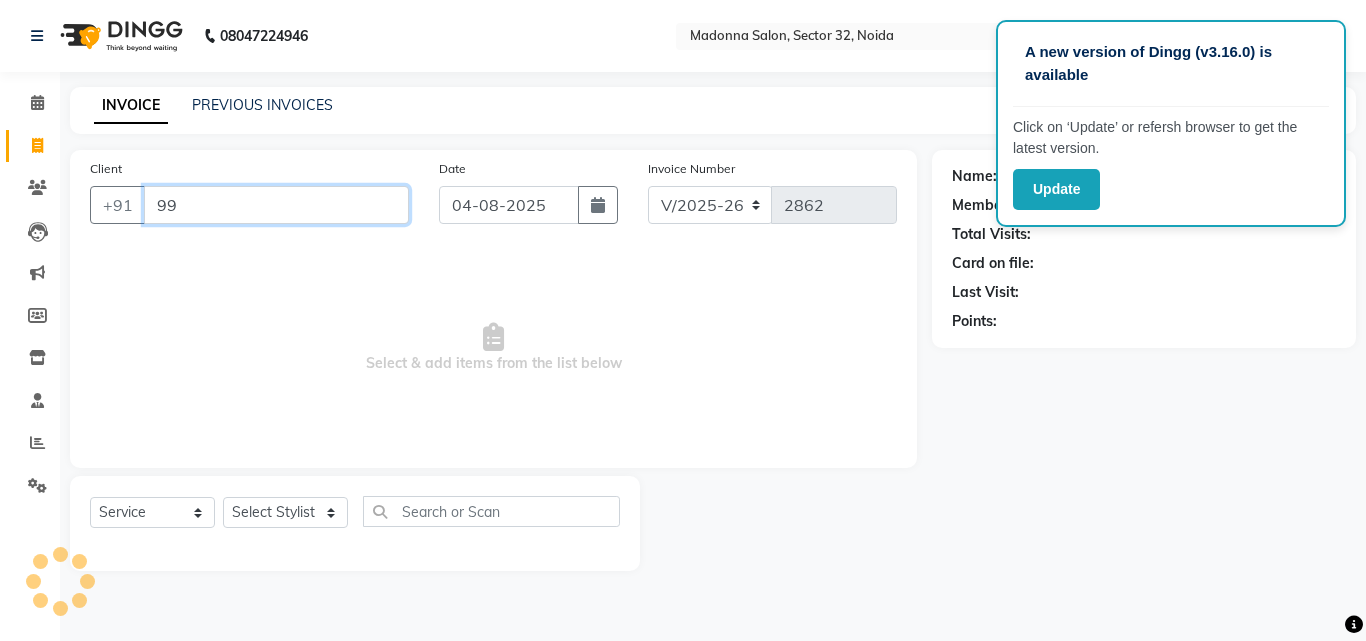 type on "9" 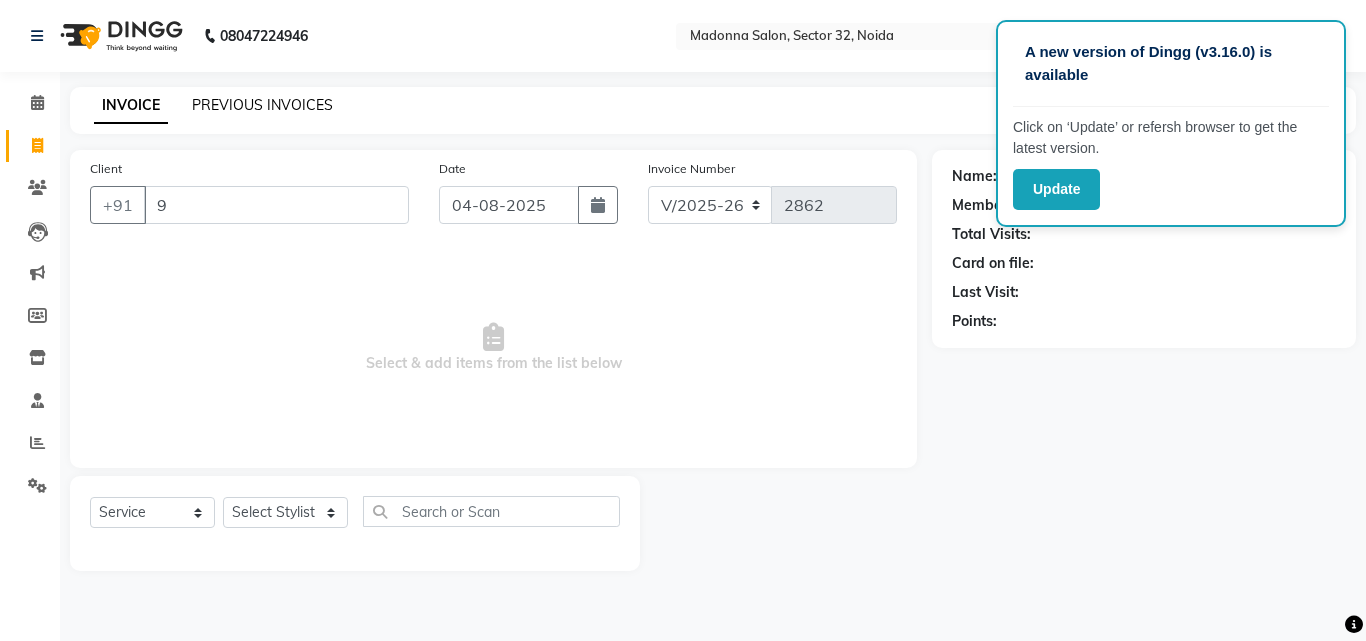 click on "PREVIOUS INVOICES" 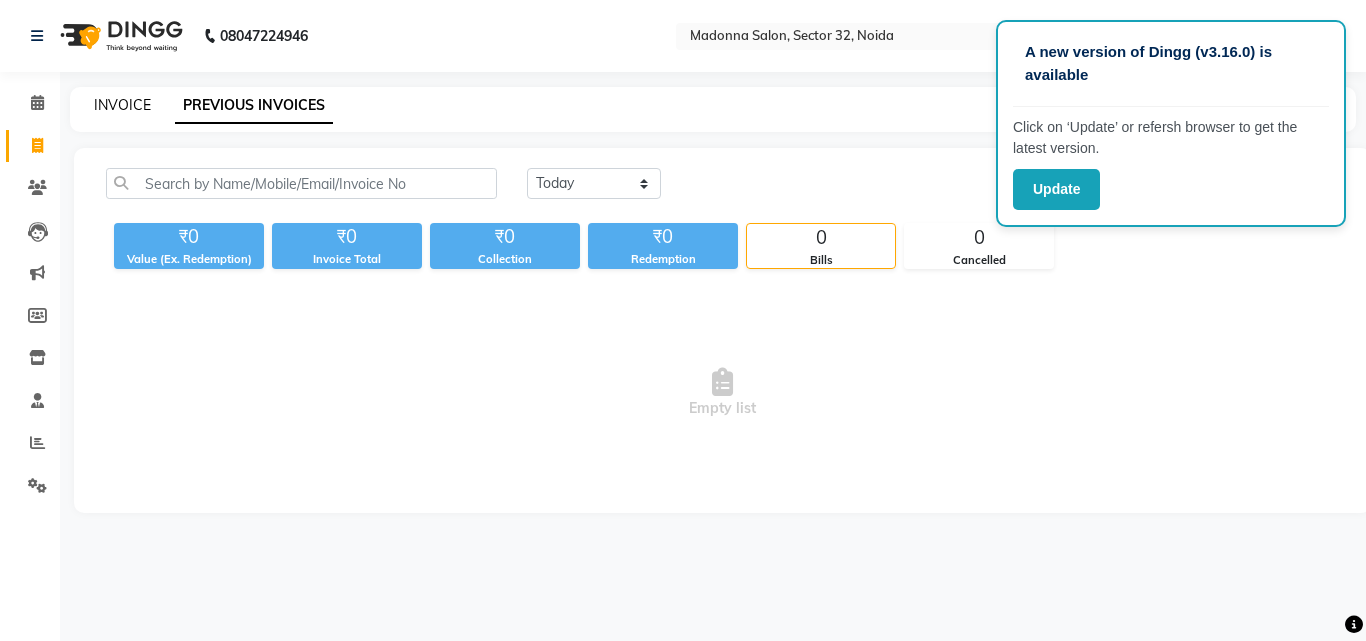 click on "INVOICE" 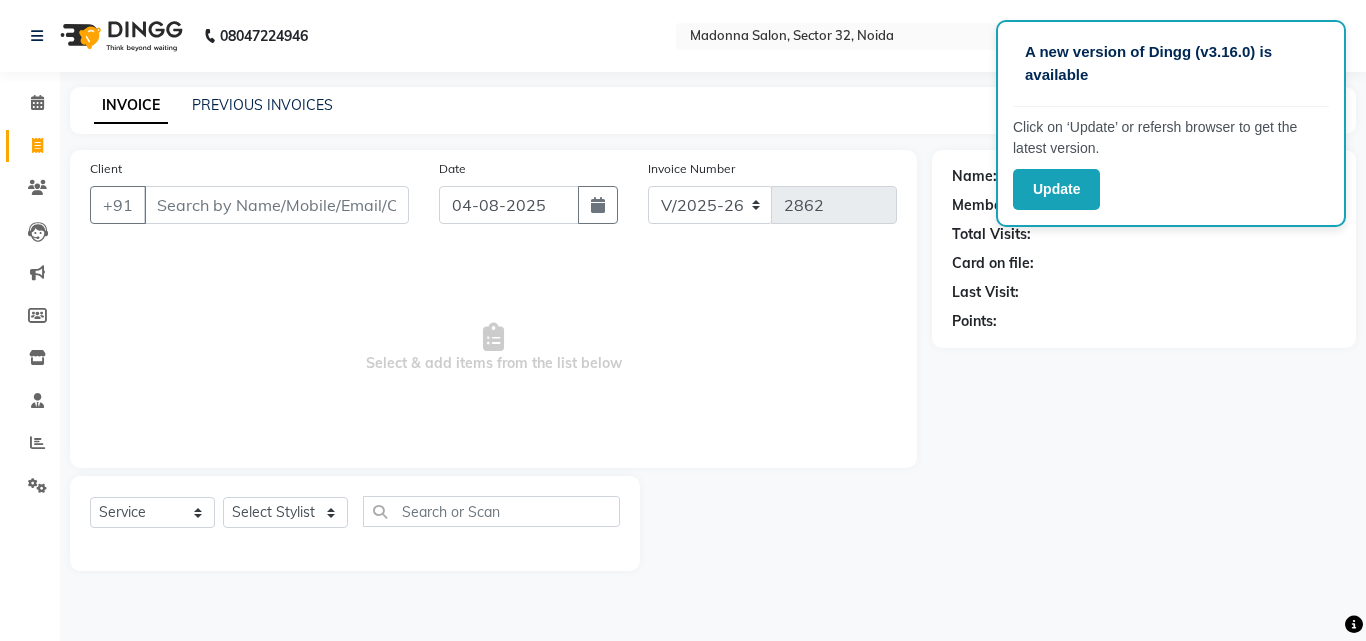 click on "Name: Membership: Total Visits: Card on file: Last Visit:  Points:" 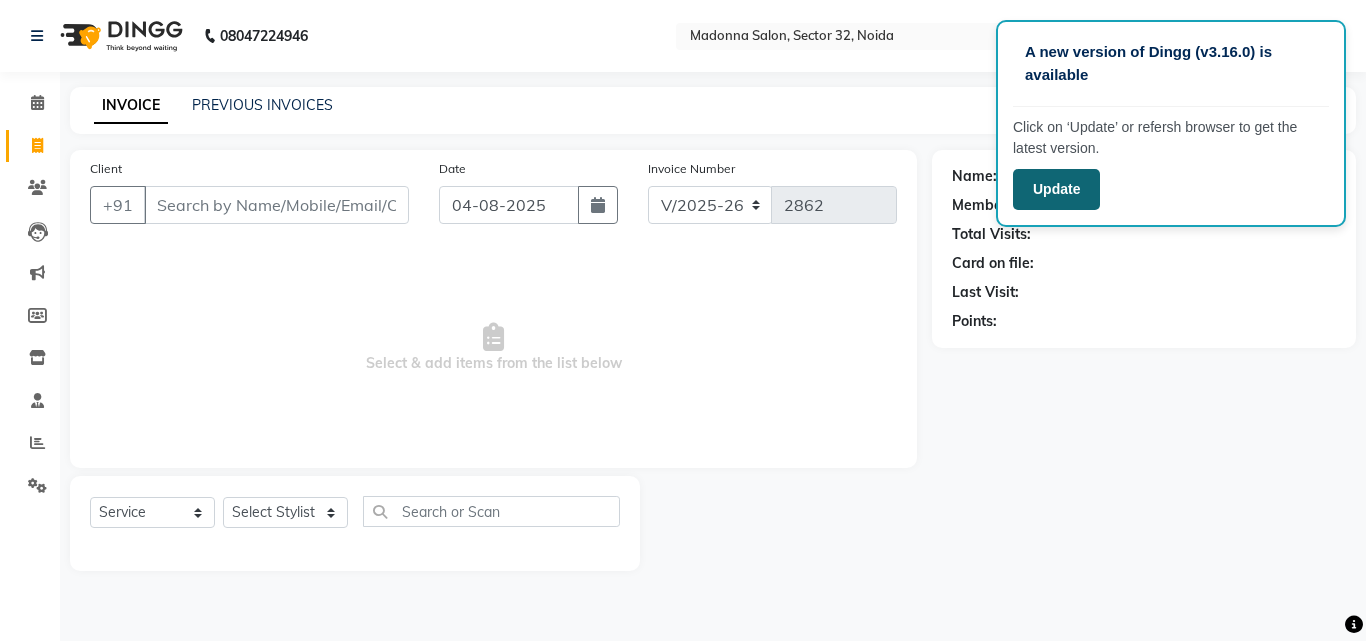 click on "Update" 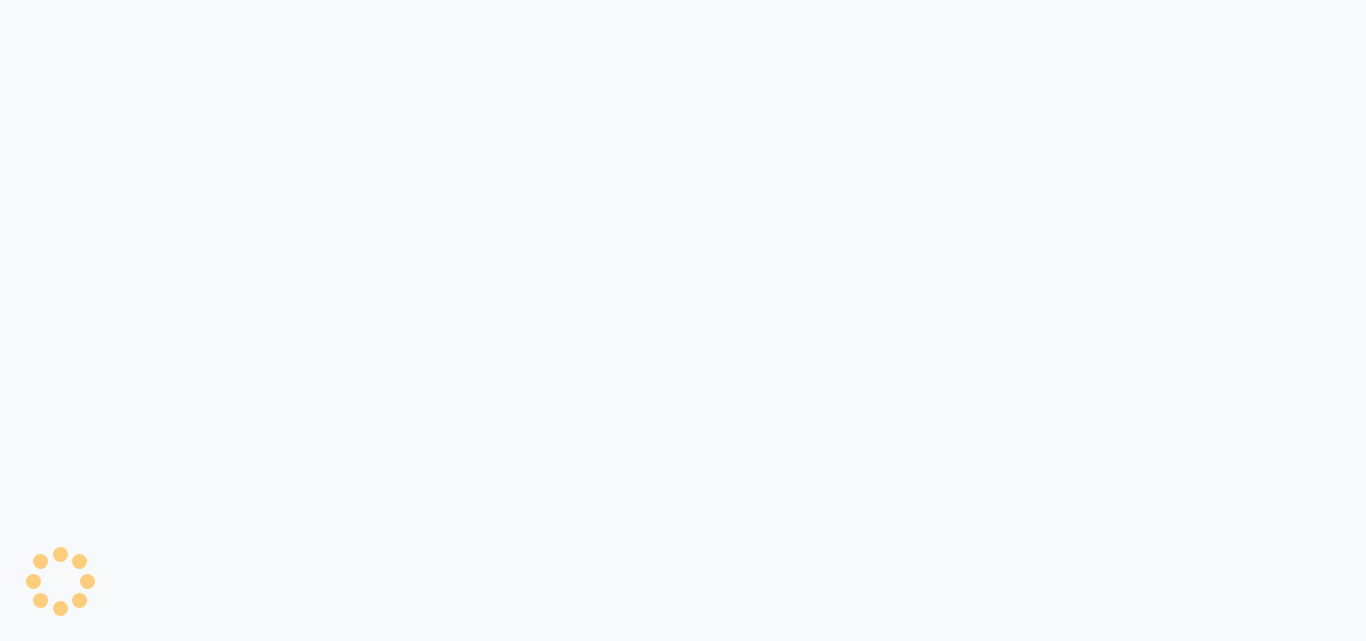 scroll, scrollTop: 0, scrollLeft: 0, axis: both 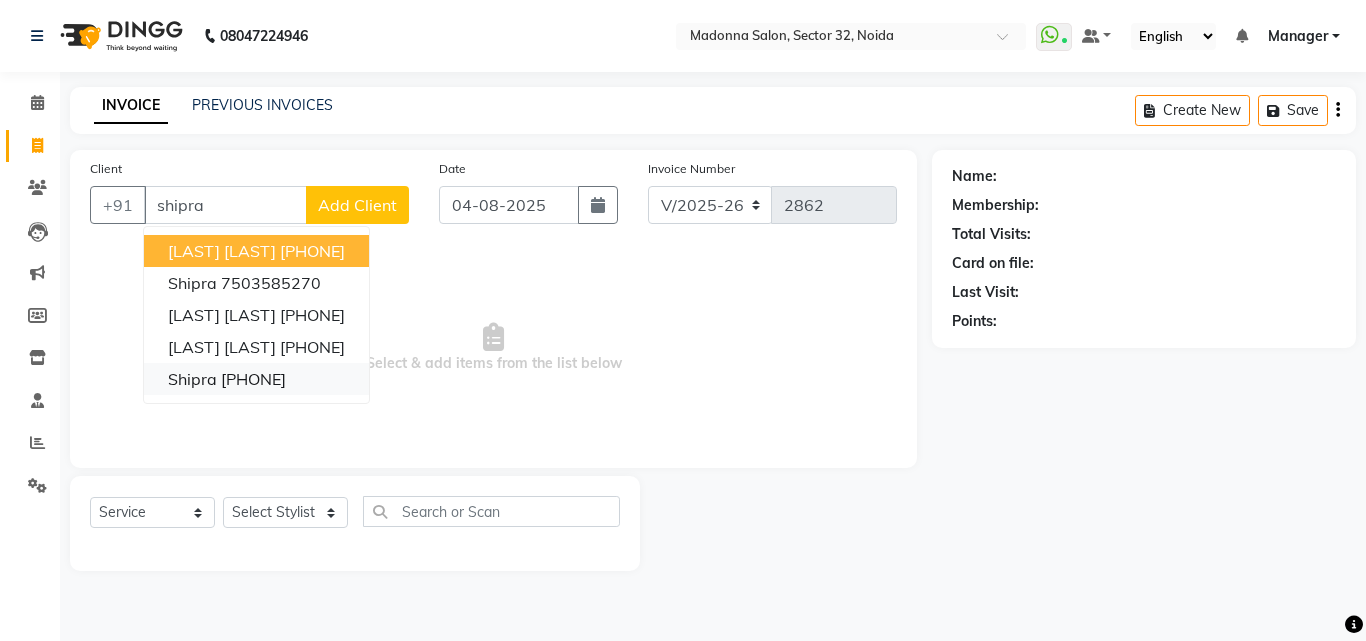 click on "9599347901" at bounding box center [253, 379] 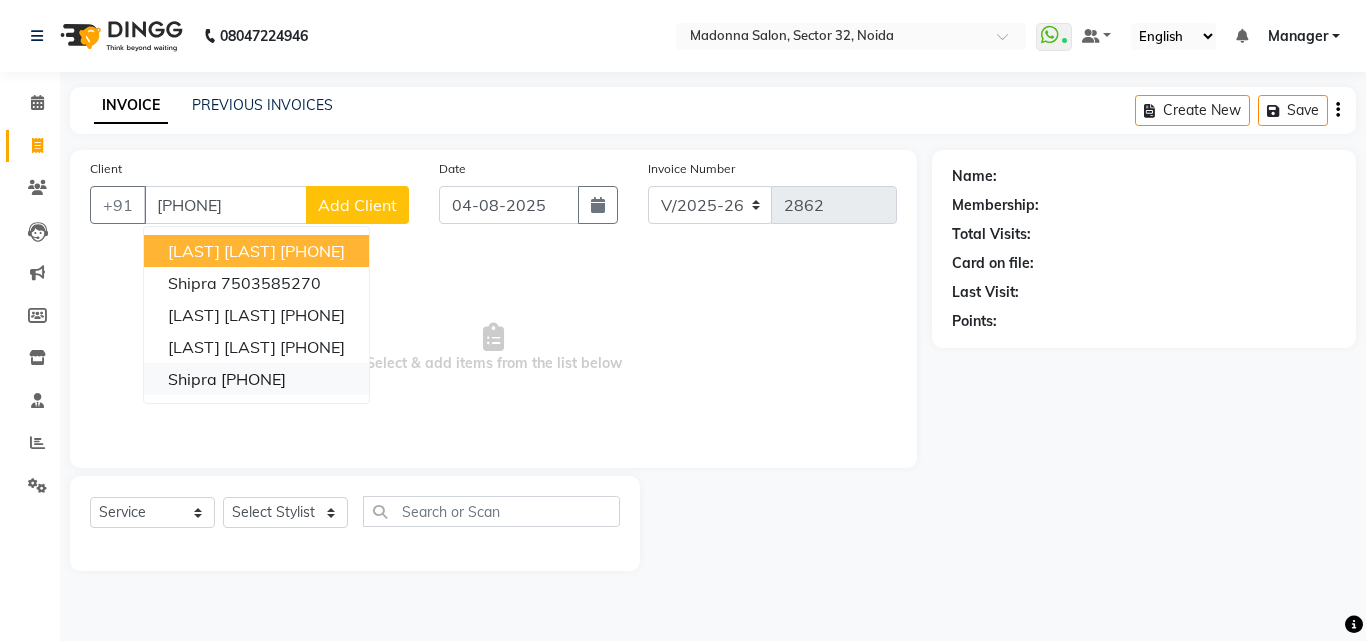 type on "9599347901" 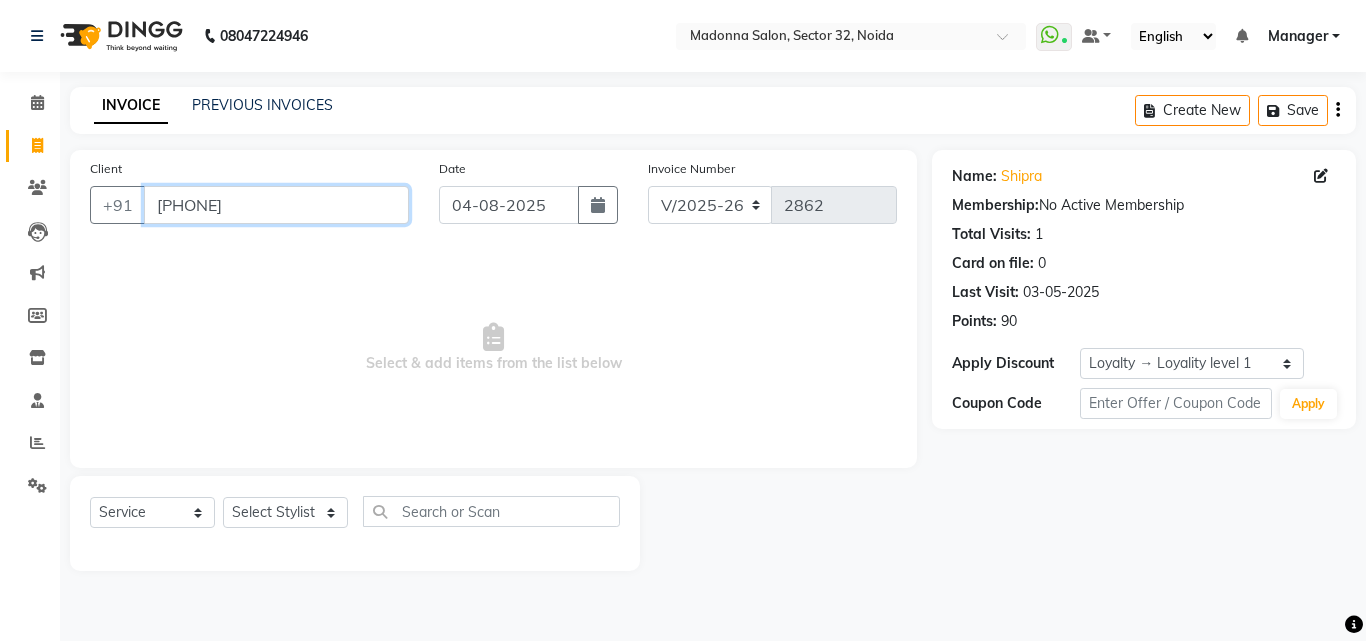 click on "9599347901" at bounding box center (276, 205) 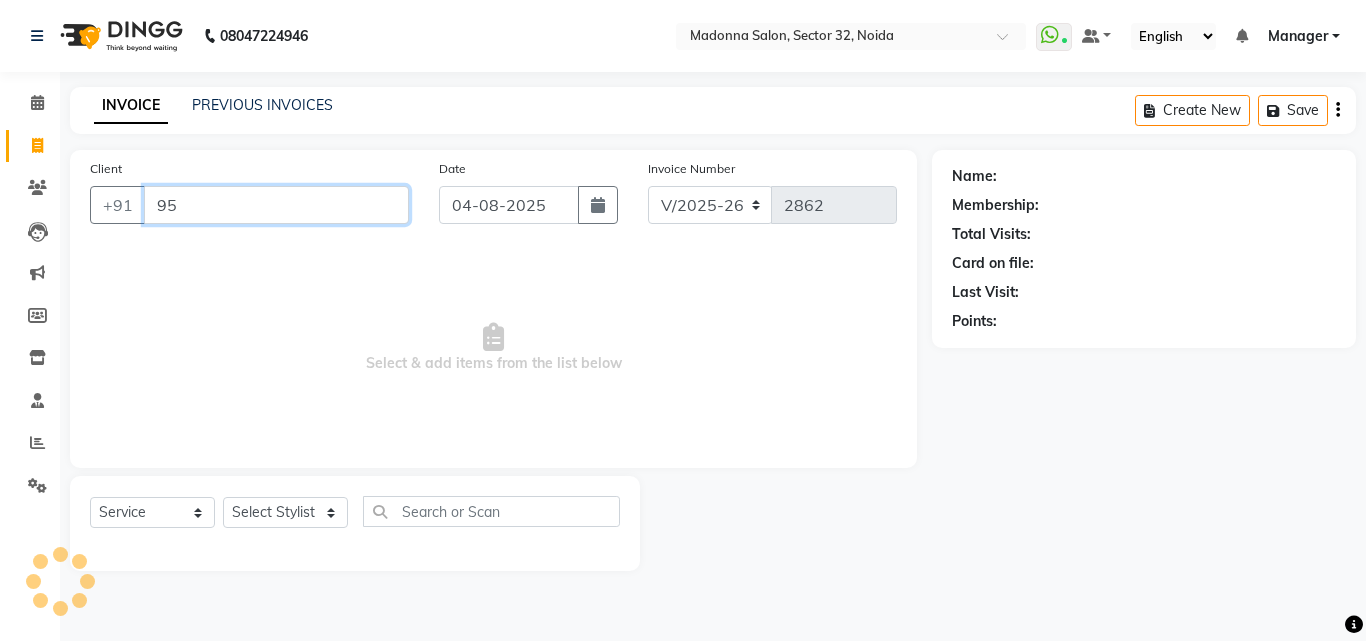 type on "9" 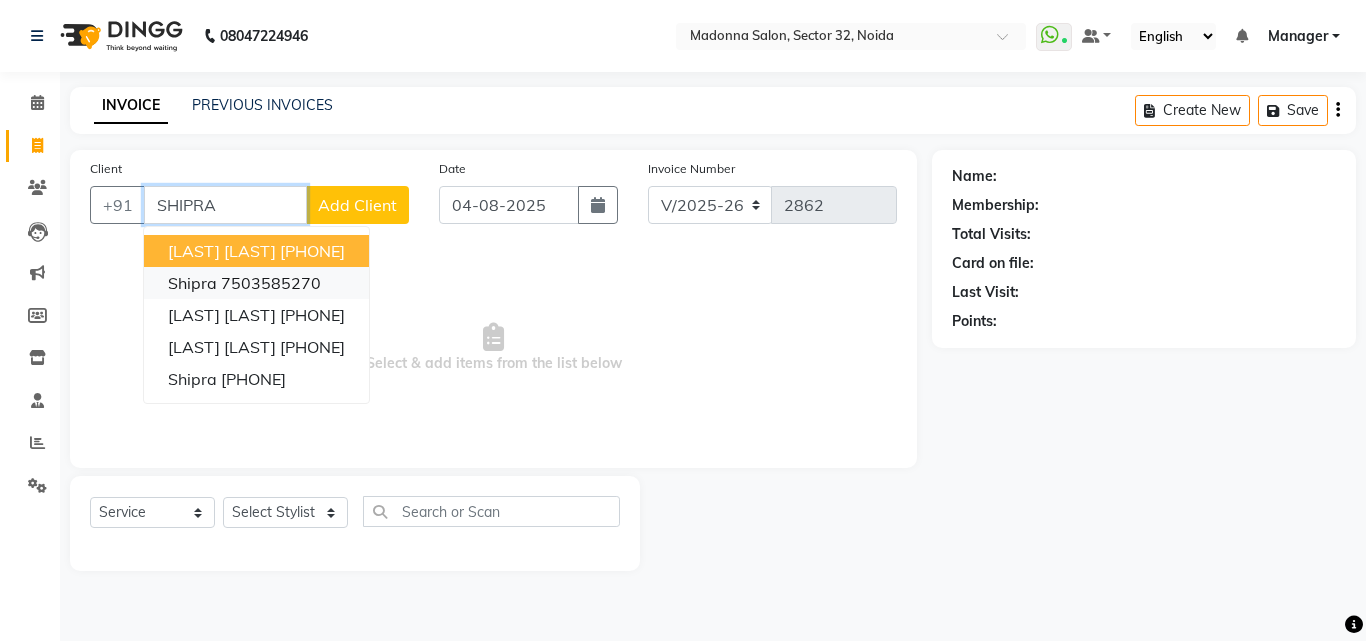 click on "7503585270" at bounding box center [271, 283] 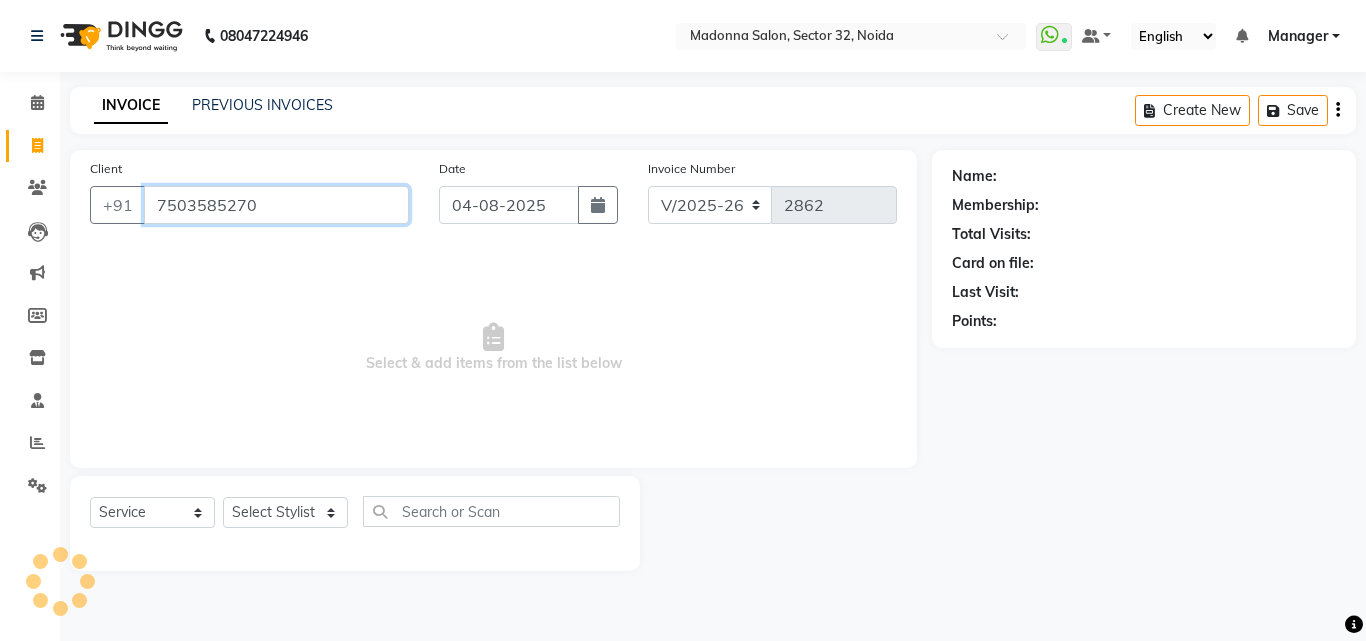 type on "7503585270" 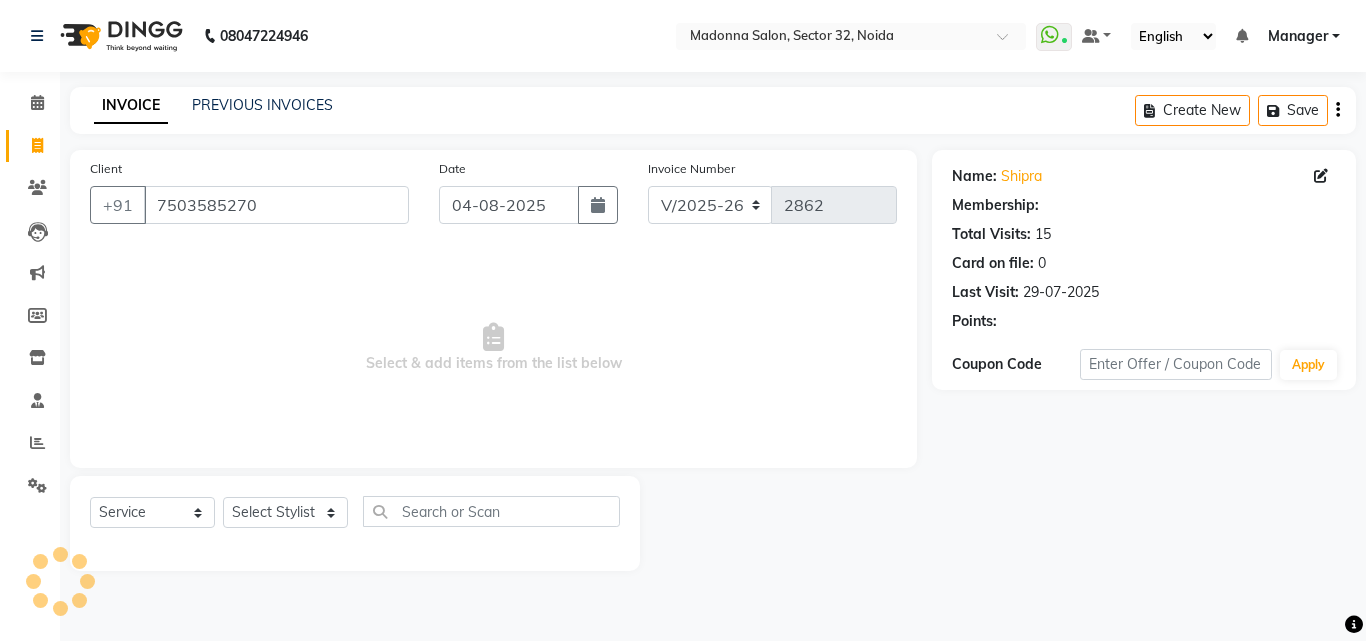 select on "1: Object" 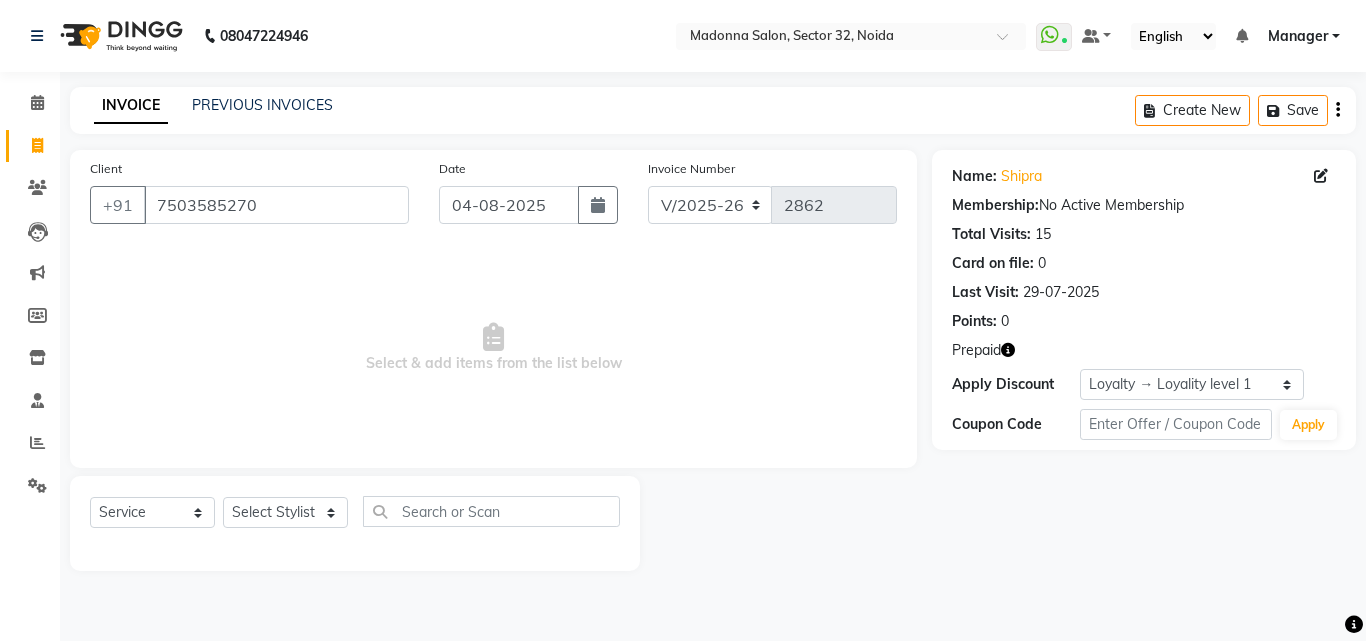 click 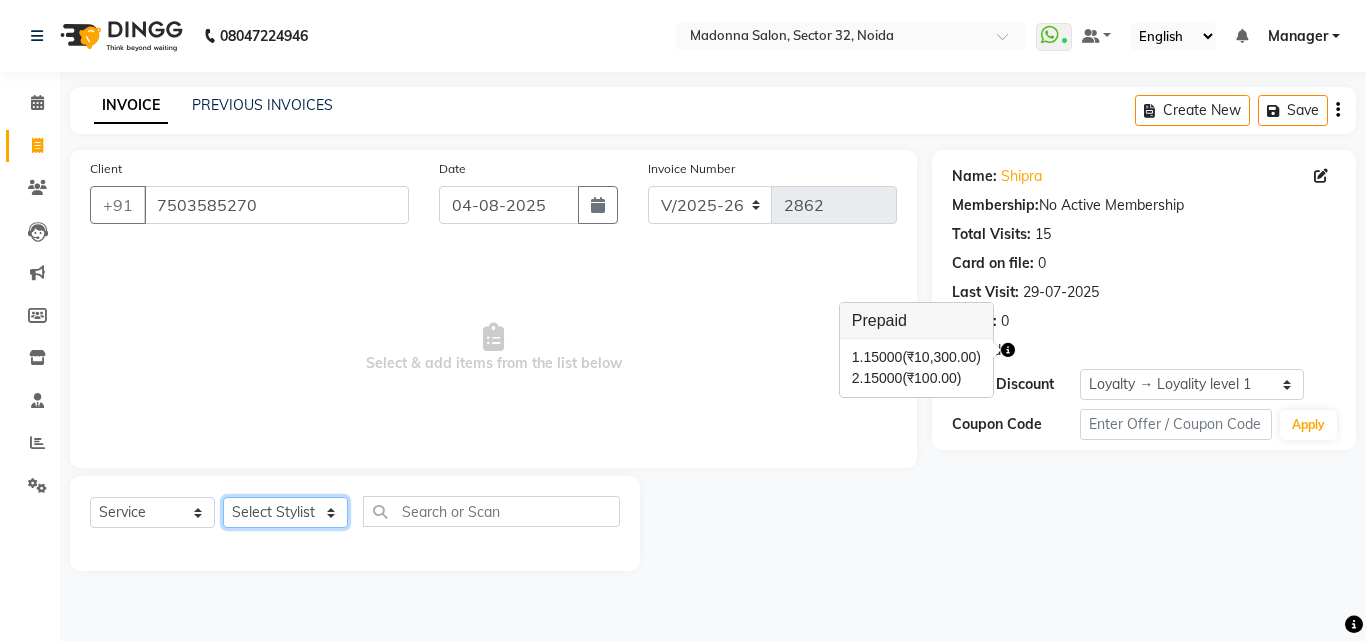 click on "Select Stylist Aayan Account  Ashu BHOLU Geeta Hanif JIYA SINGH Kiran LAXMAN PEDI Manager Mohit Naddy NAIL SWASTIKA Sajal Sameer Shahnawaj Sharukh Sonu VISHAL STYLIST" 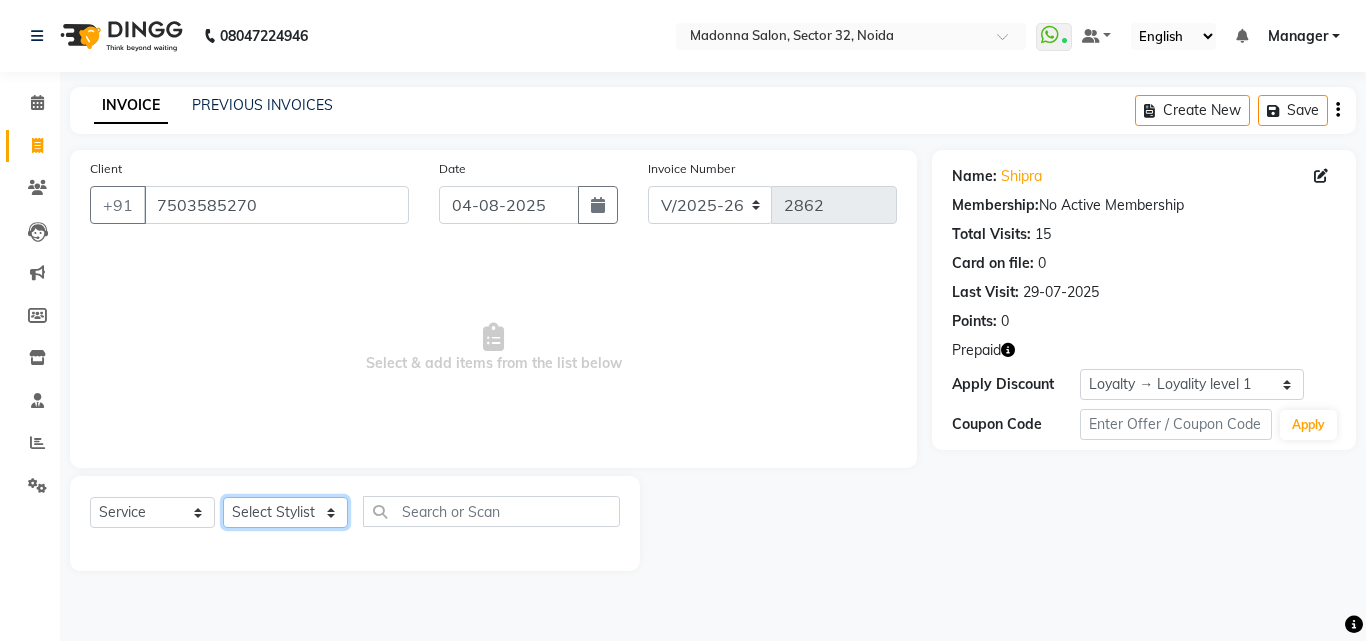 select on "63474" 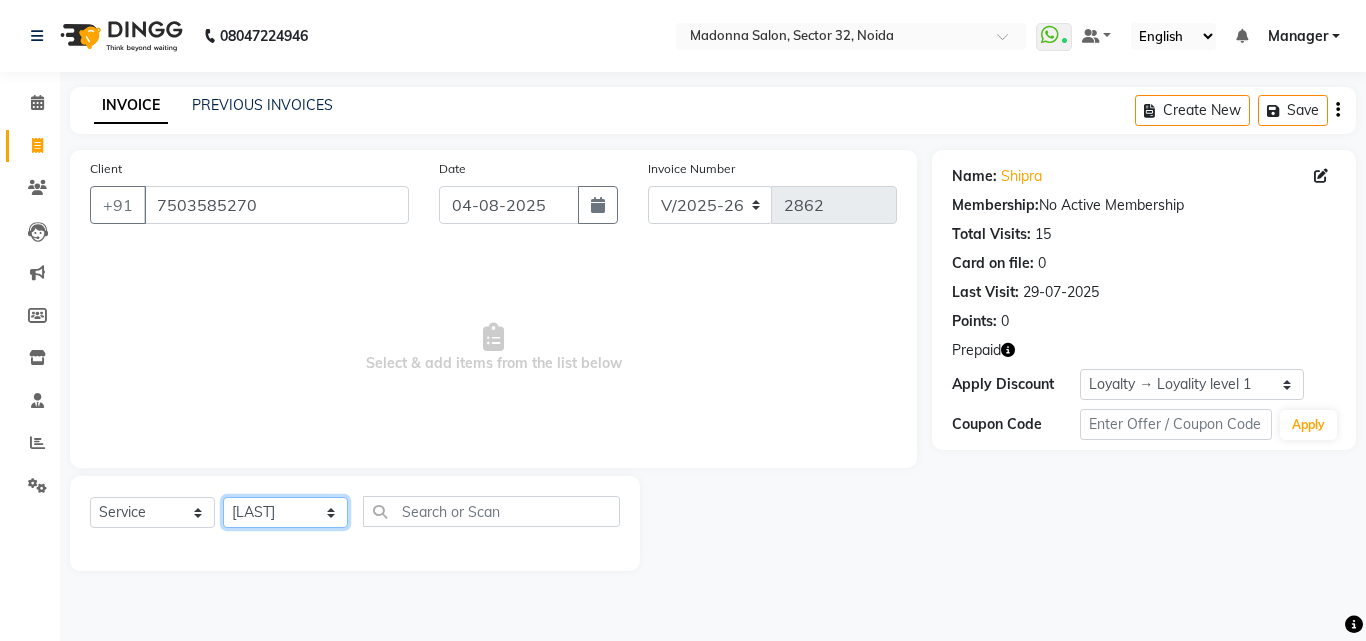 click on "Select Stylist Aayan Account  Ashu BHOLU Geeta Hanif JIYA SINGH Kiran LAXMAN PEDI Manager Mohit Naddy NAIL SWASTIKA Sajal Sameer Shahnawaj Sharukh Sonu VISHAL STYLIST" 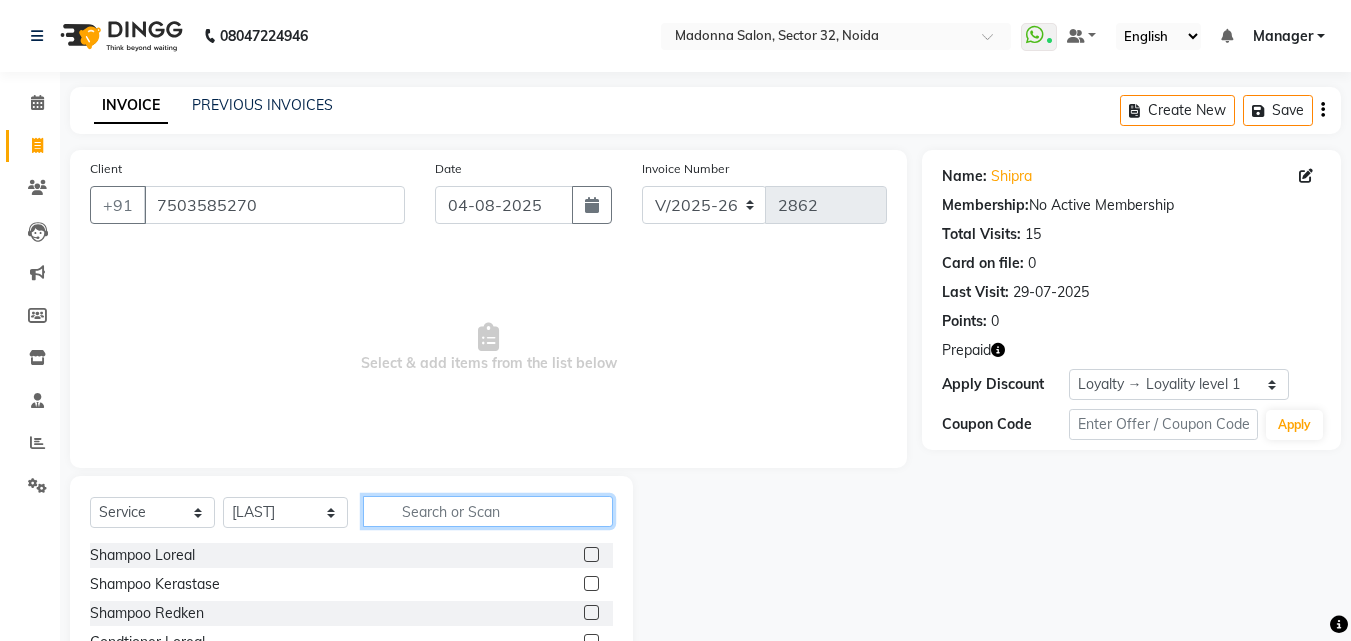 click 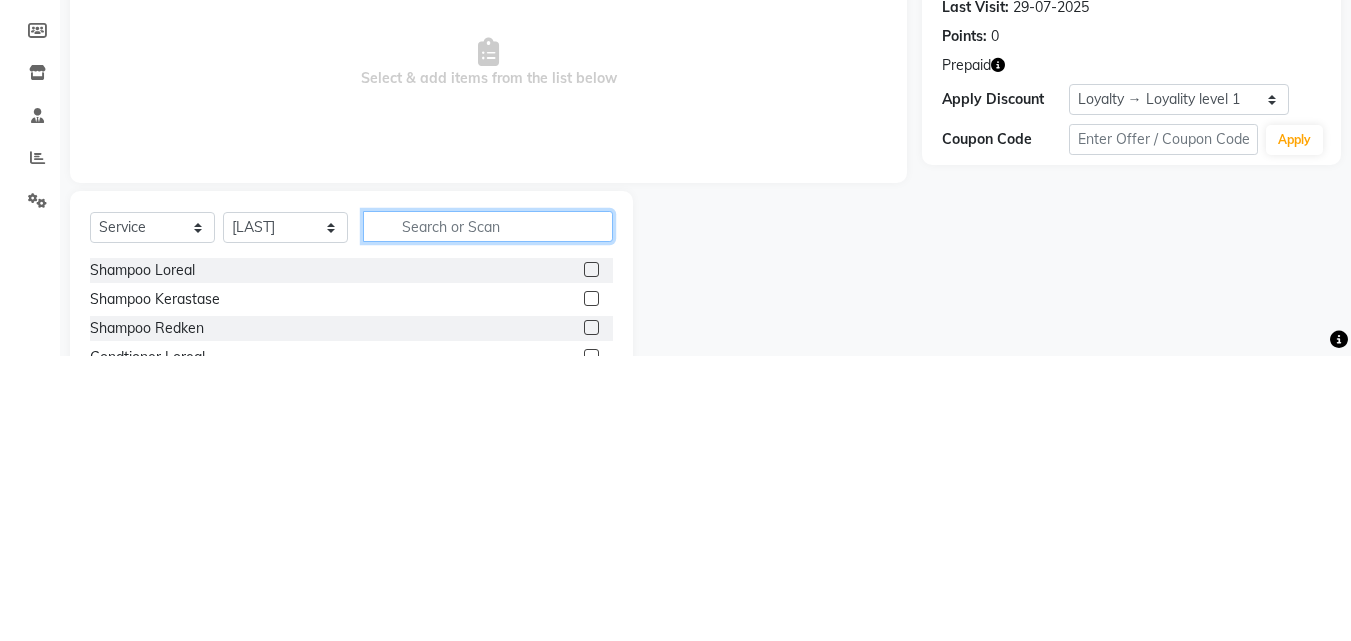 scroll, scrollTop: 48, scrollLeft: 0, axis: vertical 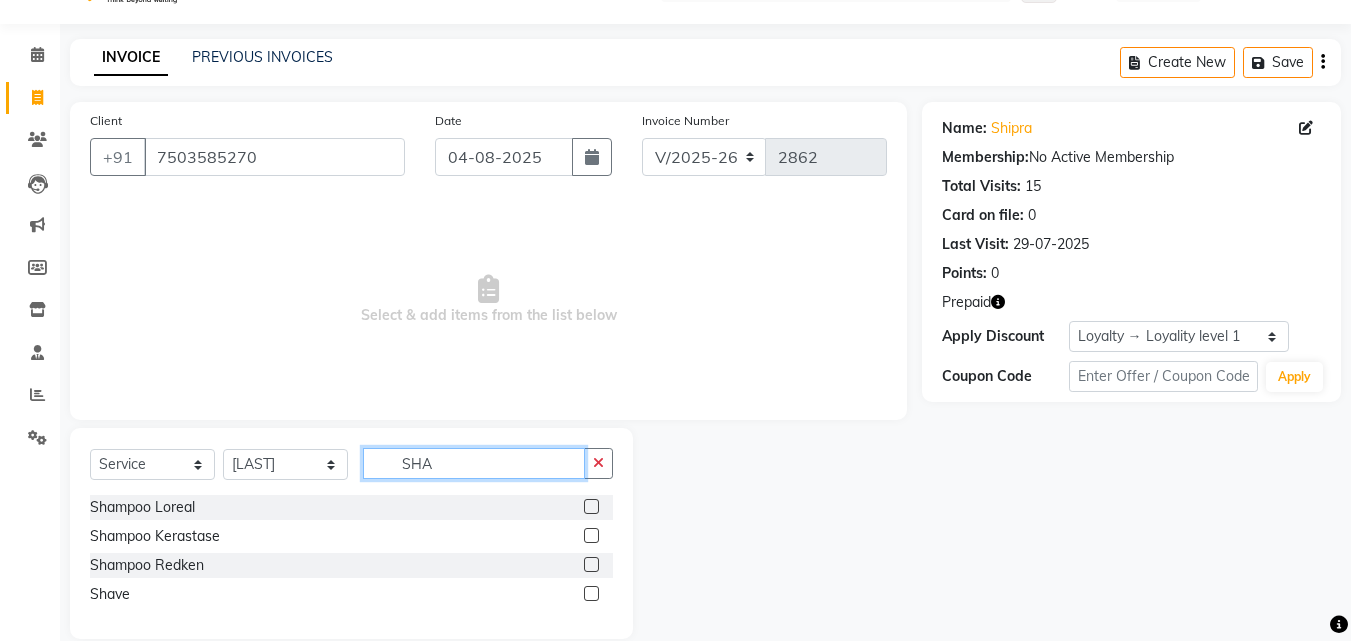 type on "SHA" 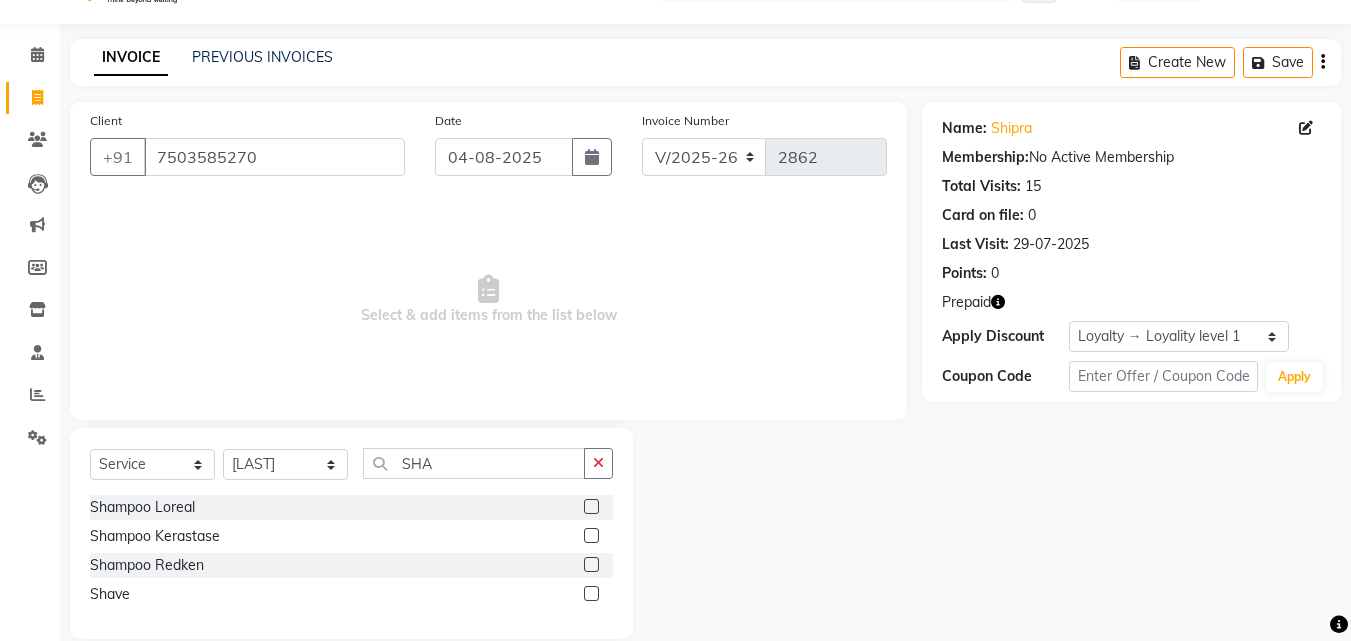 click 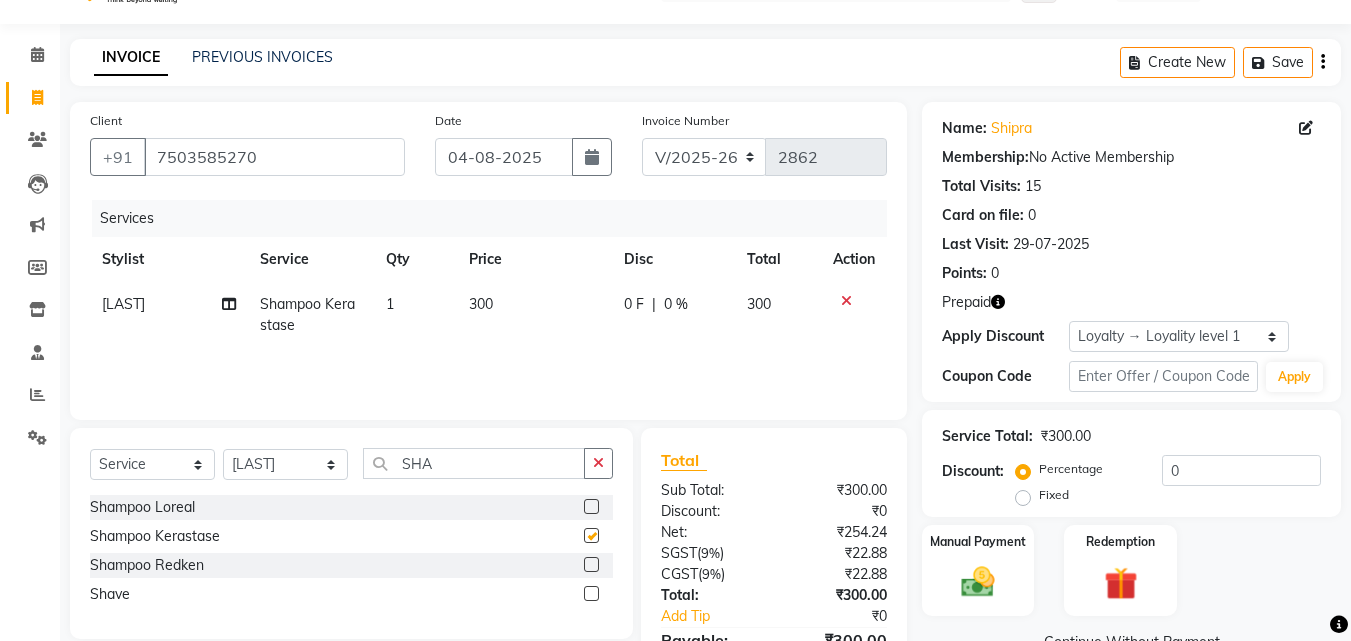 checkbox on "false" 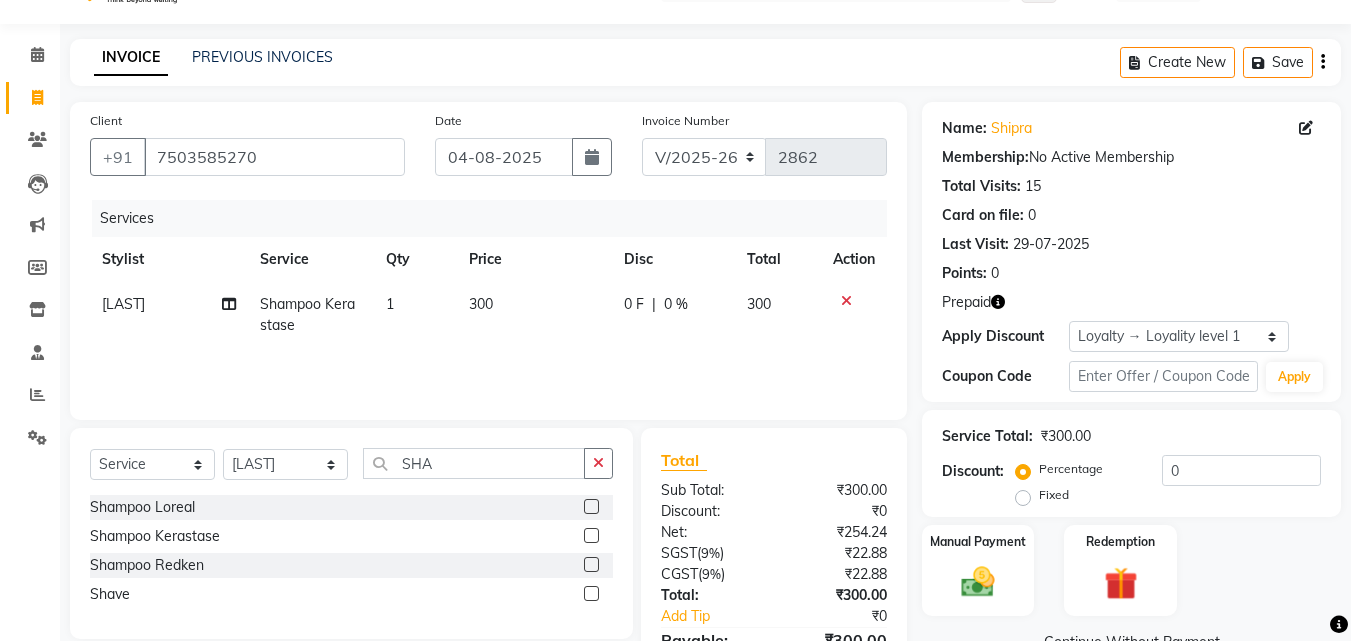 click on "300" 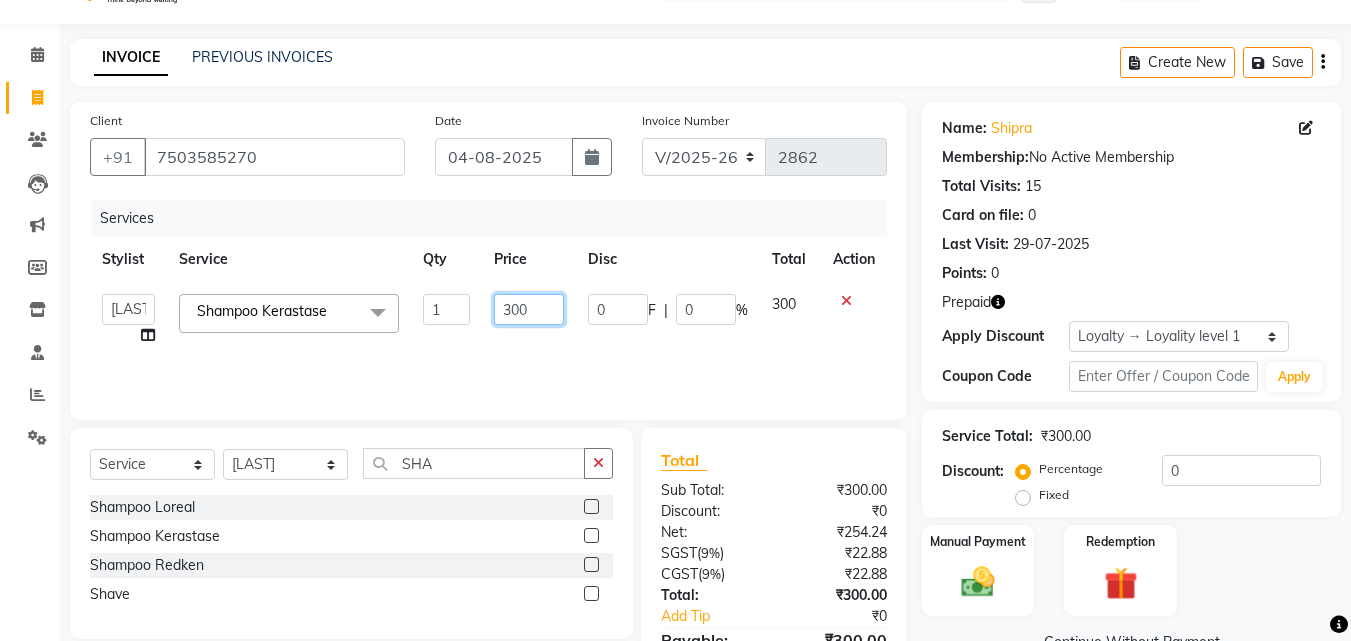 click on "300" 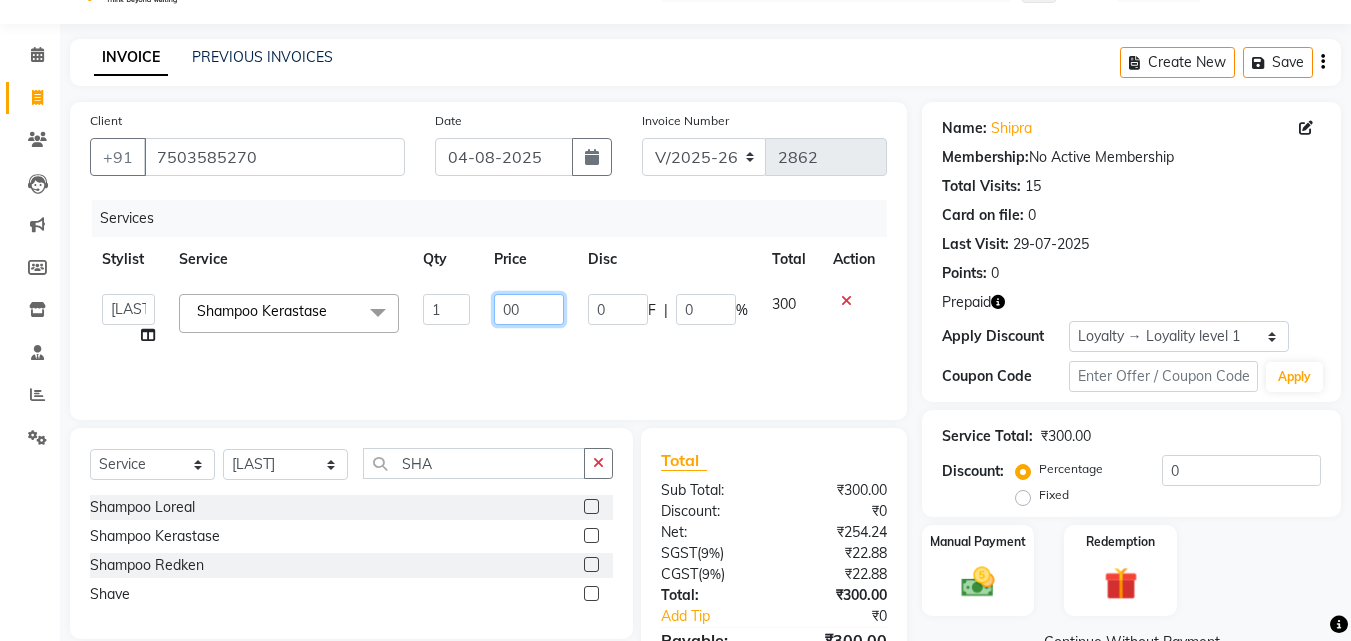 type on "600" 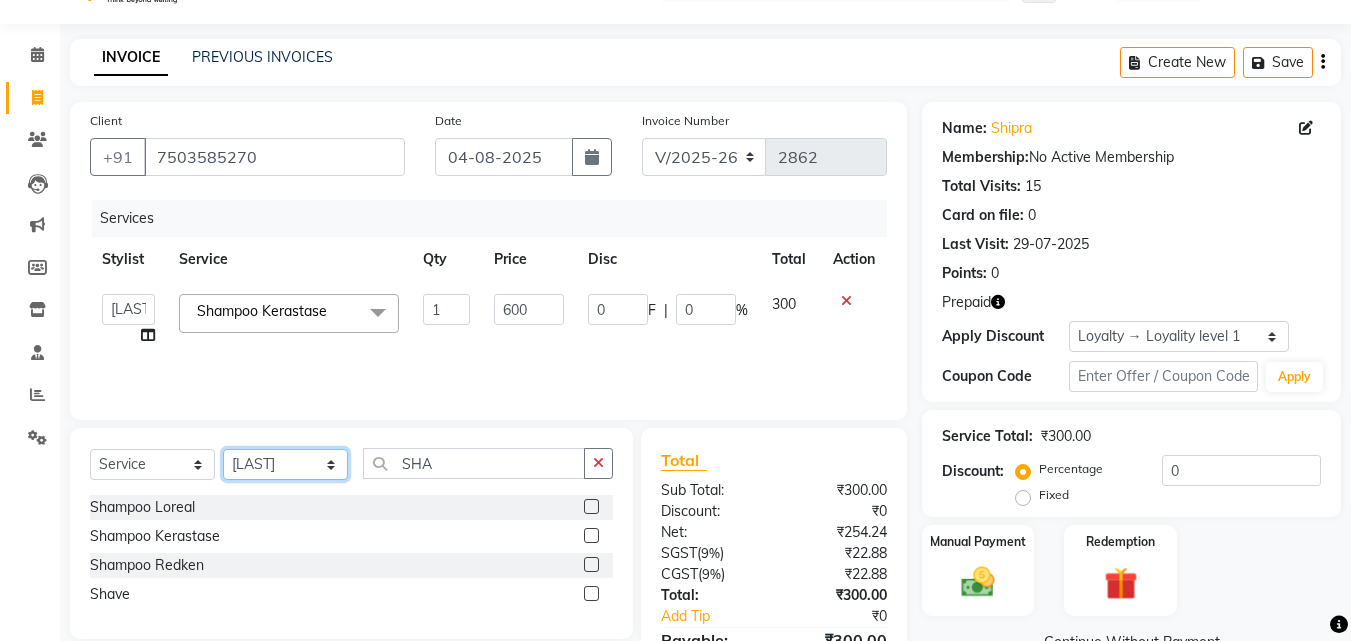 click on "Select Stylist Aayan Account  Ashu BHOLU Geeta Hanif JIYA SINGH Kiran LAXMAN PEDI Manager Mohit Naddy NAIL SWASTIKA Sajal Sameer Shahnawaj Sharukh Sonu VISHAL STYLIST" 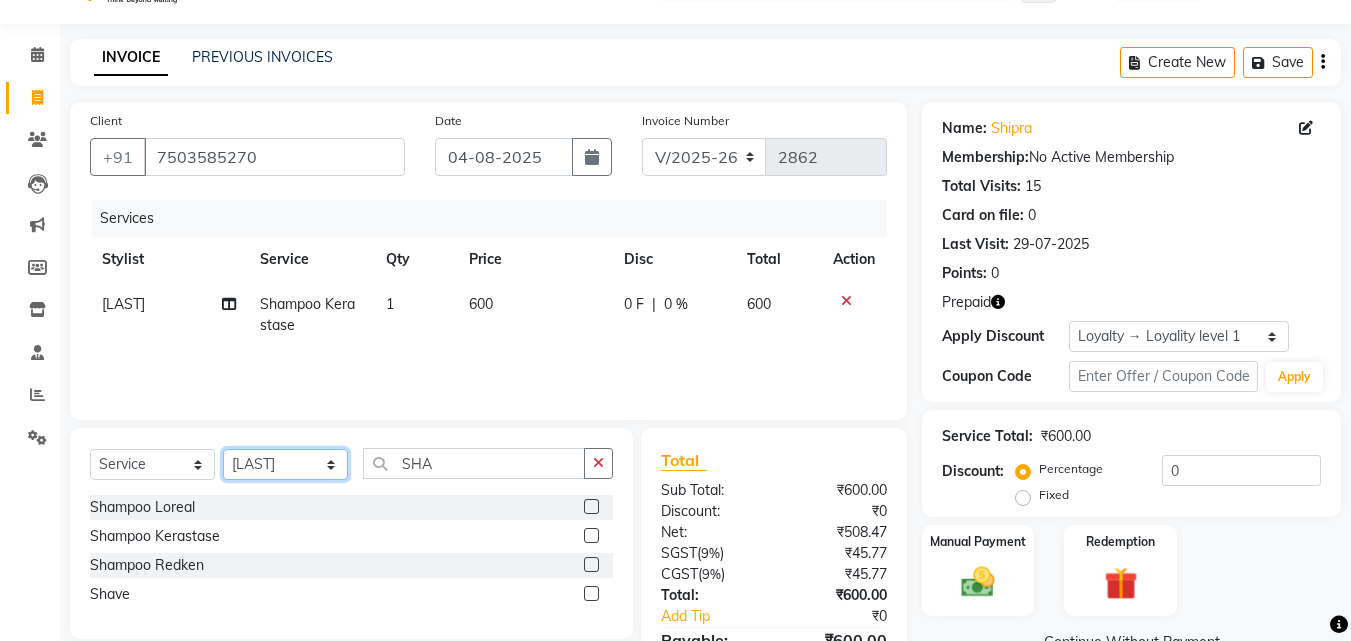 select on "61919" 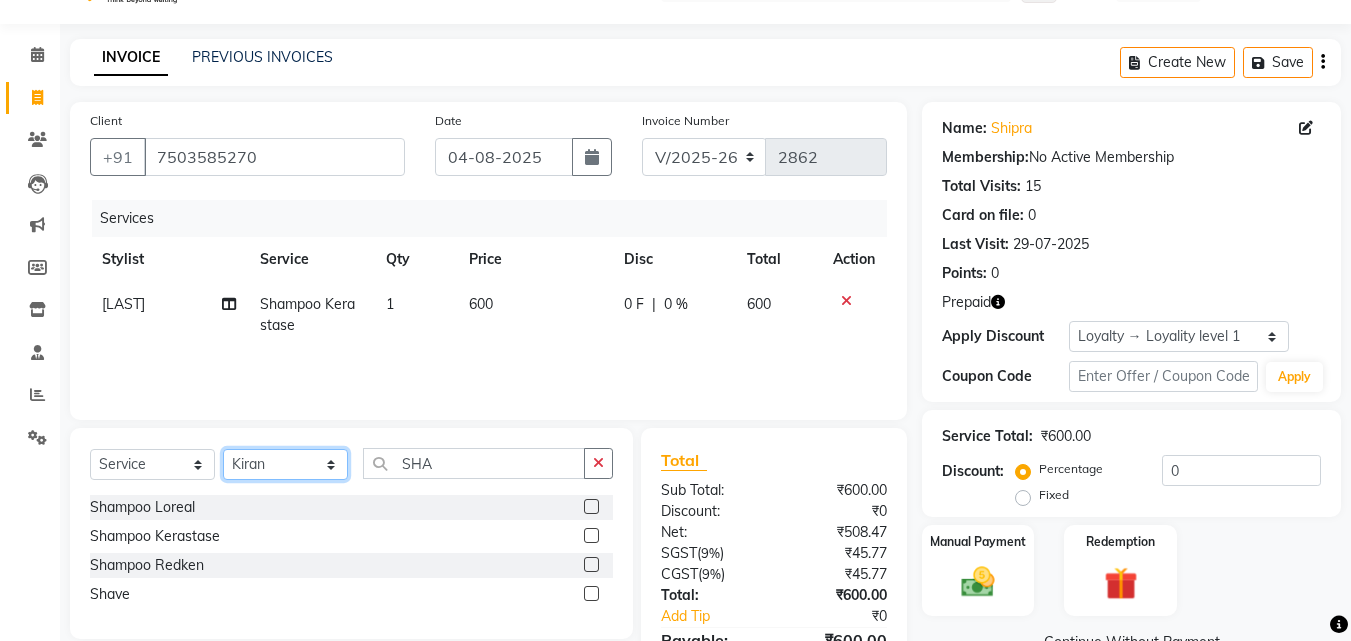 click on "Select Stylist Aayan Account  Ashu BHOLU Geeta Hanif JIYA SINGH Kiran LAXMAN PEDI Manager Mohit Naddy NAIL SWASTIKA Sajal Sameer Shahnawaj Sharukh Sonu VISHAL STYLIST" 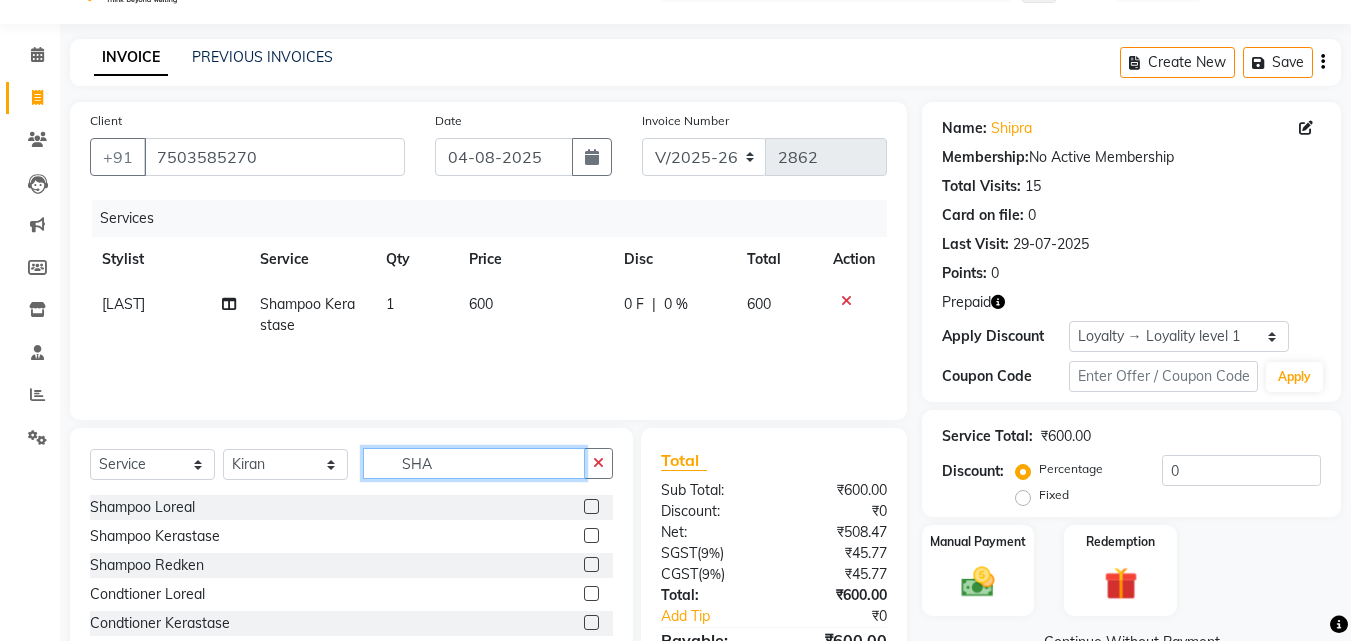 click on "SHA" 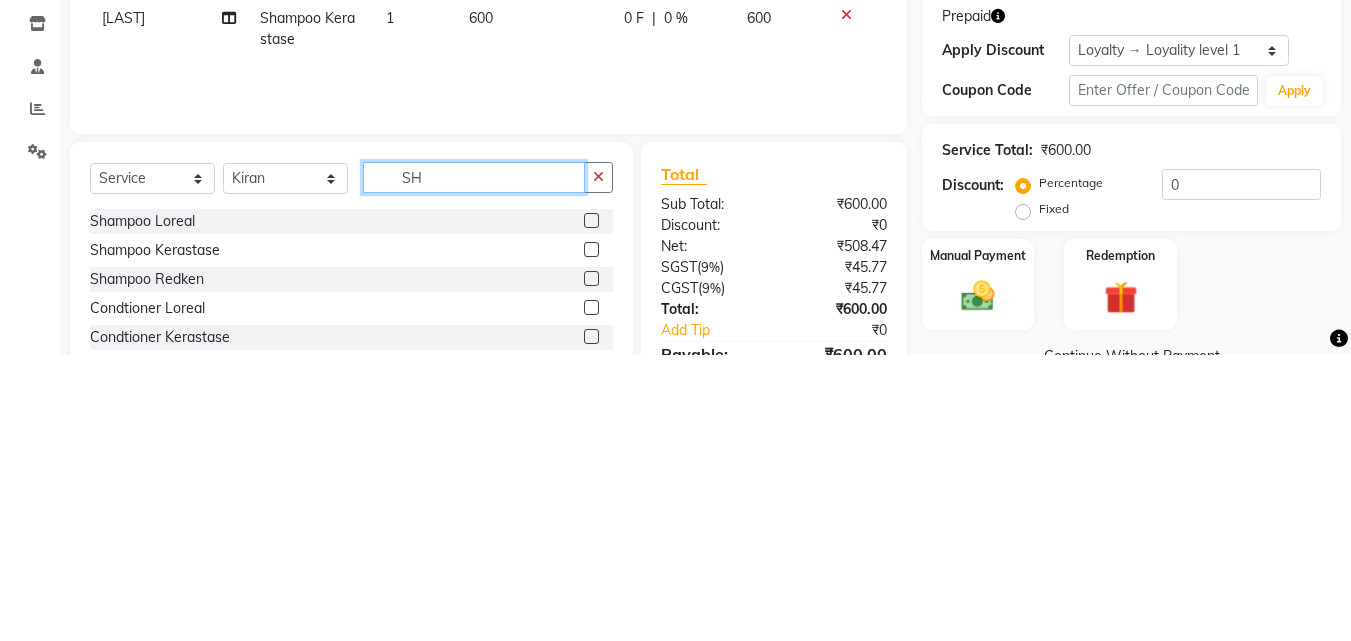 type on "S" 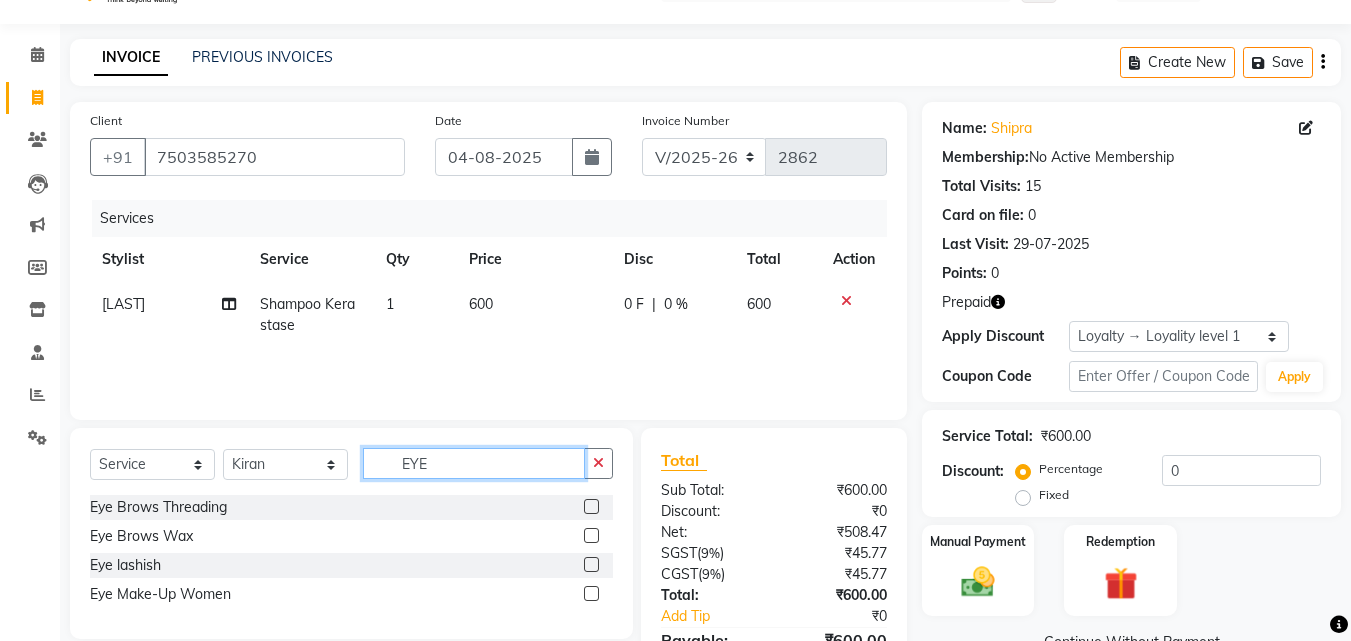 type on "EYE" 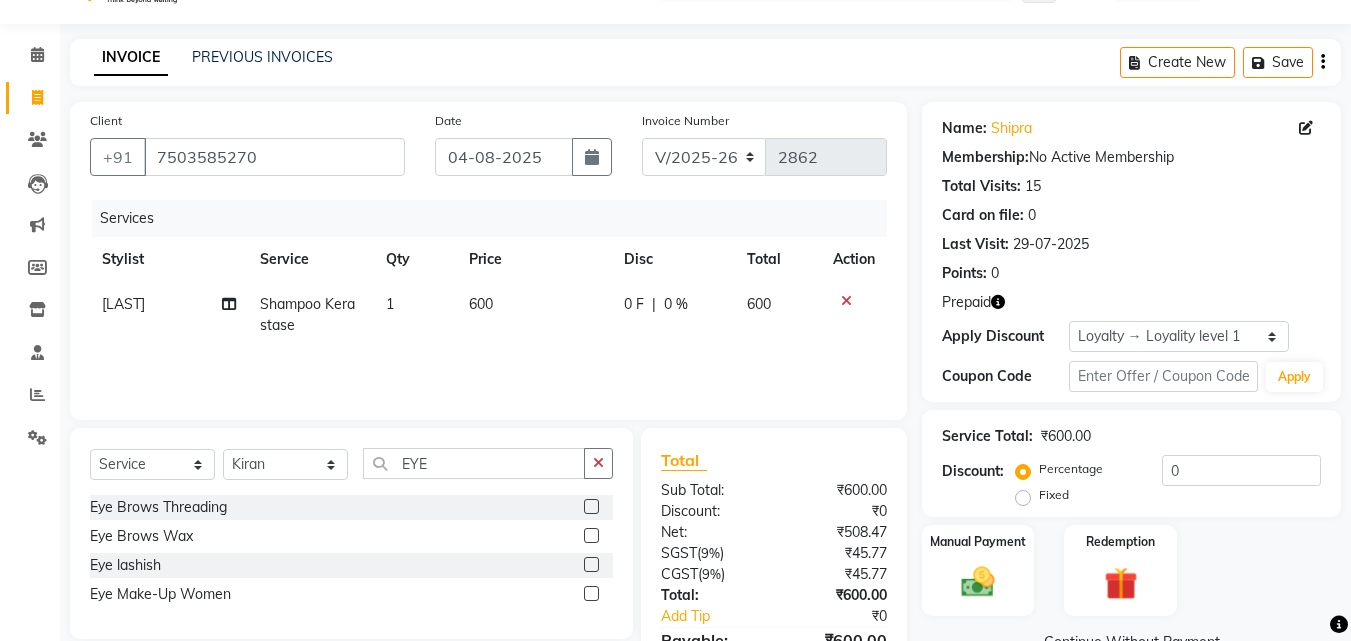 click 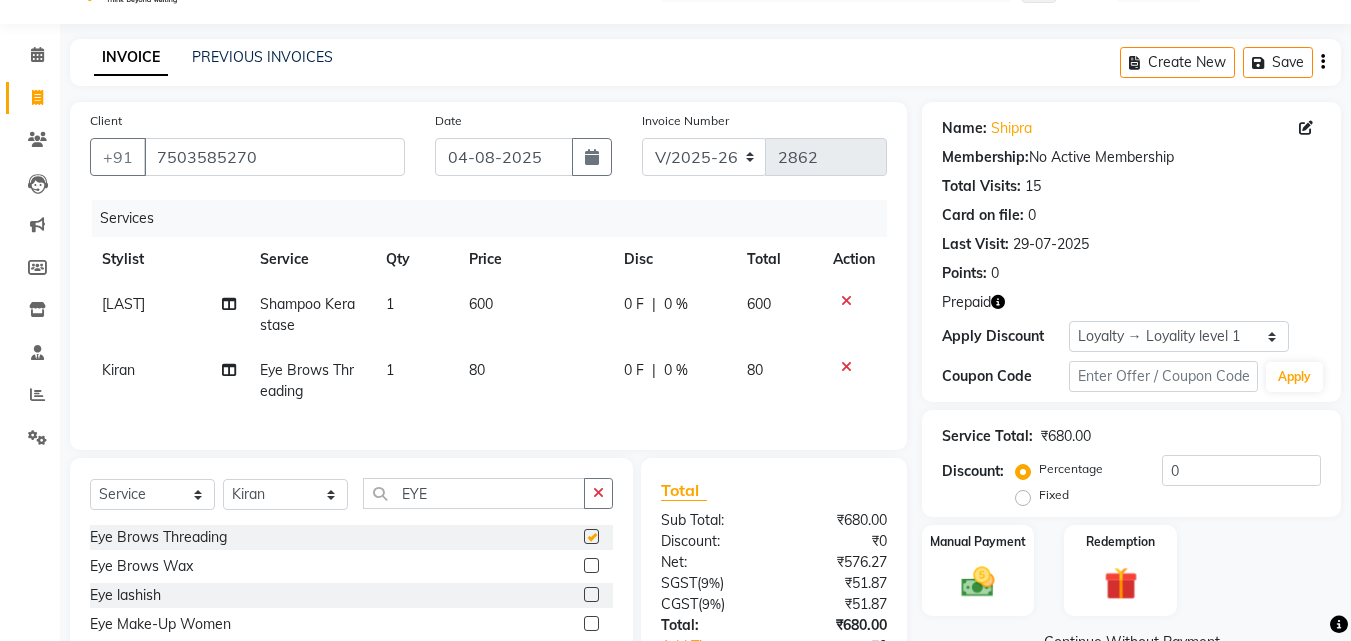 checkbox on "false" 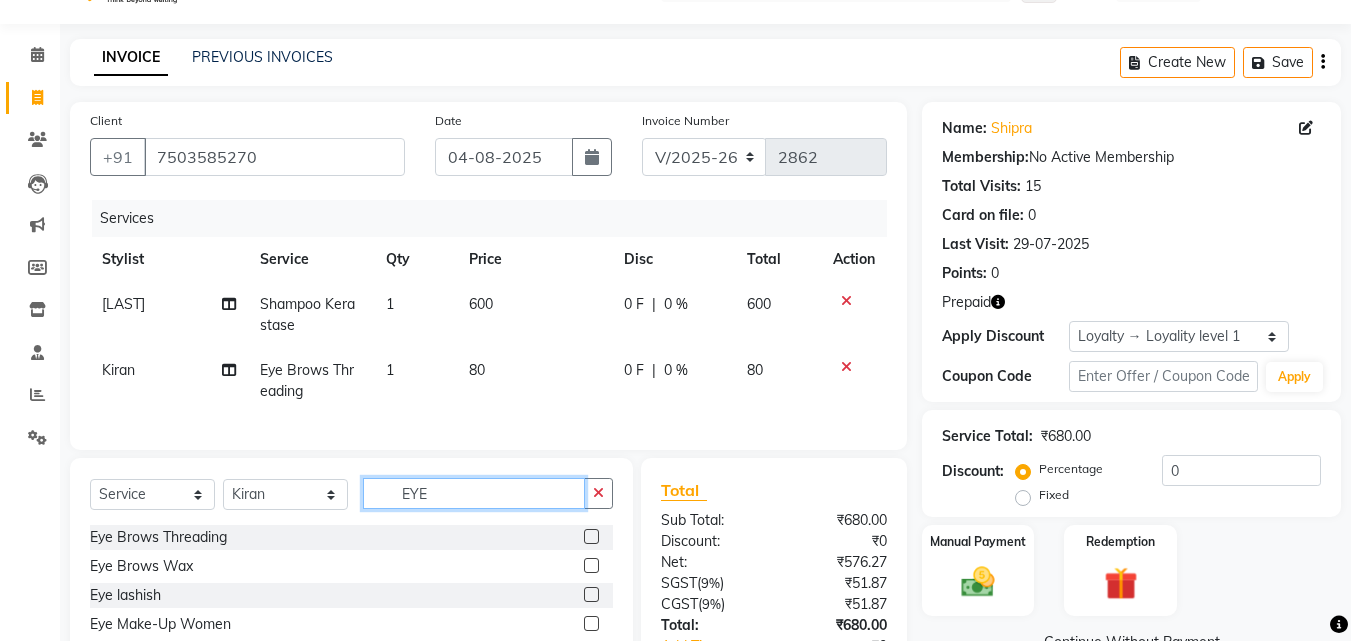 click on "EYE" 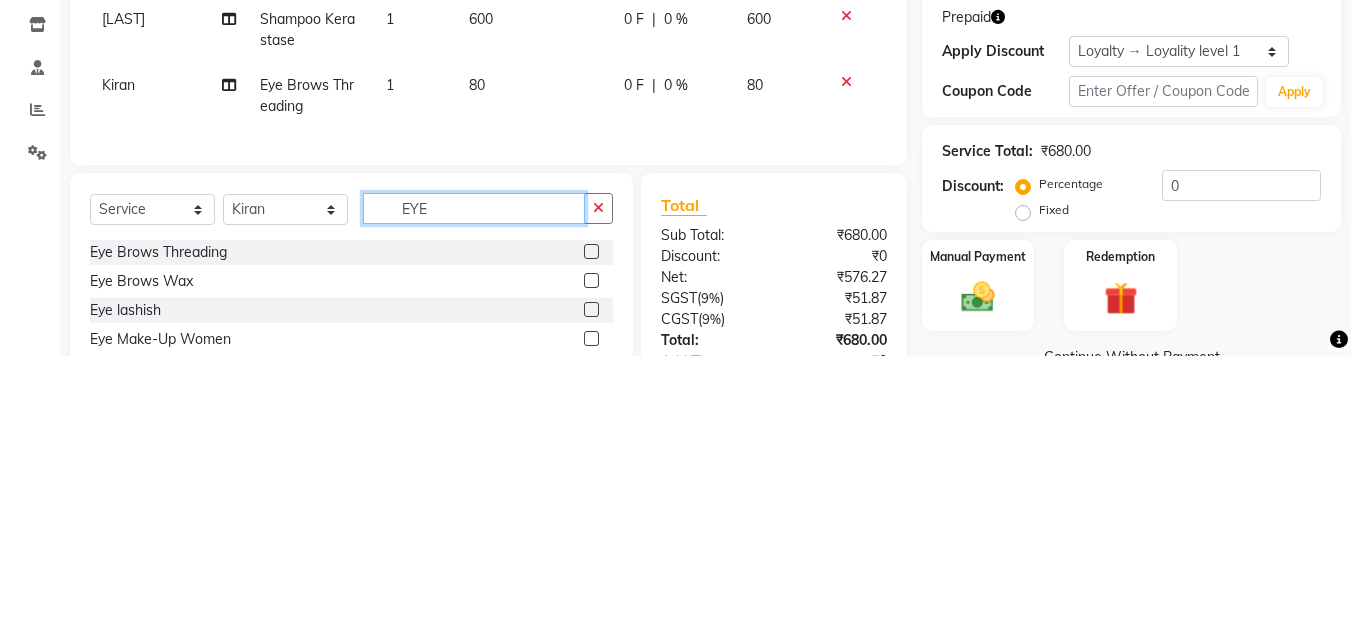 scroll, scrollTop: 93, scrollLeft: 0, axis: vertical 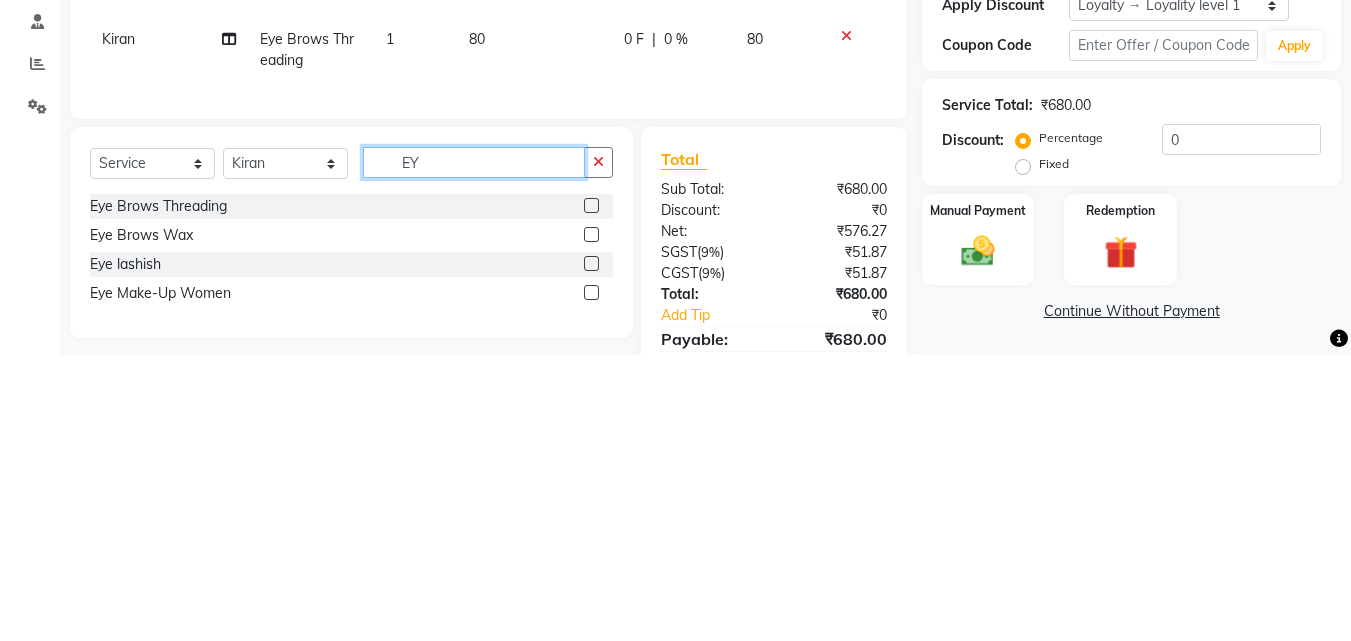 type on "E" 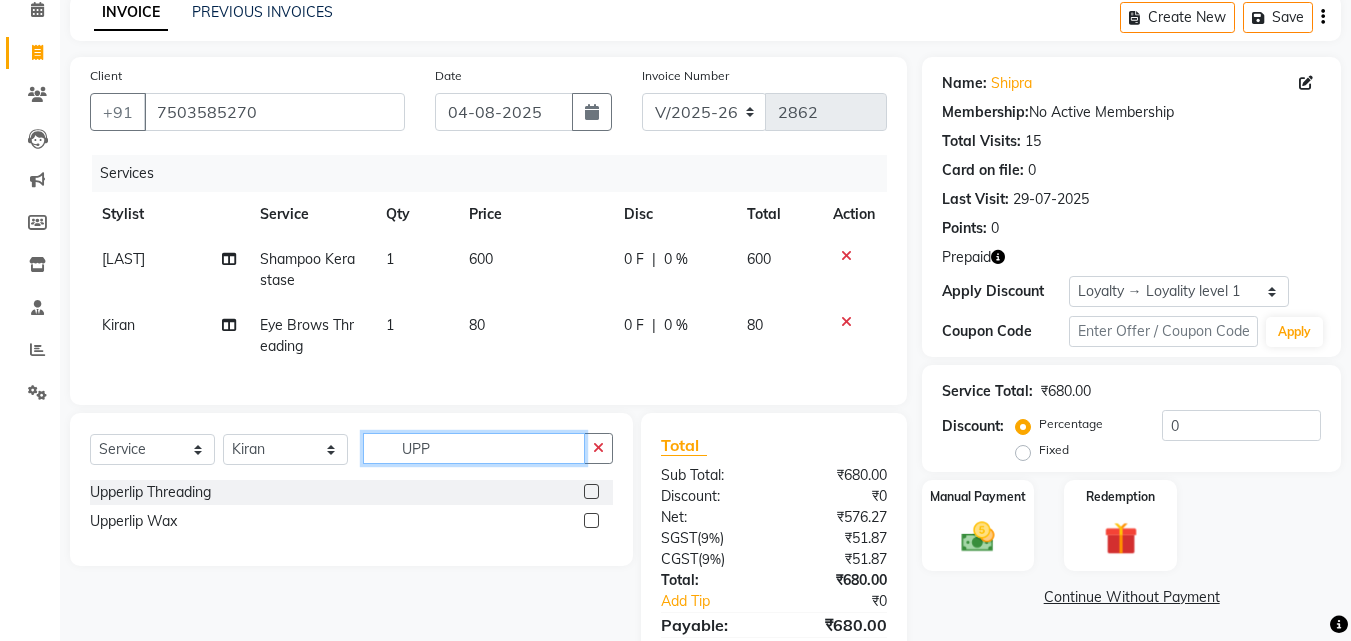 type on "UPP" 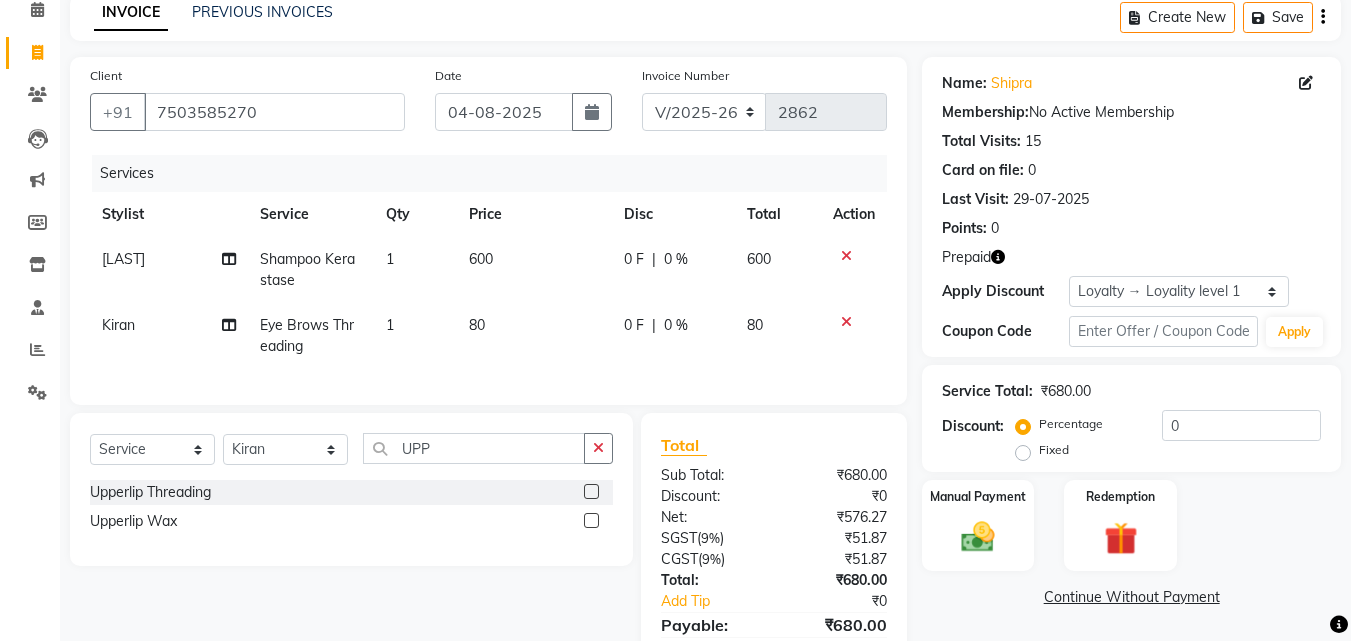 click 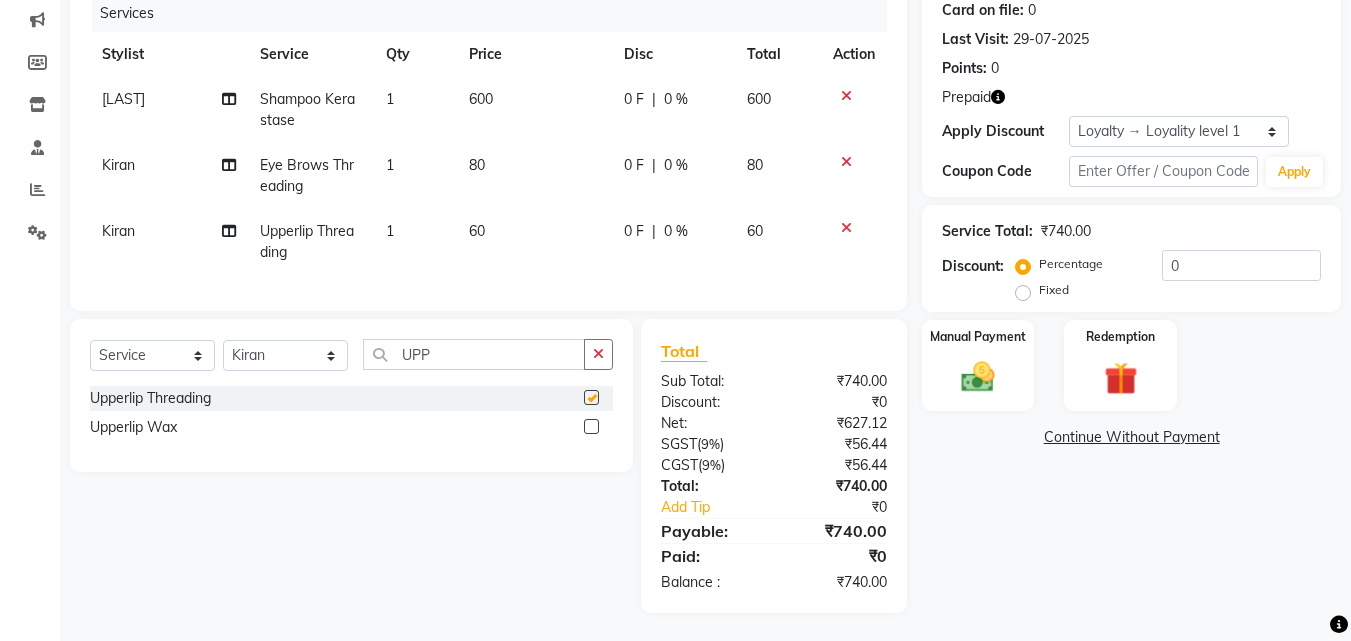checkbox on "false" 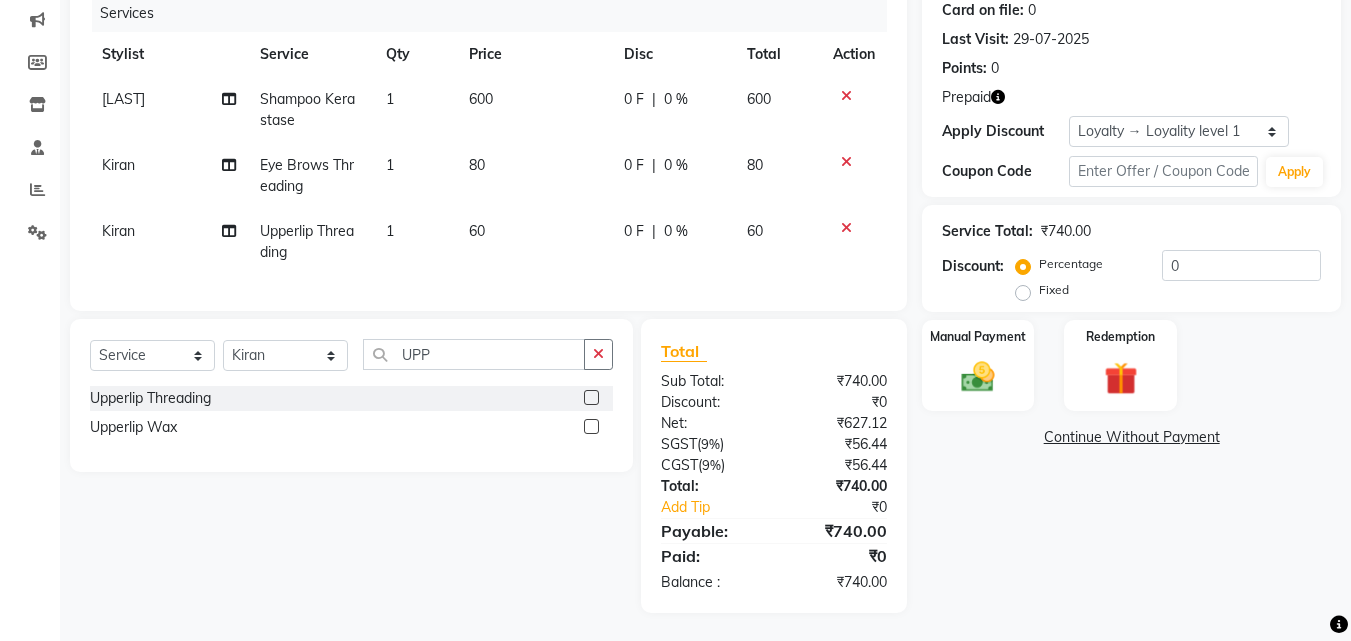scroll, scrollTop: 270, scrollLeft: 0, axis: vertical 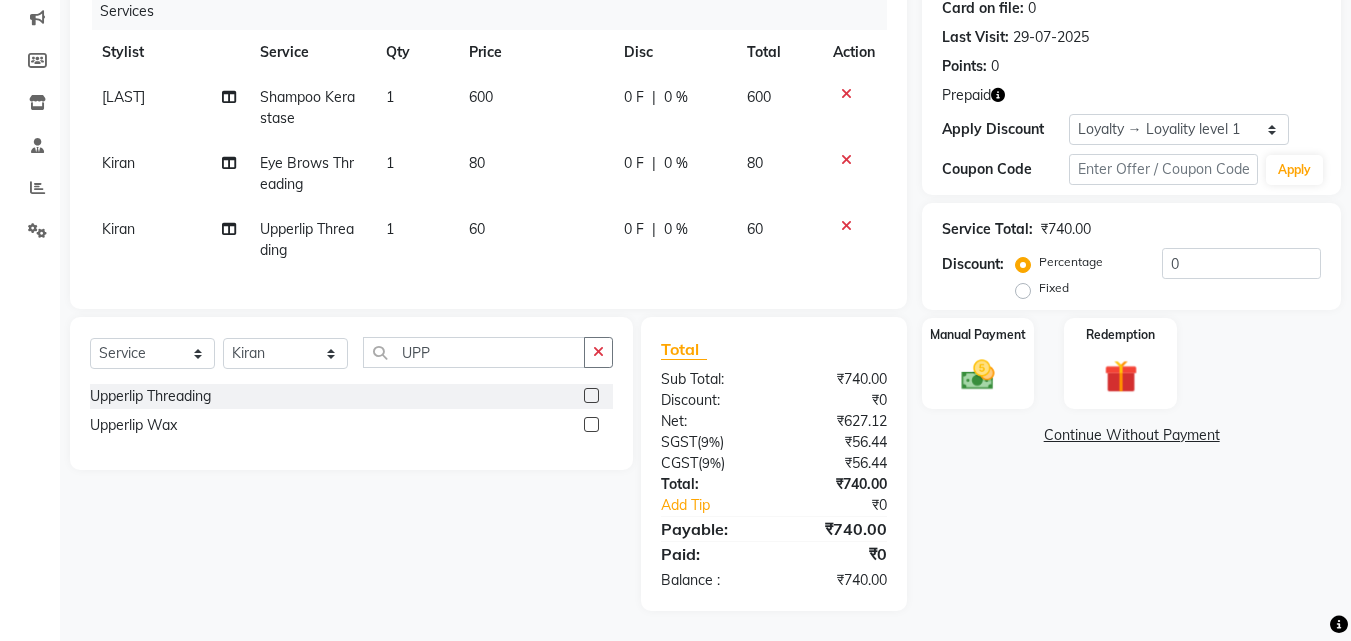 click 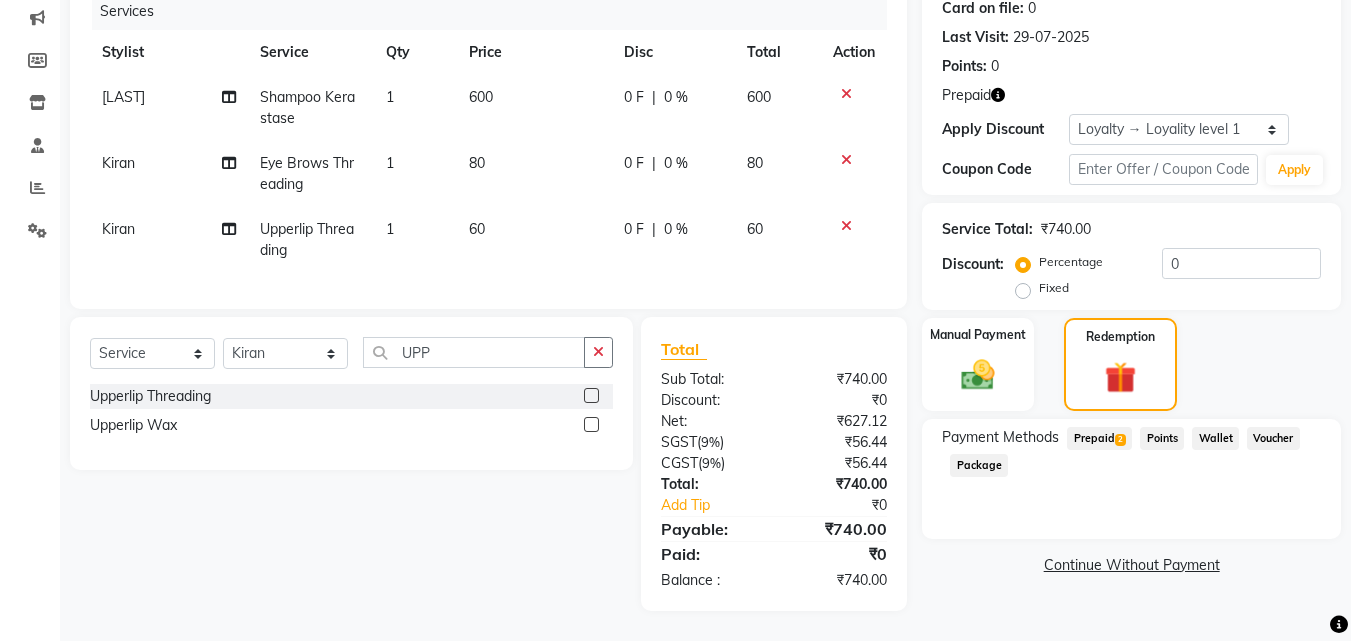 click on "Prepaid  2" 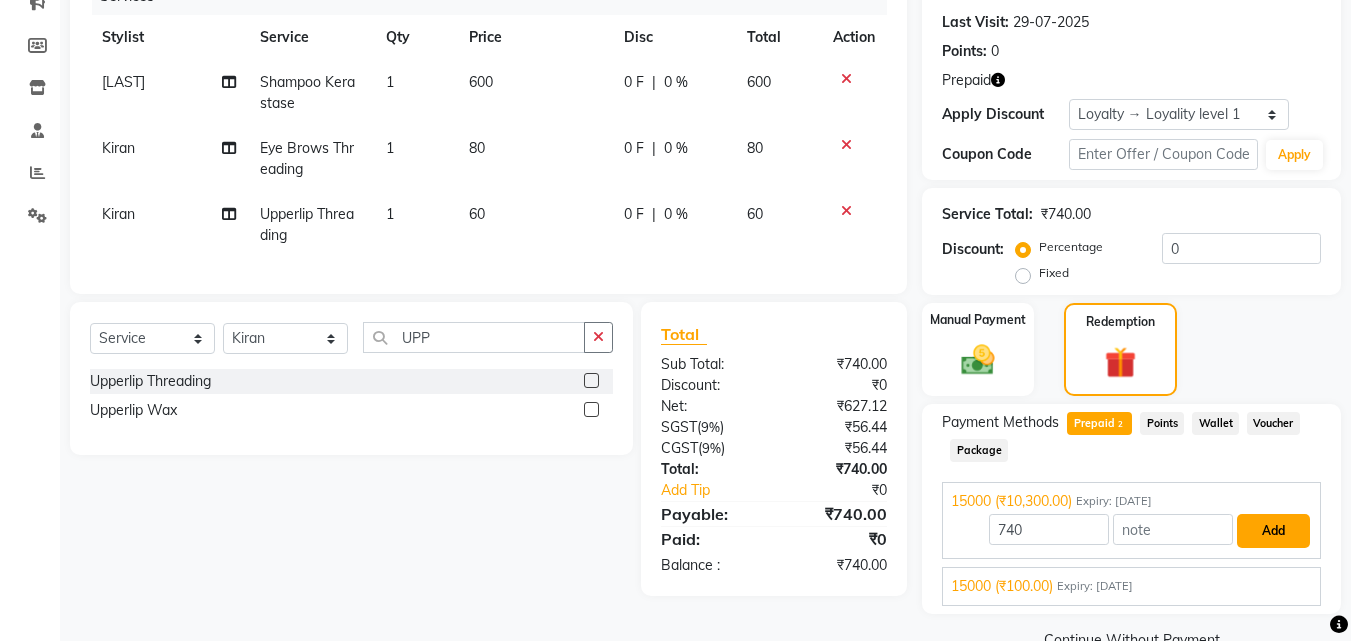 click on "Add" at bounding box center (1273, 531) 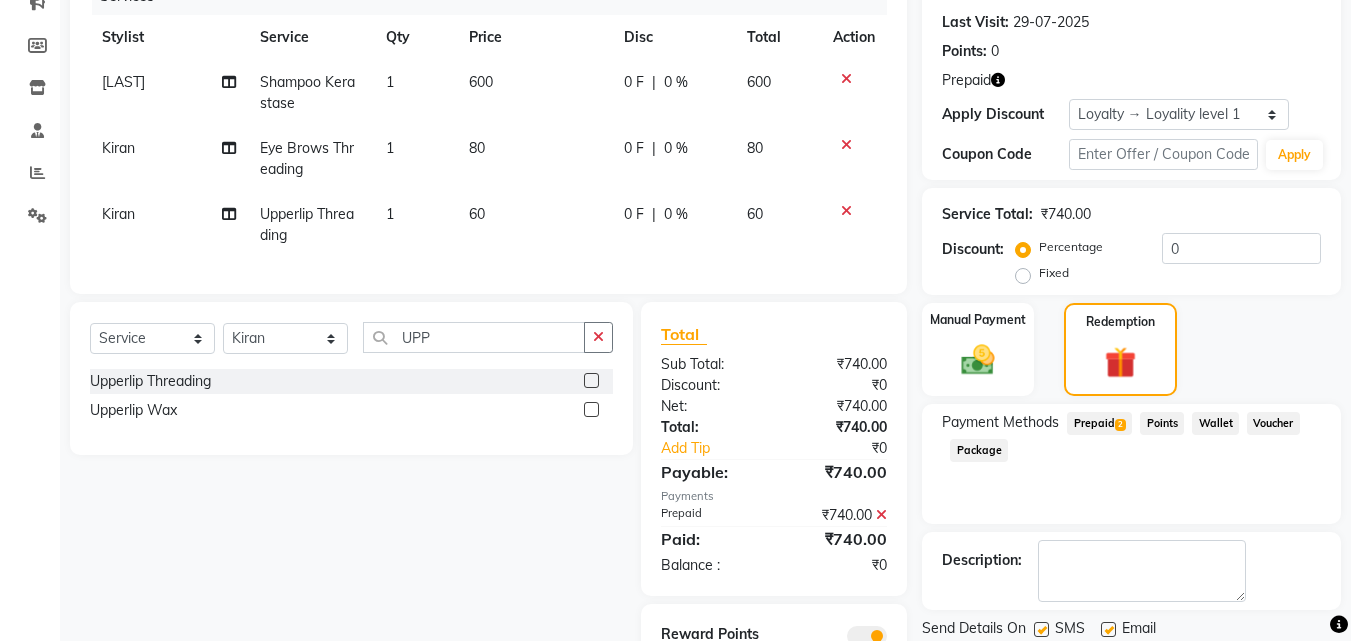 scroll, scrollTop: 369, scrollLeft: 0, axis: vertical 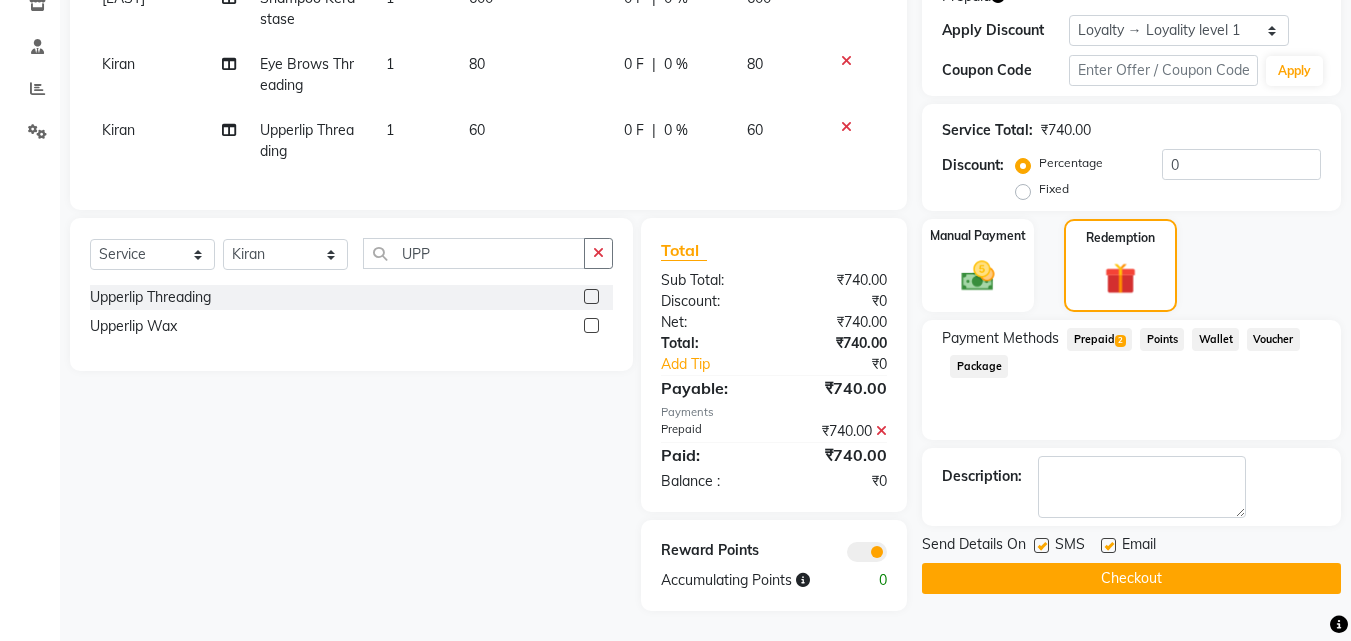 click on "Checkout" 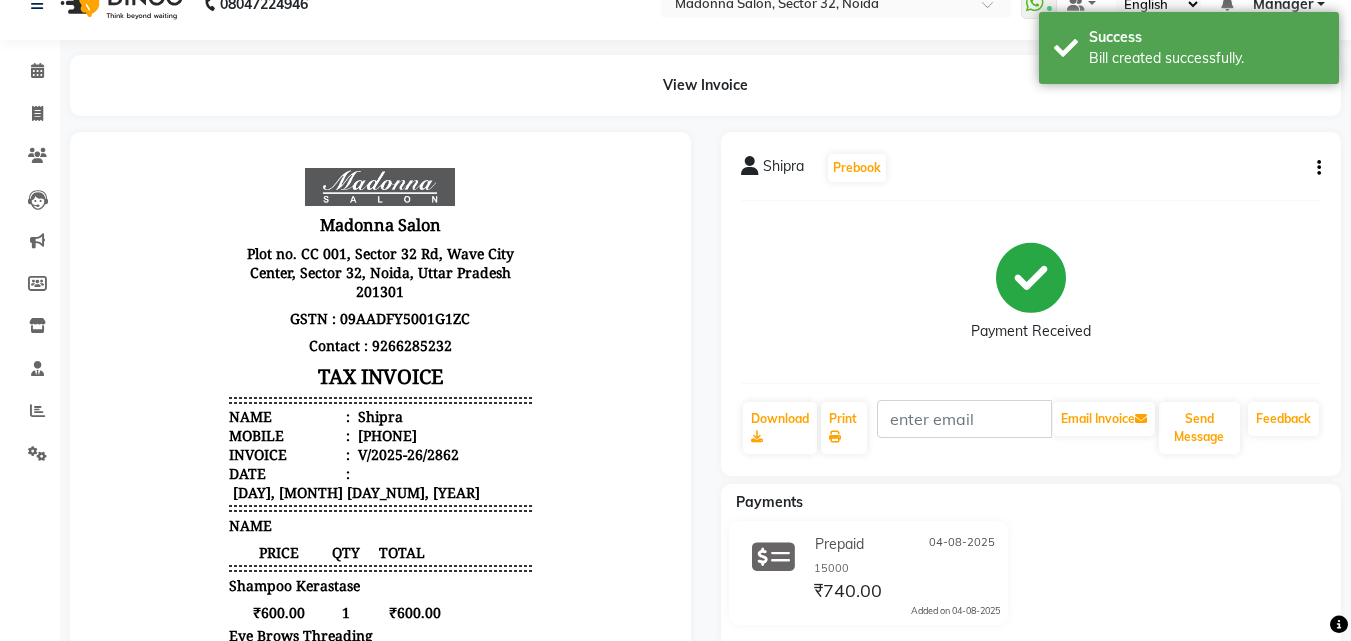 scroll, scrollTop: 0, scrollLeft: 0, axis: both 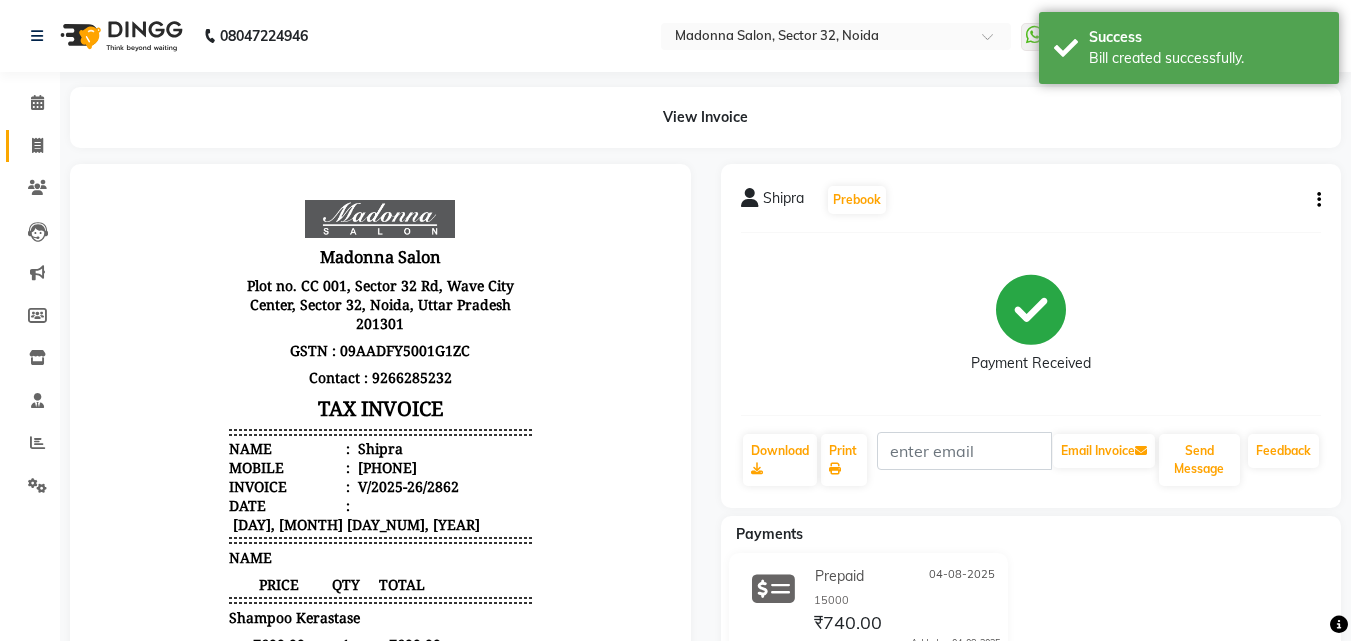 click 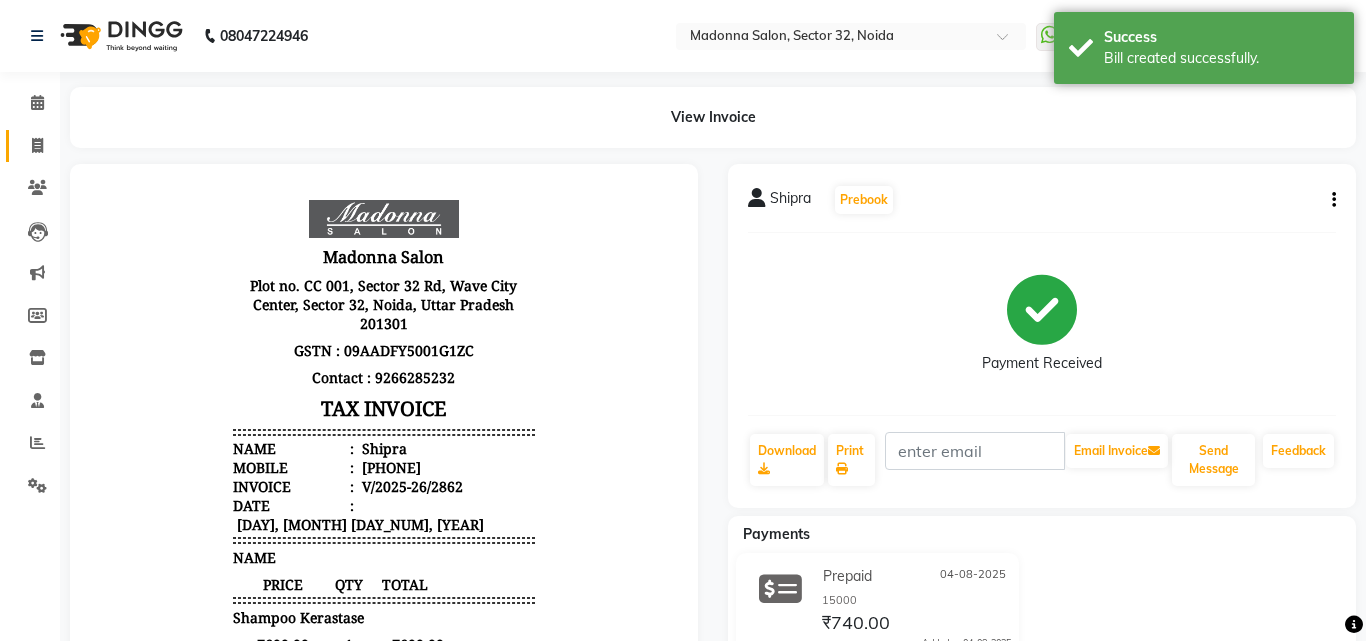select on "service" 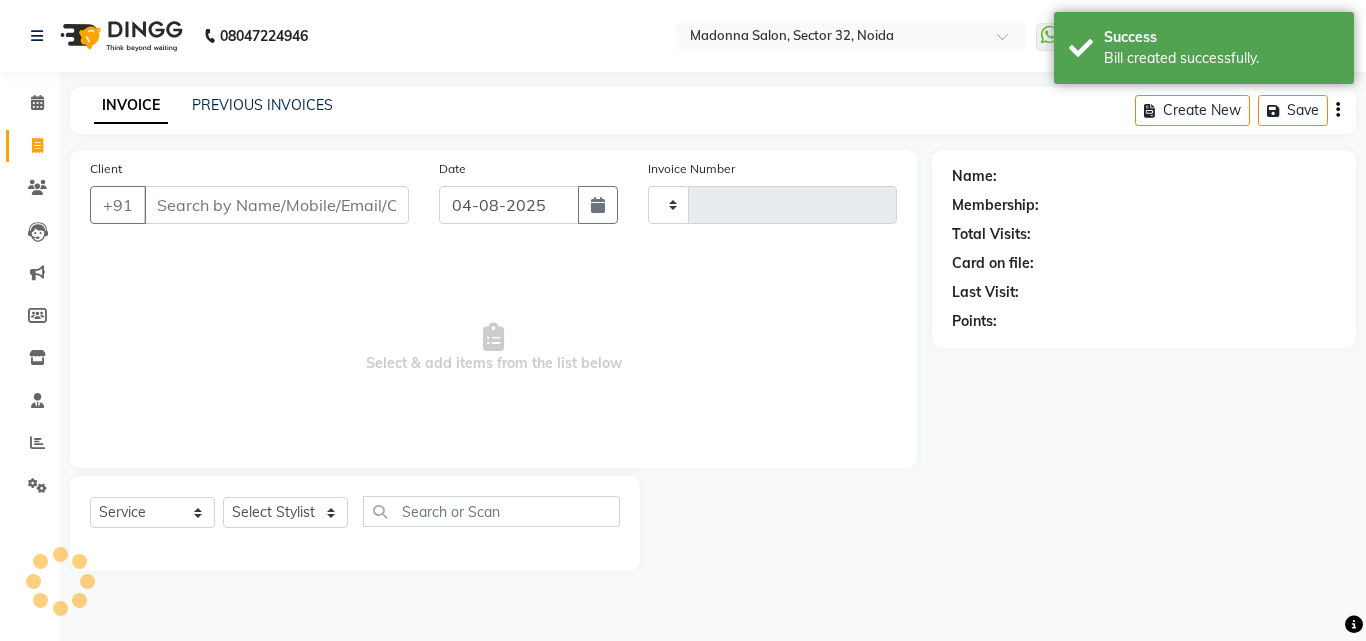 type on "2863" 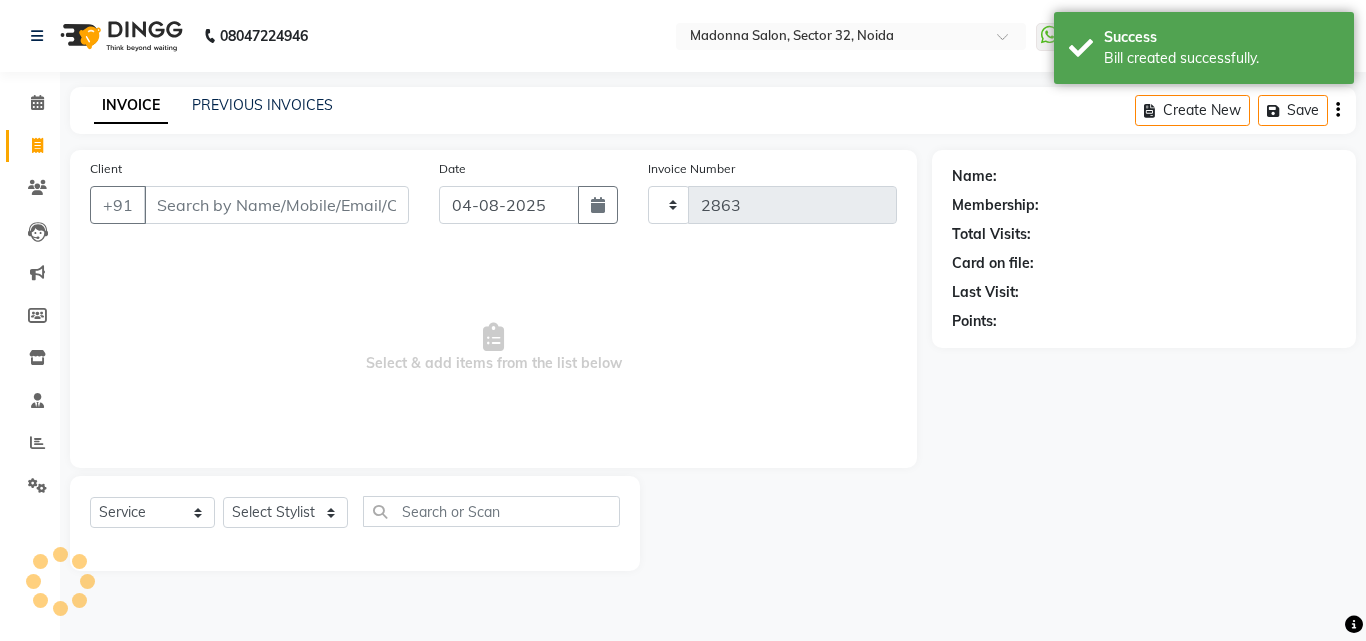 select on "7229" 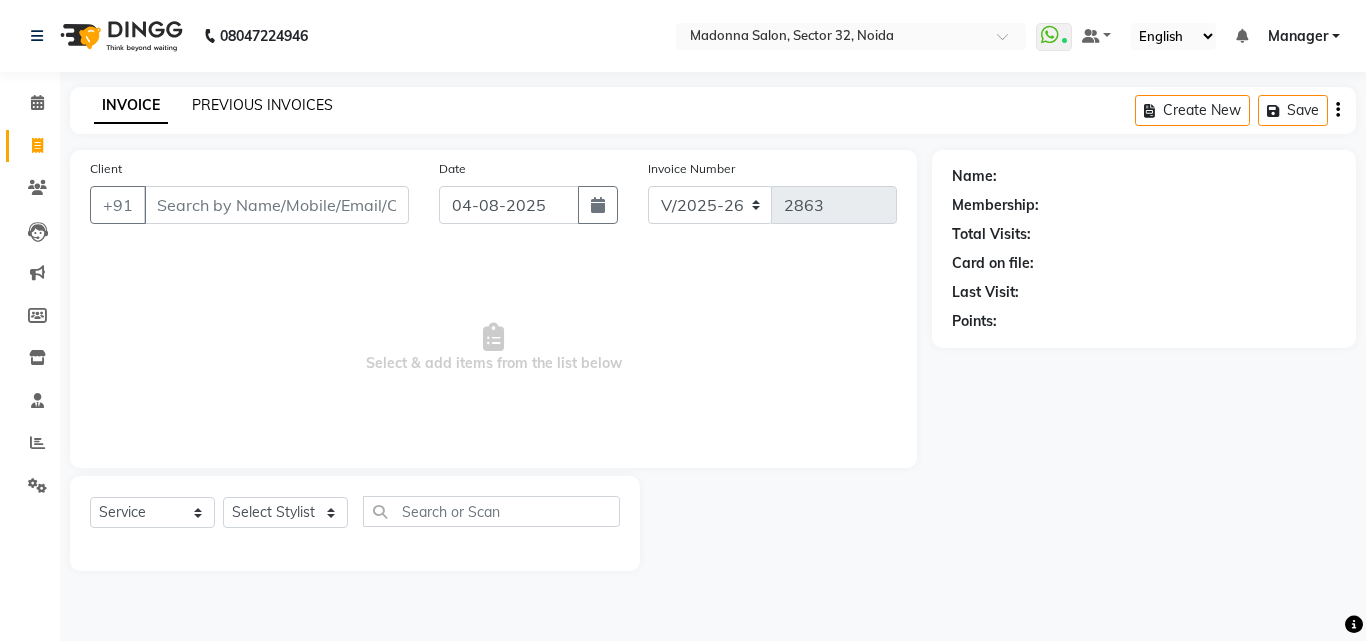 click on "PREVIOUS INVOICES" 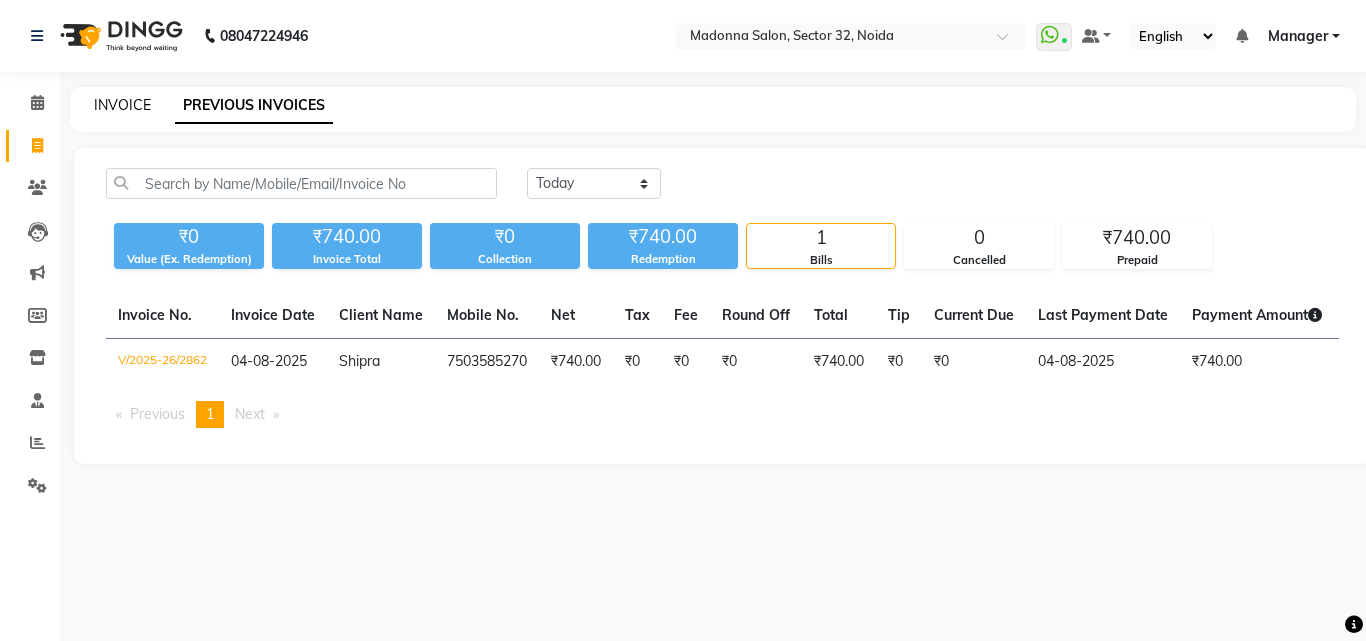 click on "INVOICE" 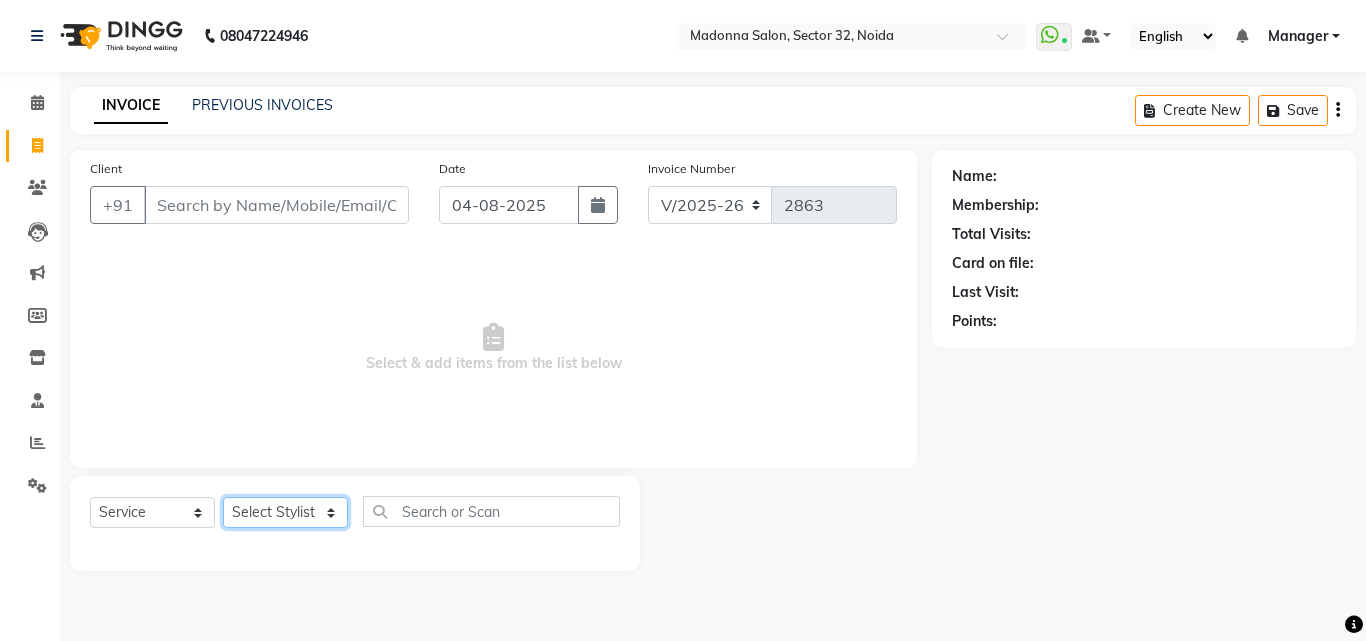 click on "Select Stylist Aayan Account  Ashu BHOLU Geeta Hanif JIYA SINGH Kiran LAXMAN PEDI Manager Mohit Naddy NAIL SWASTIKA Sajal Sameer Shahnawaj Sharukh Sonu VISHAL STYLIST" 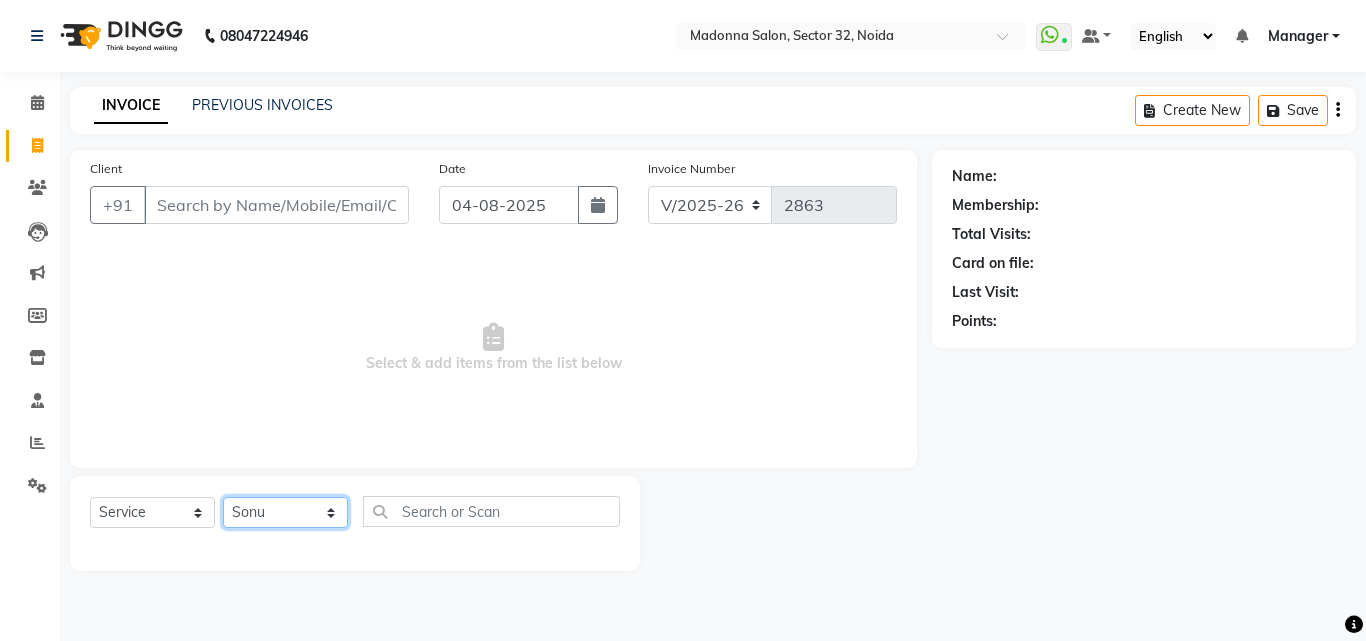 click on "Select Stylist Aayan Account  Ashu BHOLU Geeta Hanif JIYA SINGH Kiran LAXMAN PEDI Manager Mohit Naddy NAIL SWASTIKA Sajal Sameer Shahnawaj Sharukh Sonu VISHAL STYLIST" 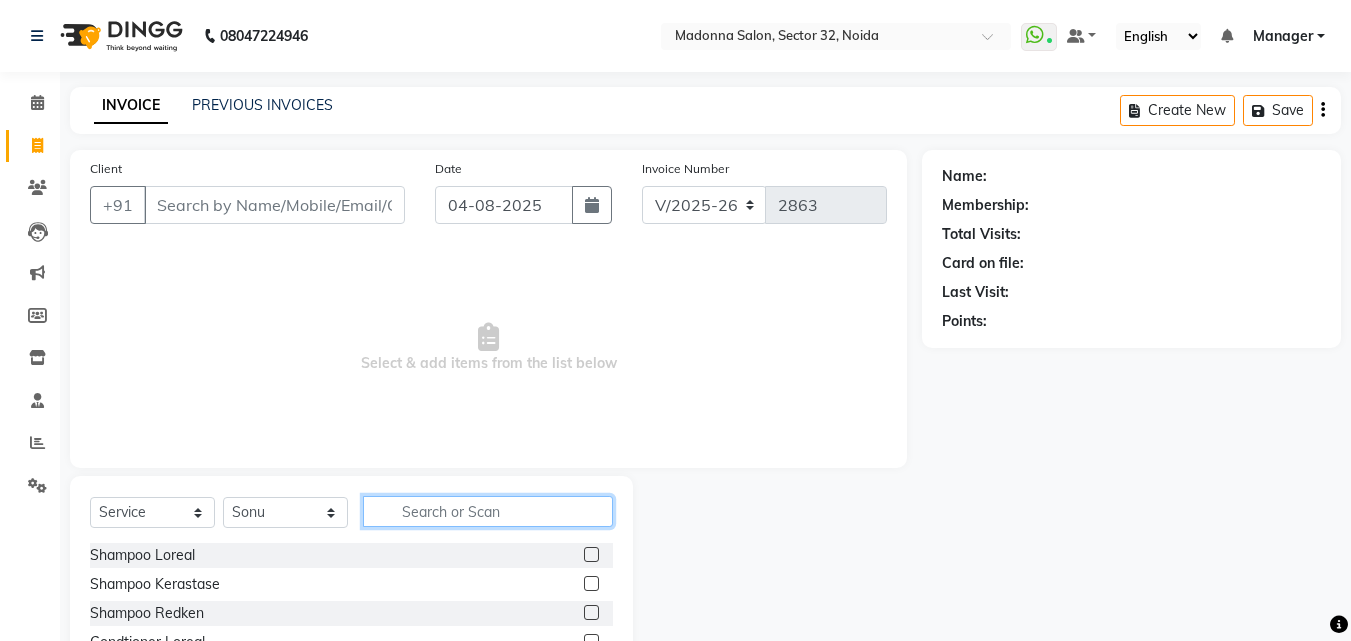 click 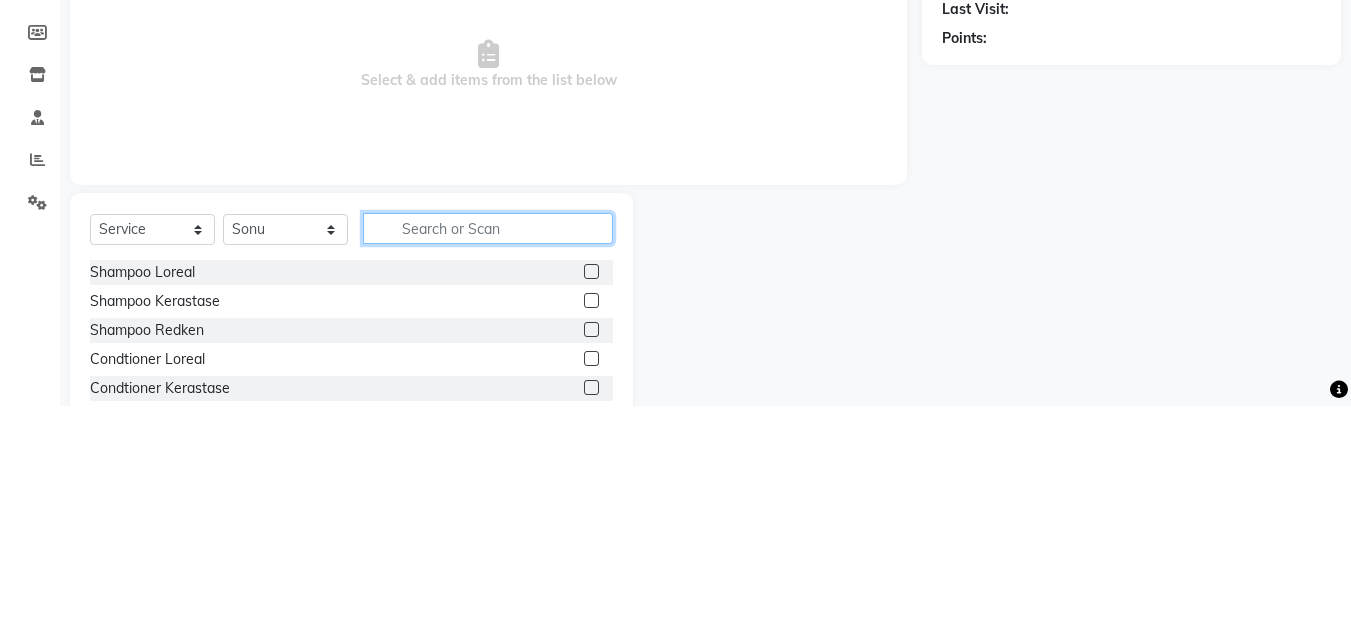 scroll, scrollTop: 0, scrollLeft: 0, axis: both 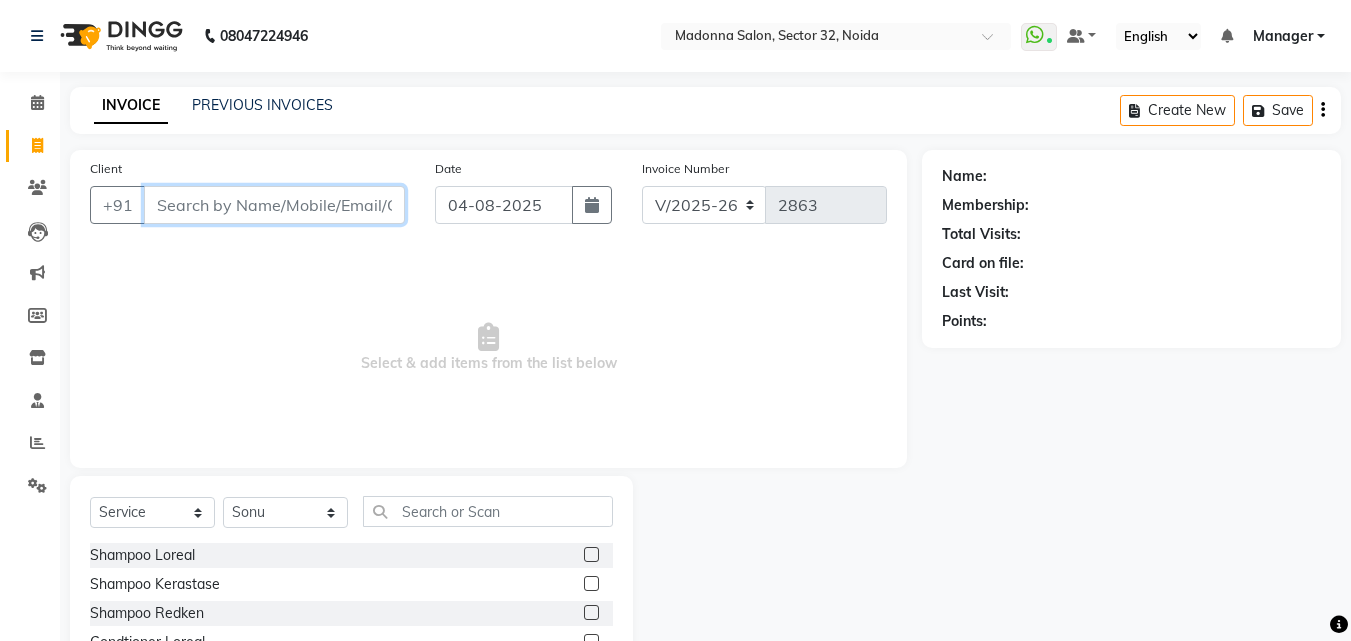 click on "Client" at bounding box center [274, 205] 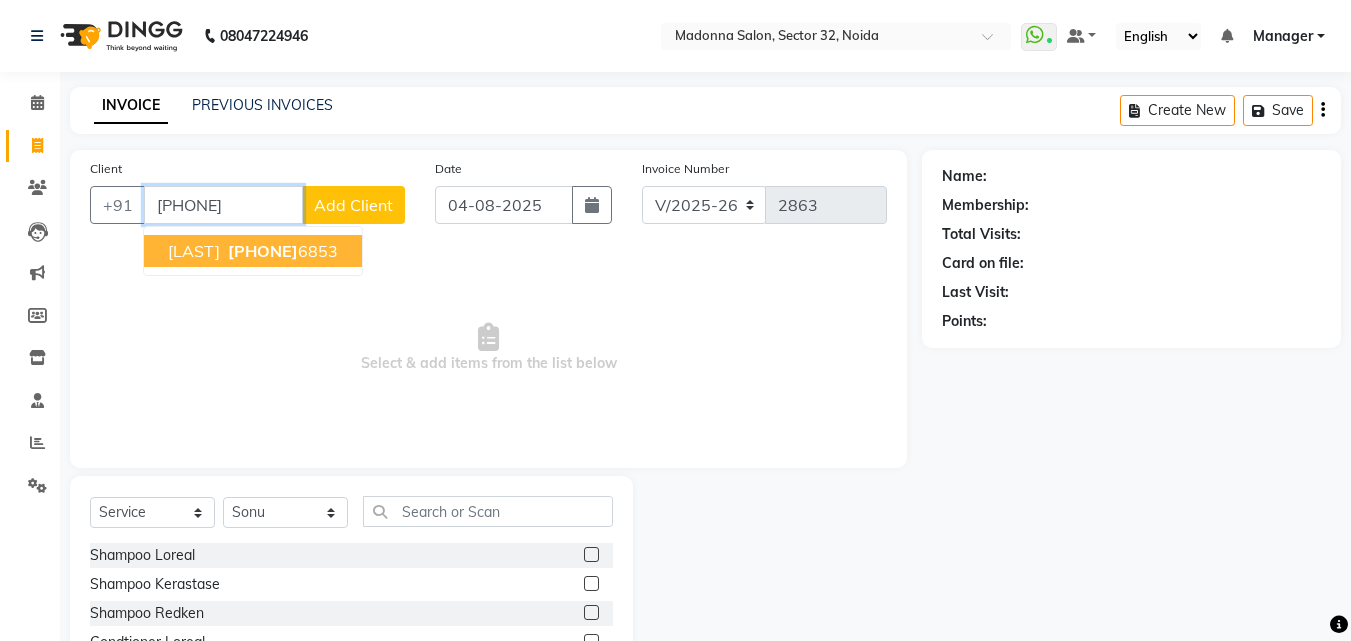 click on "931220" at bounding box center (263, 251) 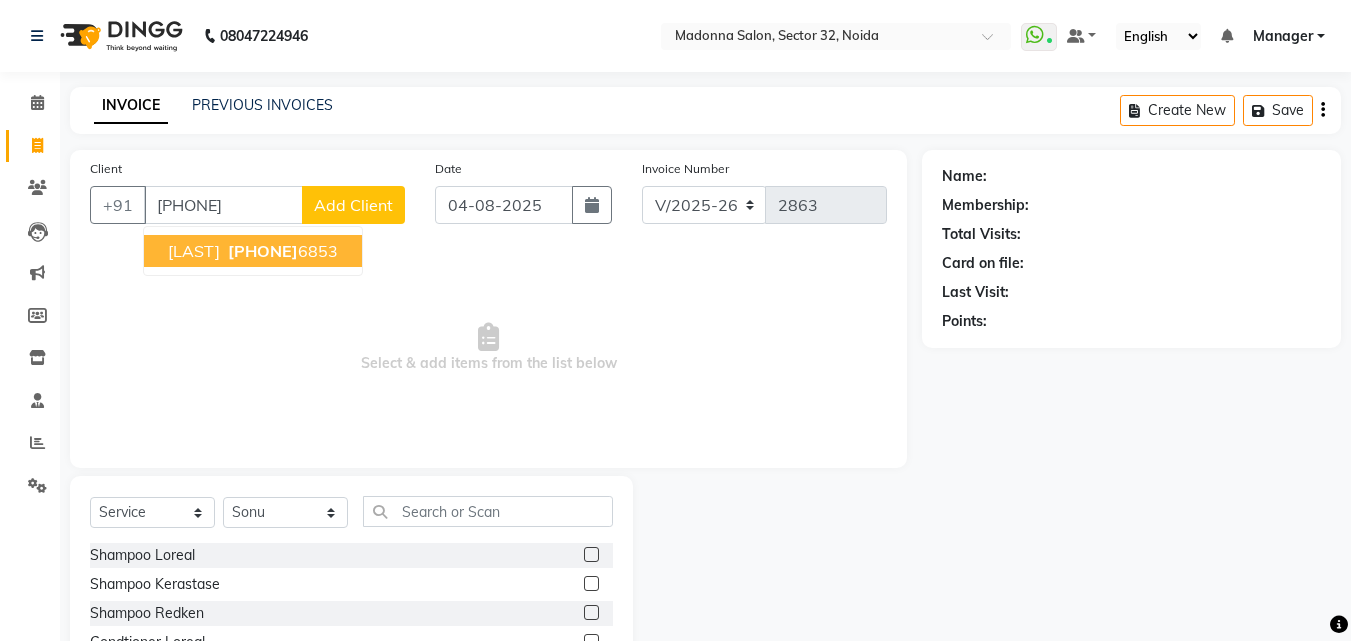 select on "1: Object" 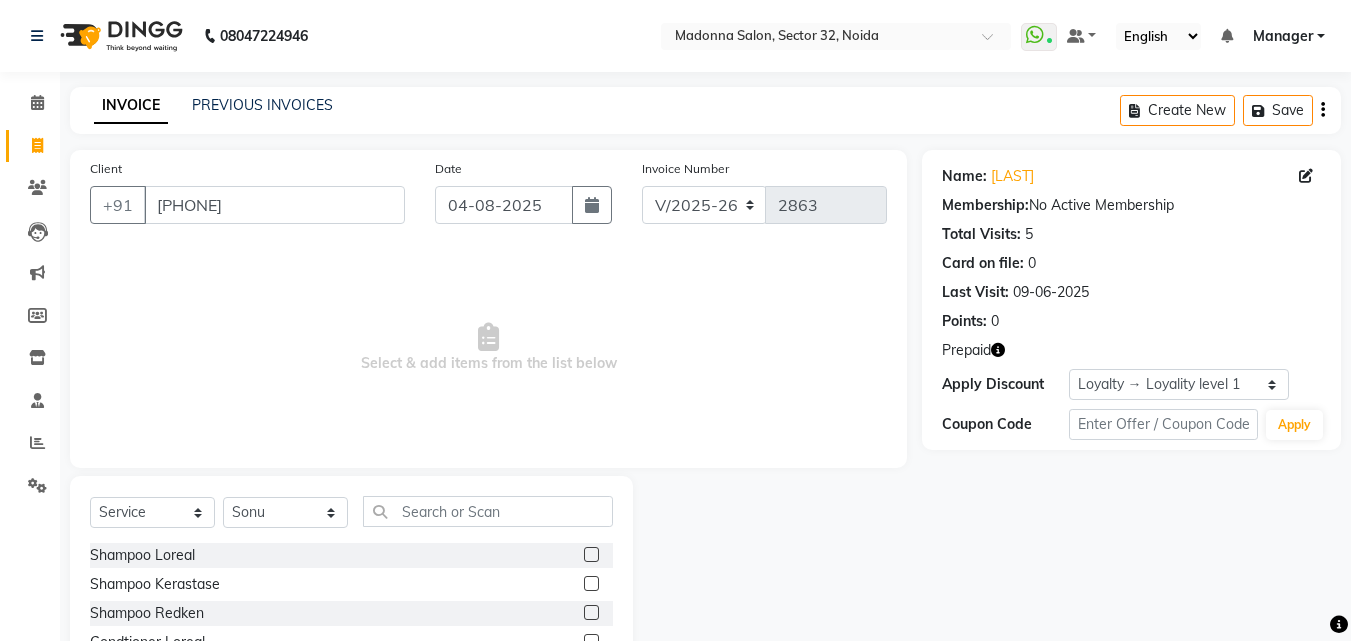 click 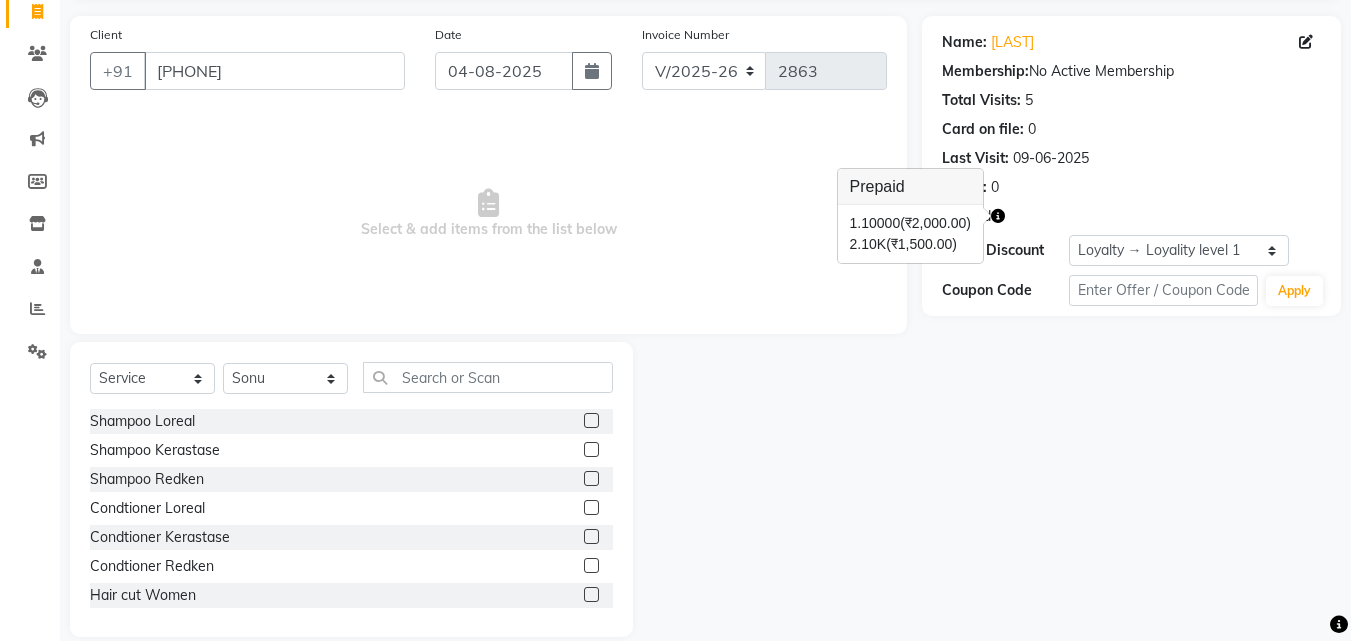 scroll, scrollTop: 160, scrollLeft: 0, axis: vertical 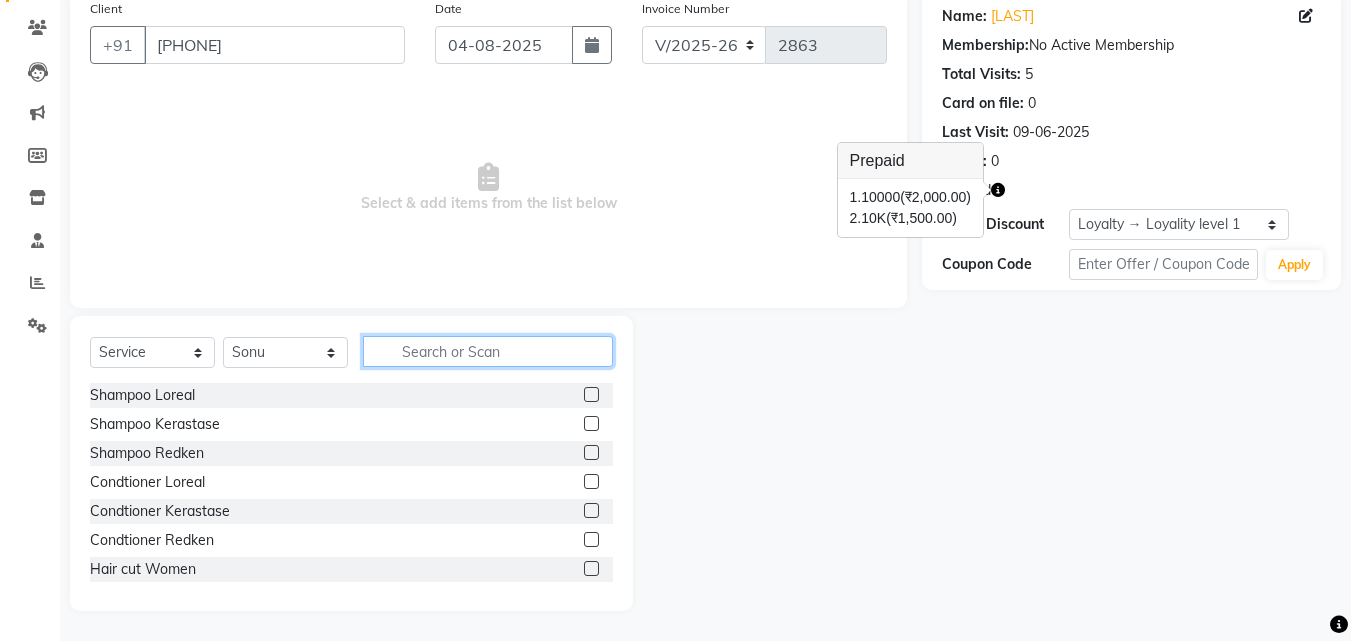 click 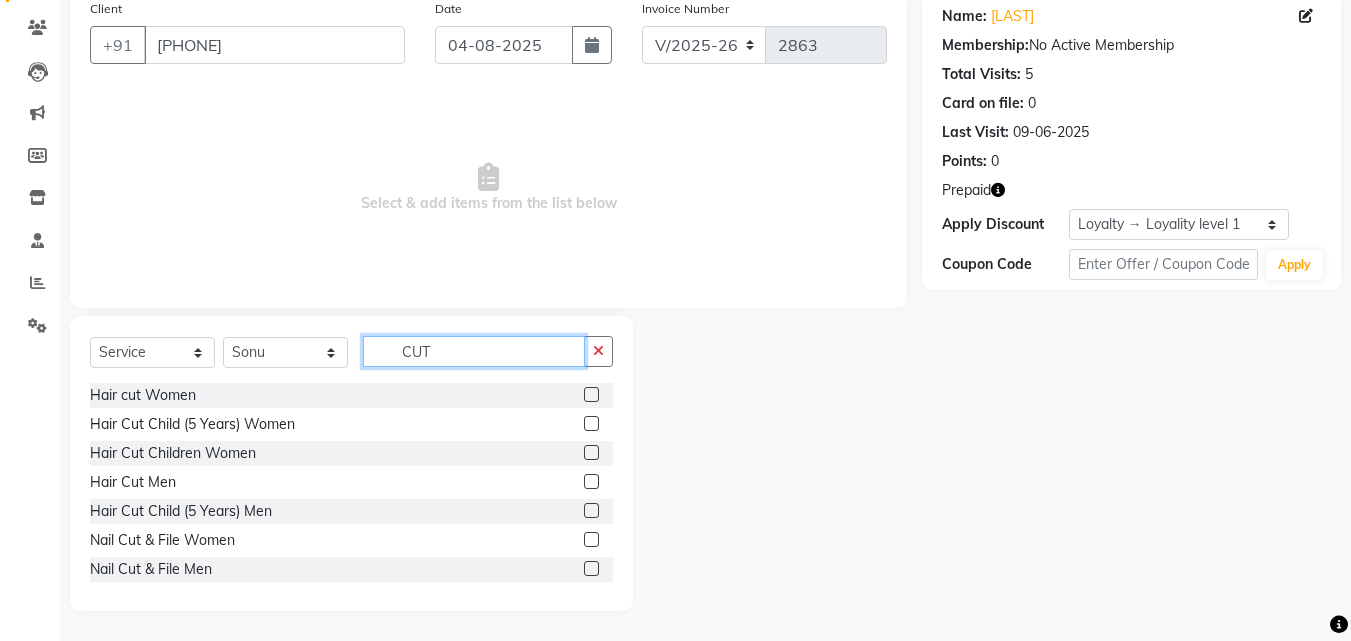 type on "CUT" 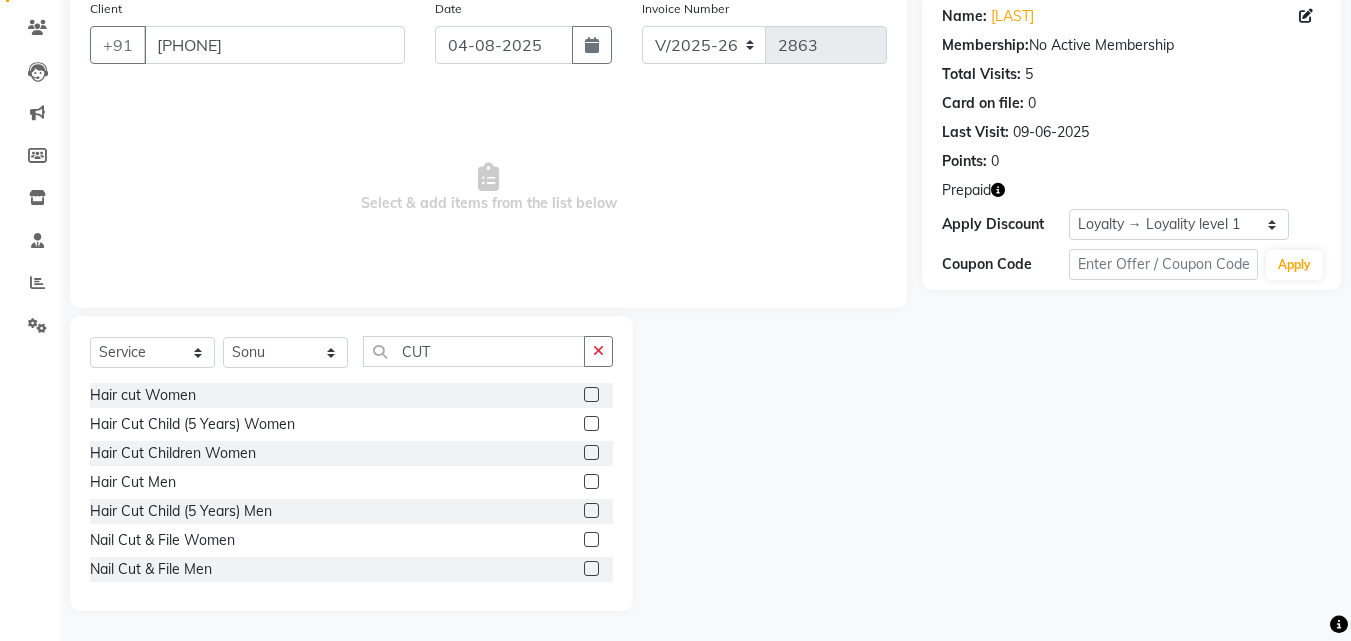 click 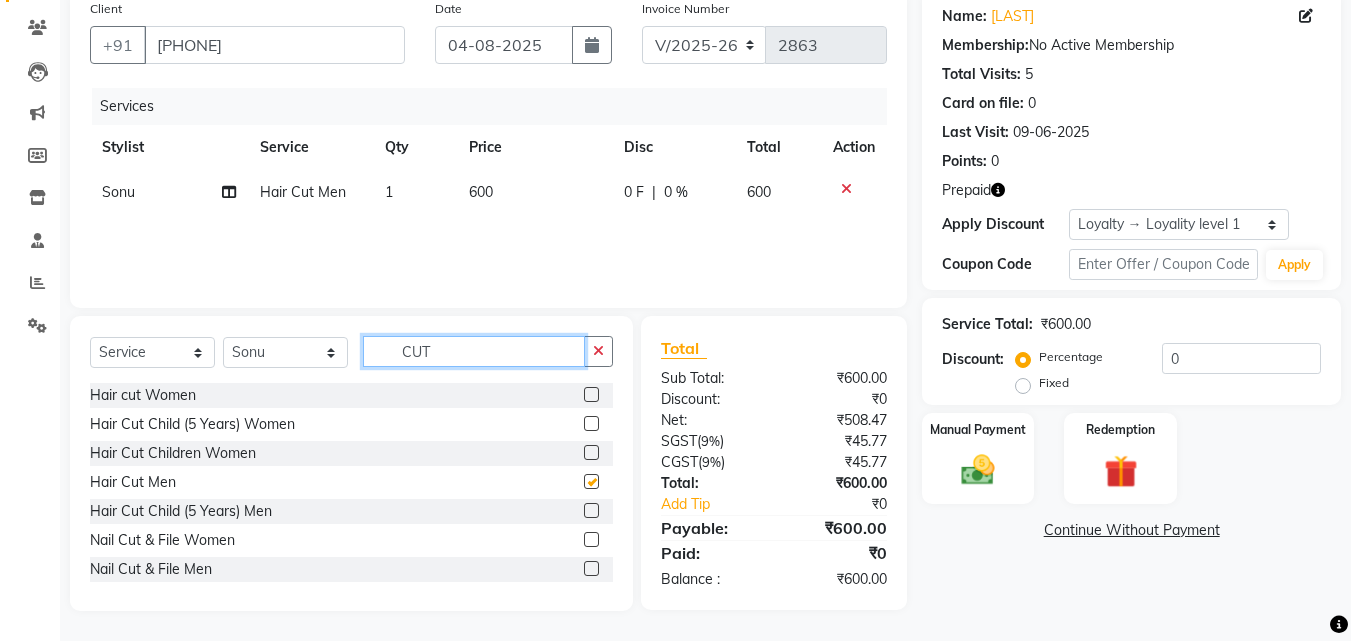 click on "CUT" 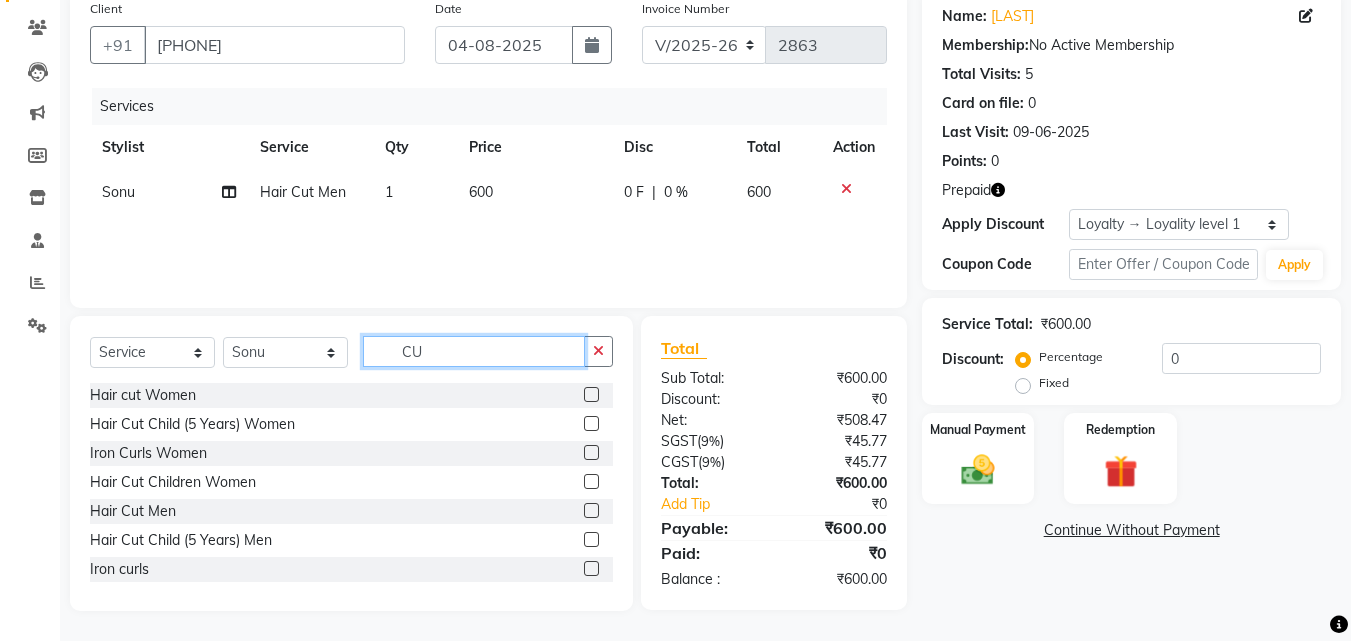 type on "C" 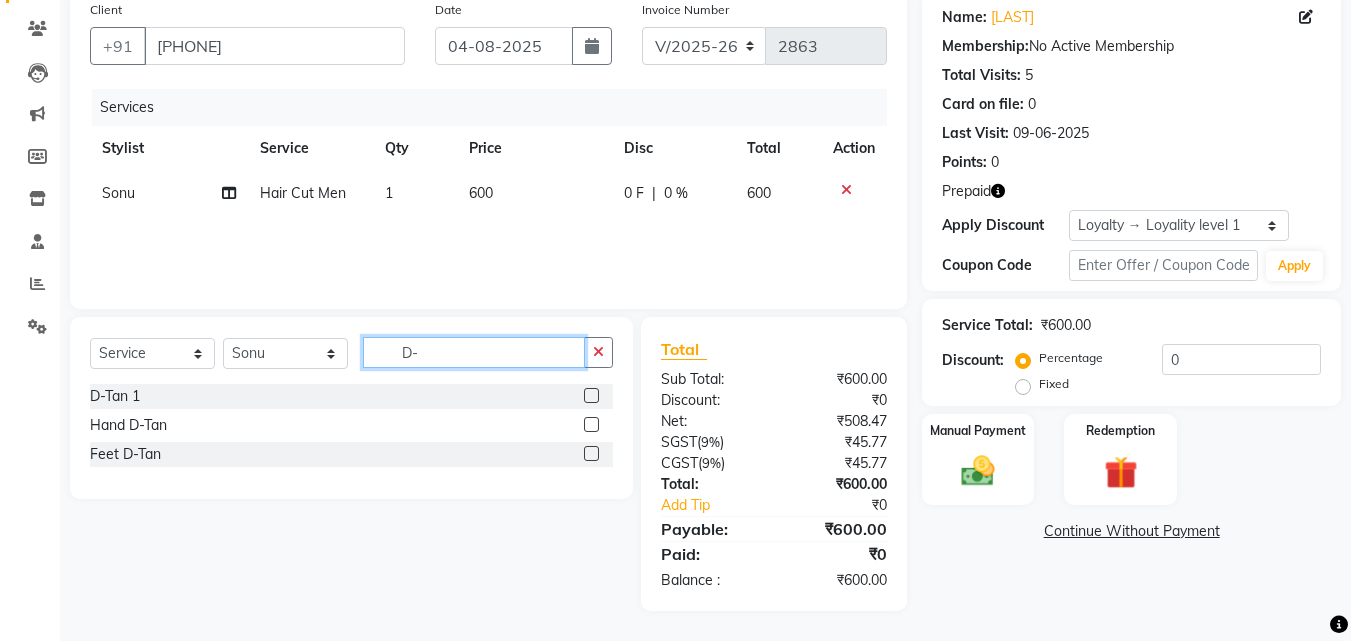 scroll, scrollTop: 159, scrollLeft: 0, axis: vertical 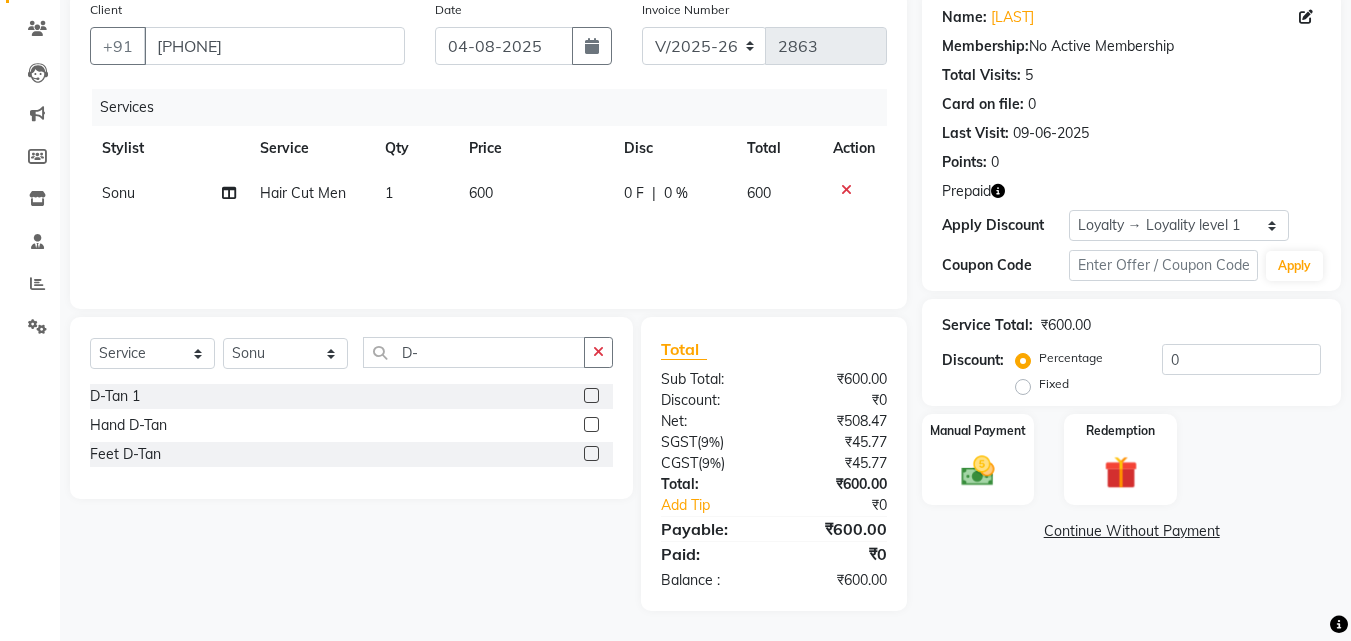 click 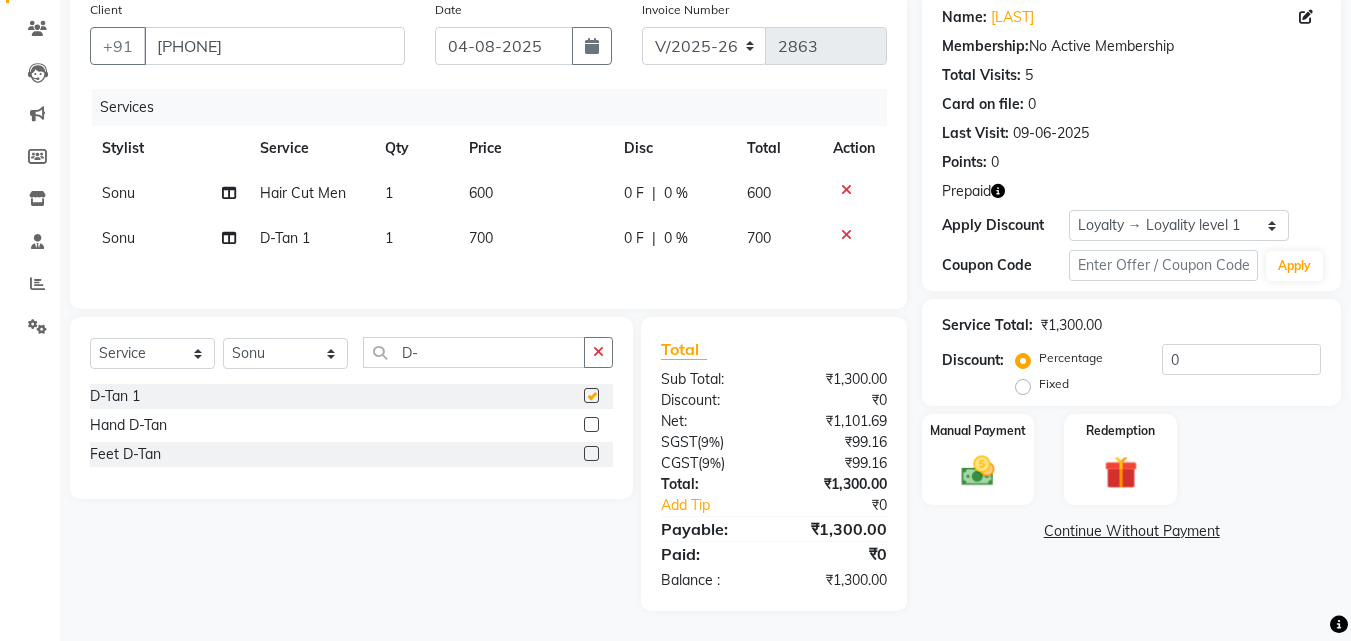 checkbox on "false" 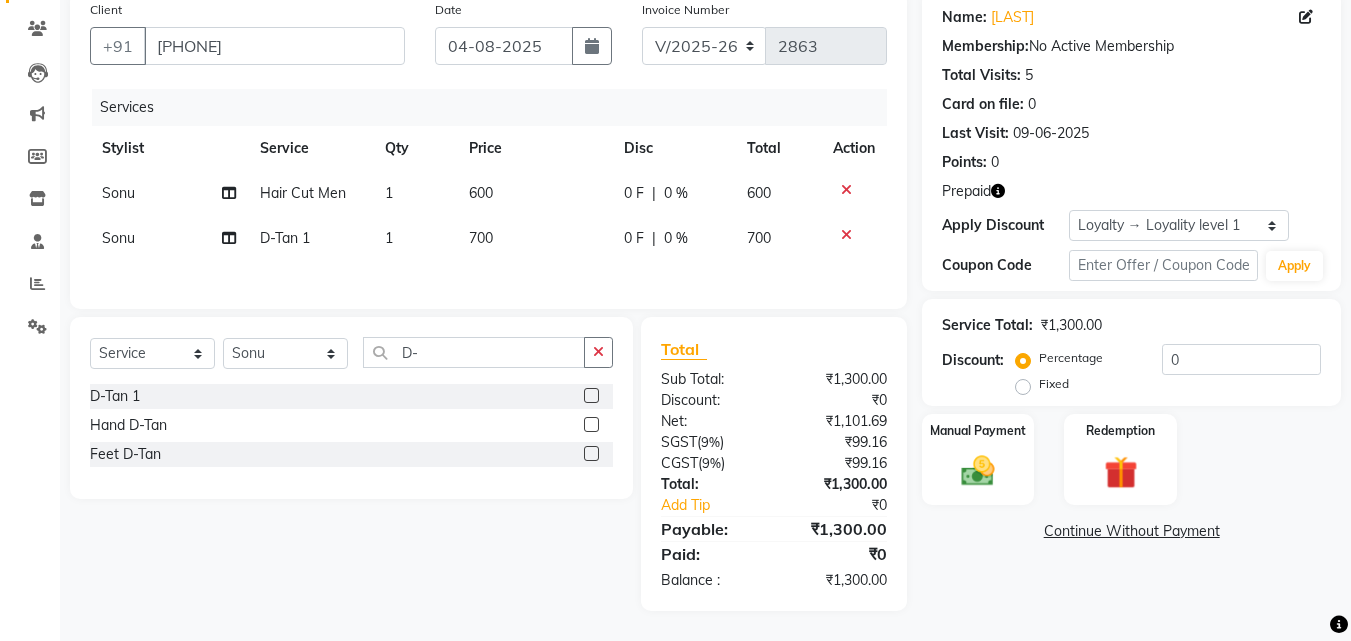 click on "700" 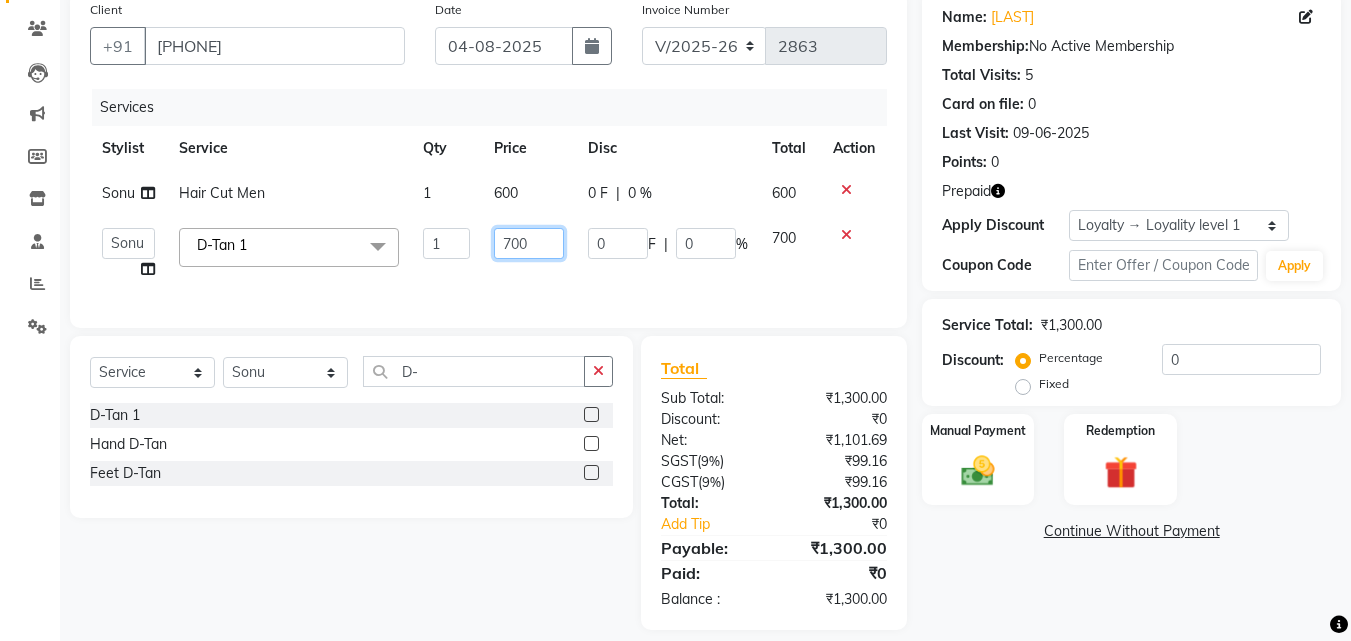 click on "700" 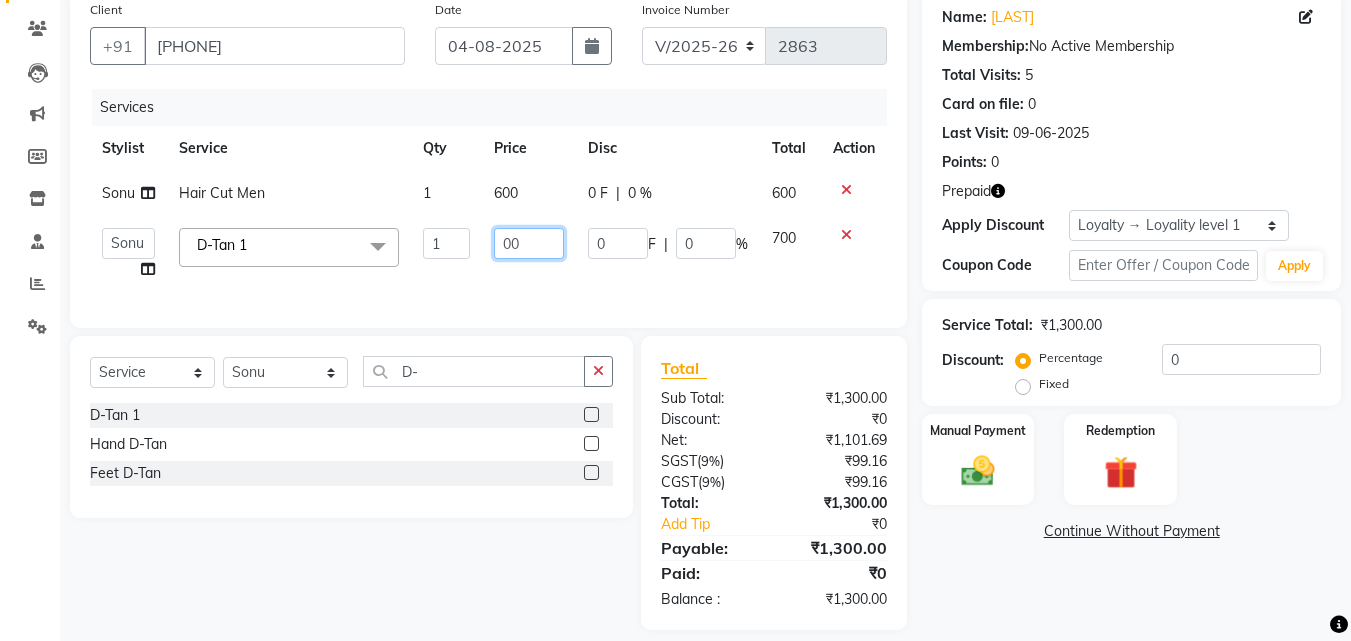 type on "900" 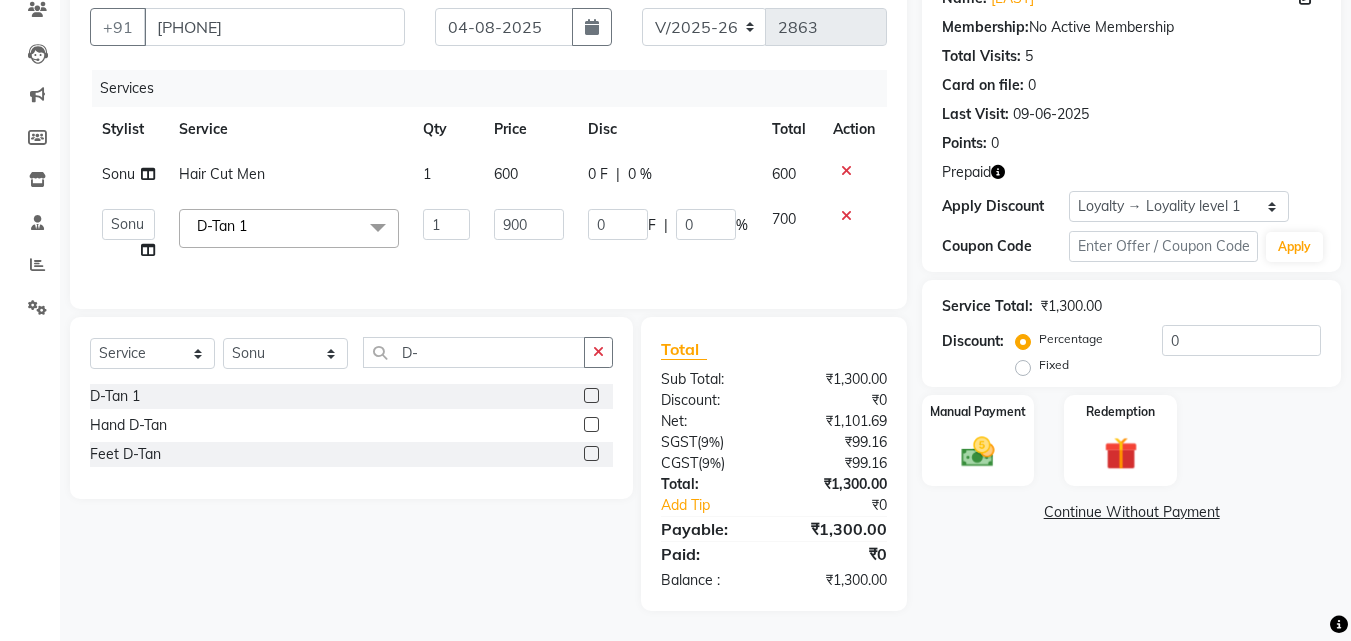 click on "Name: Parmesh  Membership:  No Active Membership  Total Visits:  5 Card on file:  0 Last Visit:   09-06-2025 Points:   0  Prepaid Apply Discount Select  Loyalty → Loyality level 1  Coupon Code Apply Service Total:  ₹1,300.00  Discount:  Percentage   Fixed  0 Manual Payment Redemption  Continue Without Payment" 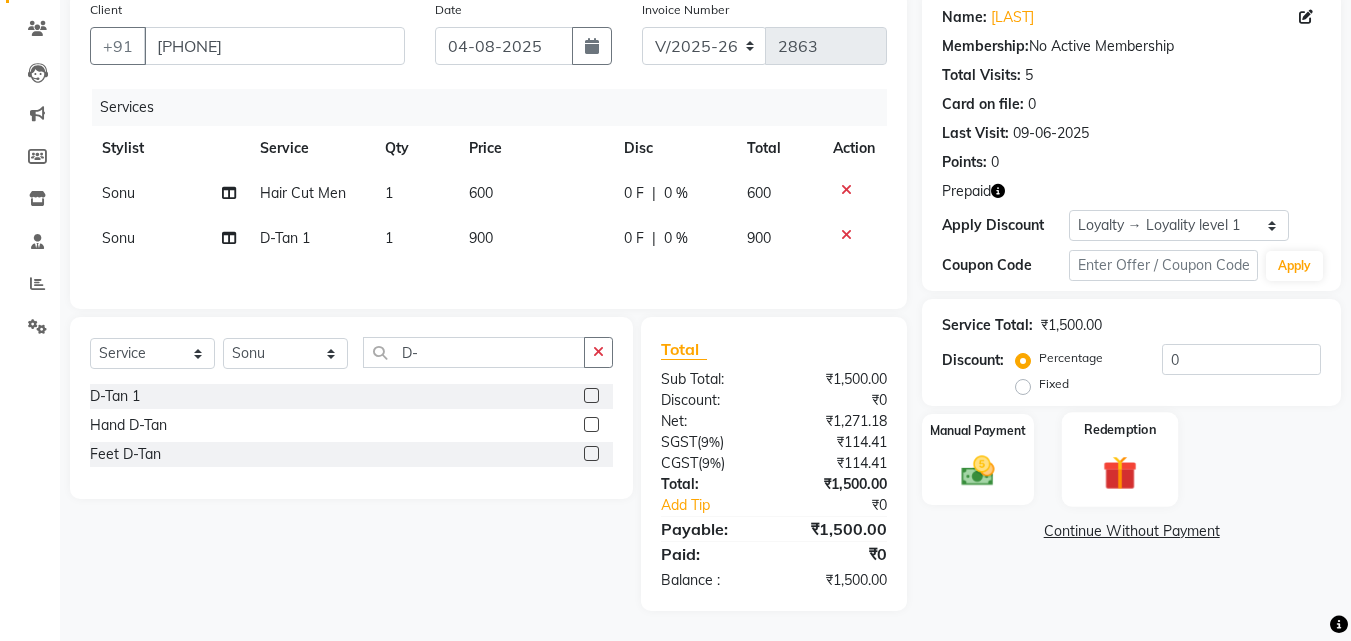 click on "Redemption" 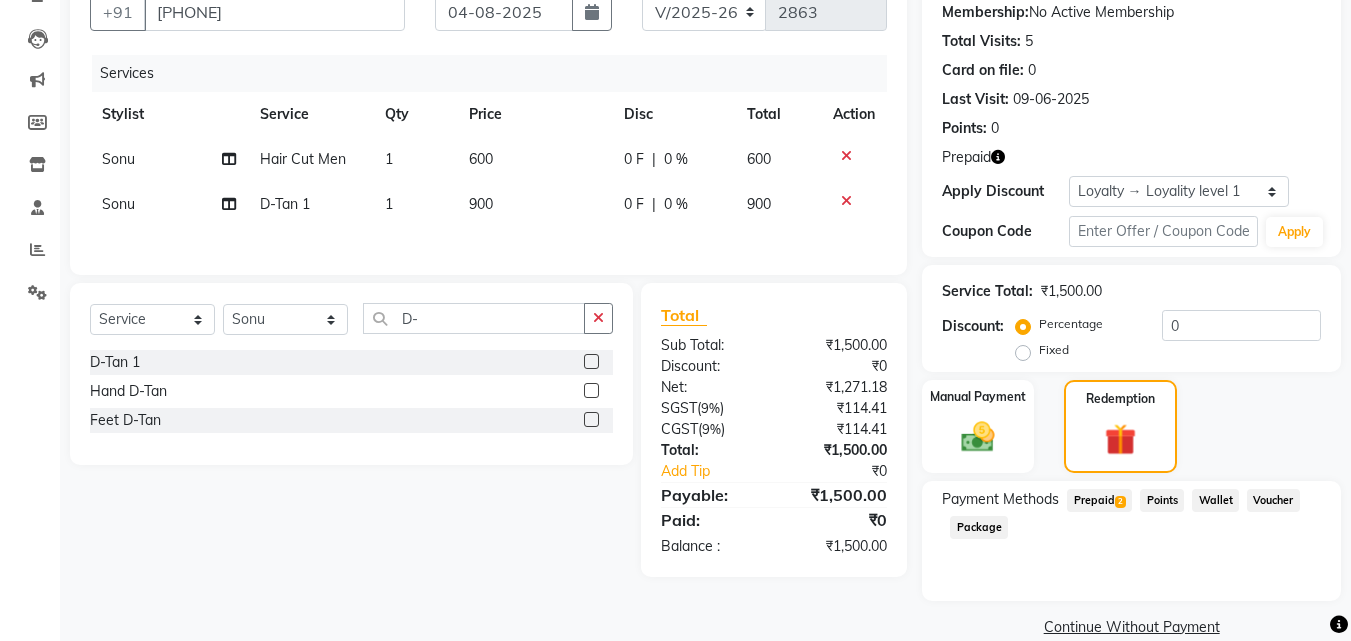 click on "Prepaid  2" 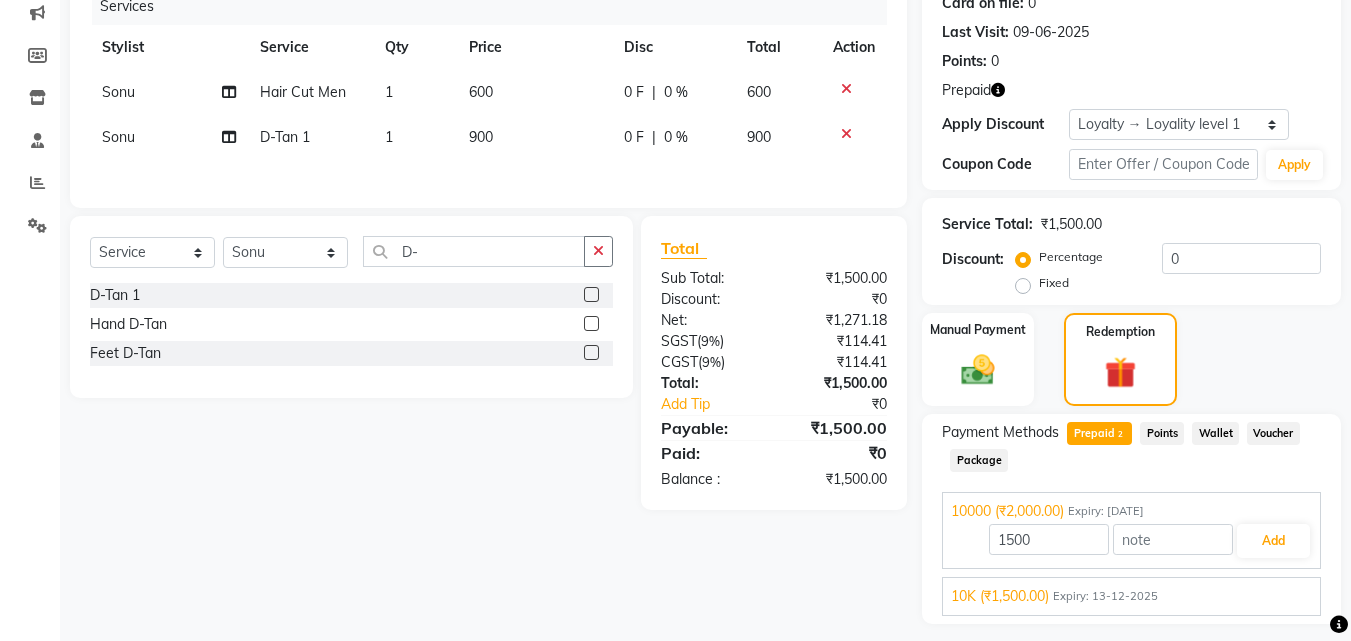 scroll, scrollTop: 314, scrollLeft: 0, axis: vertical 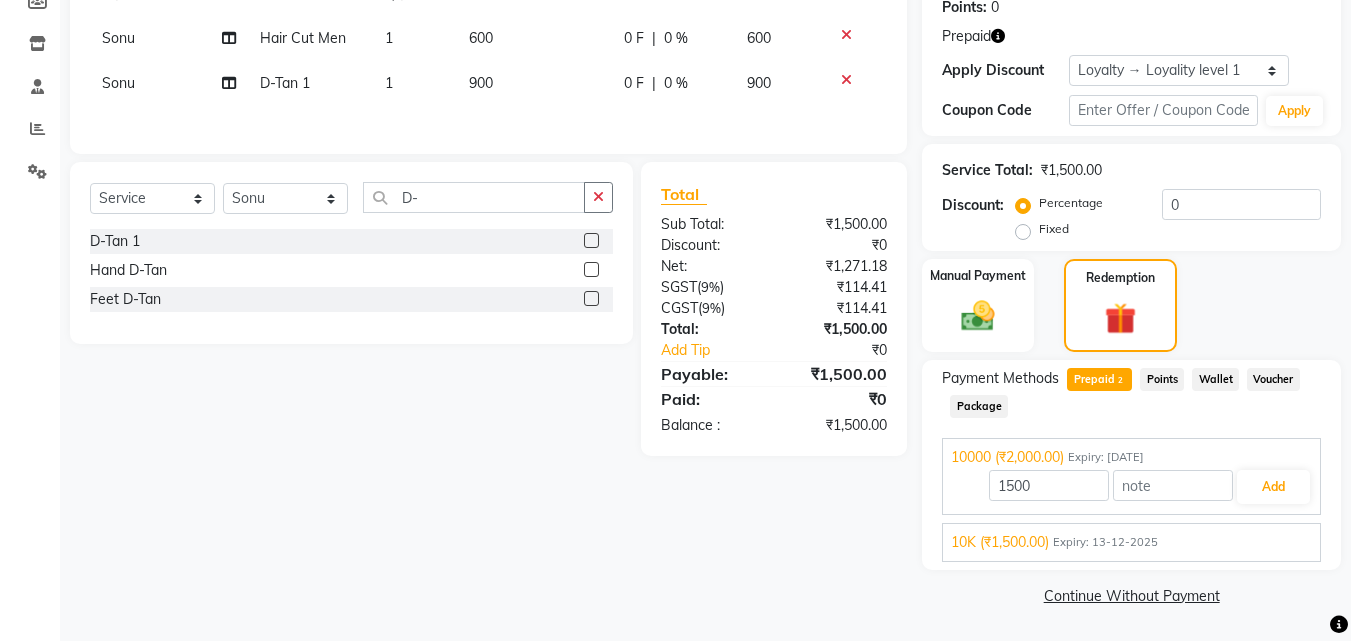 click on "Expiry: 13-12-2025" at bounding box center (1105, 542) 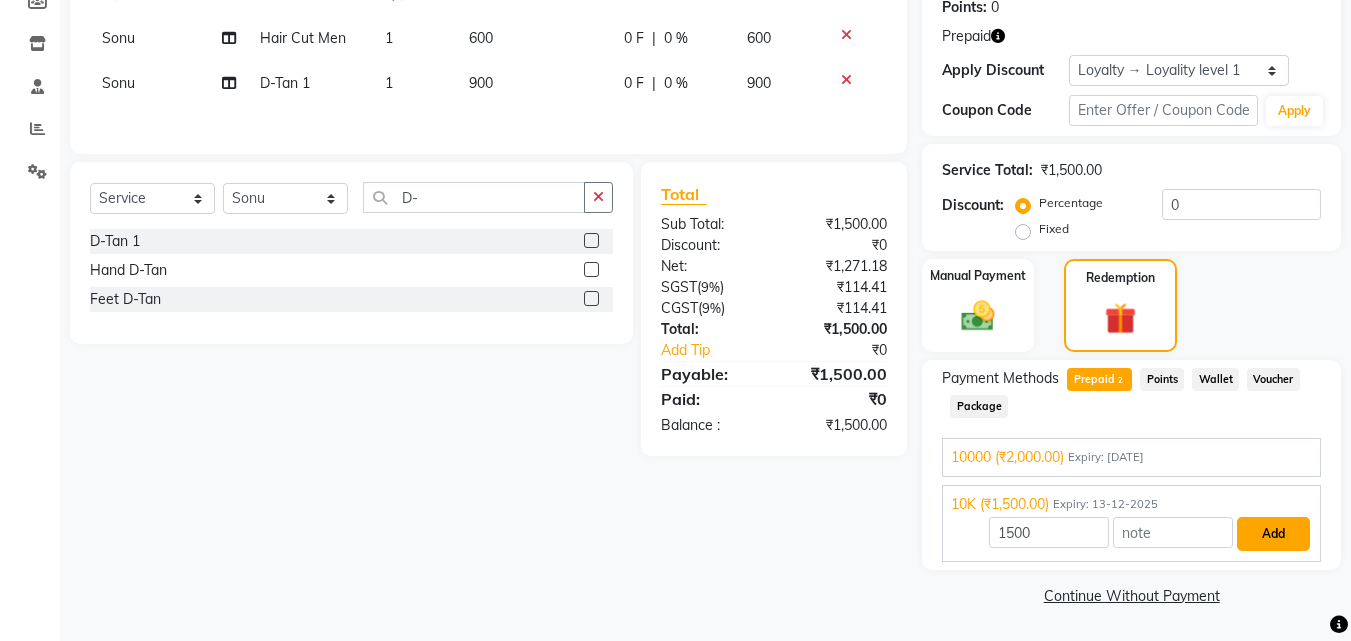 click on "Add" at bounding box center (1273, 534) 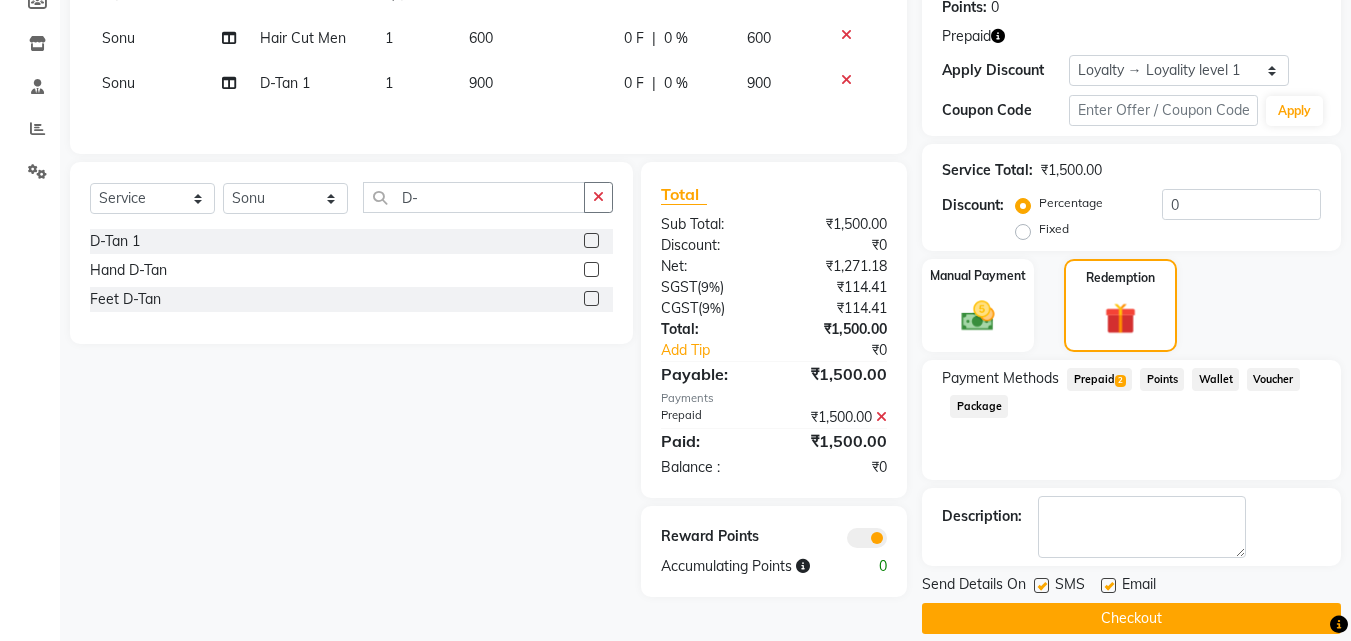 scroll, scrollTop: 337, scrollLeft: 0, axis: vertical 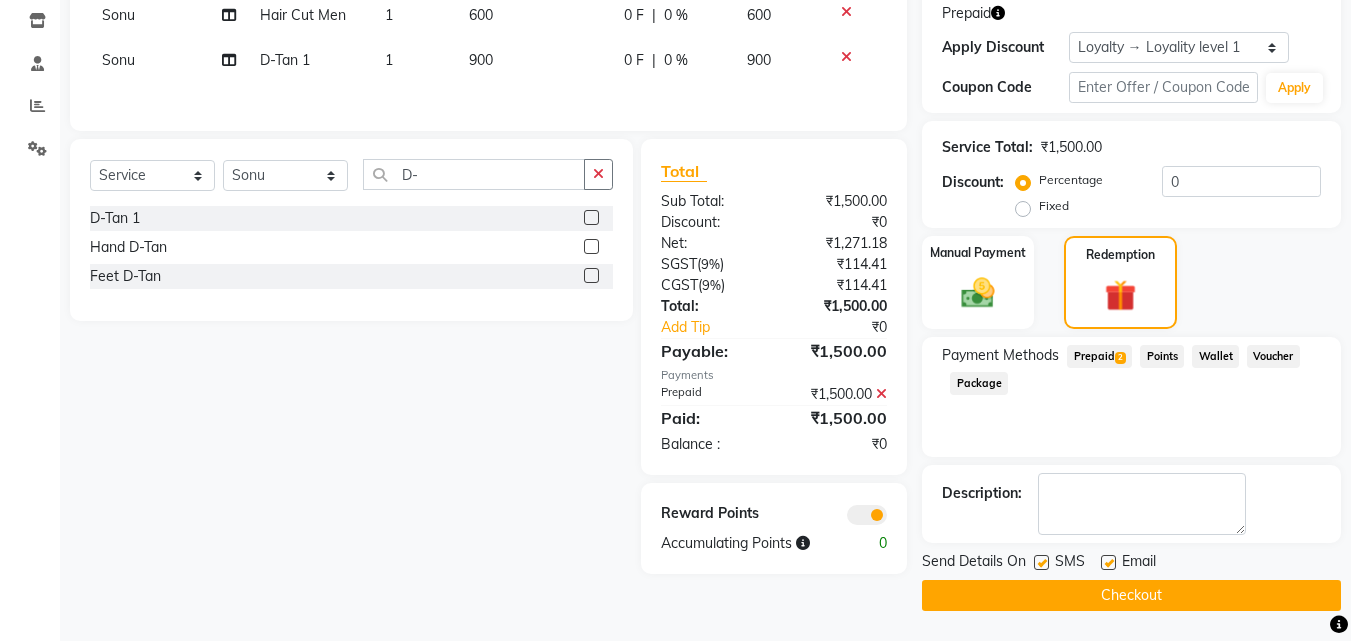click on "Checkout" 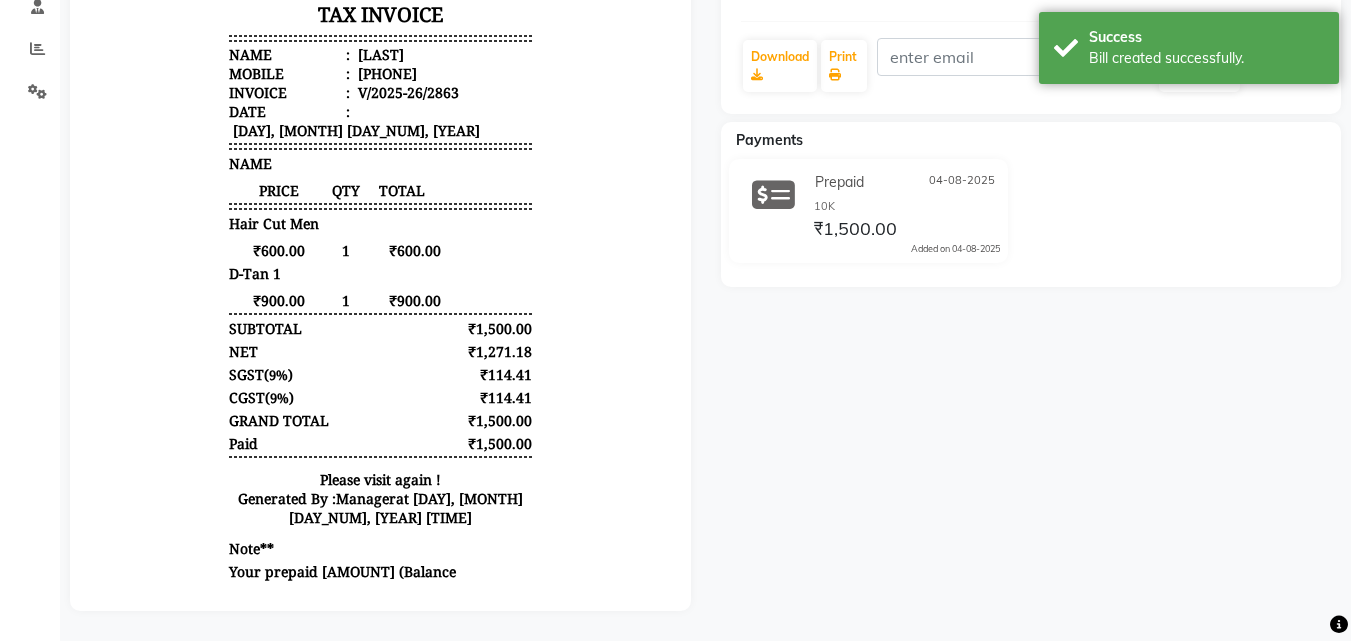 scroll, scrollTop: 0, scrollLeft: 0, axis: both 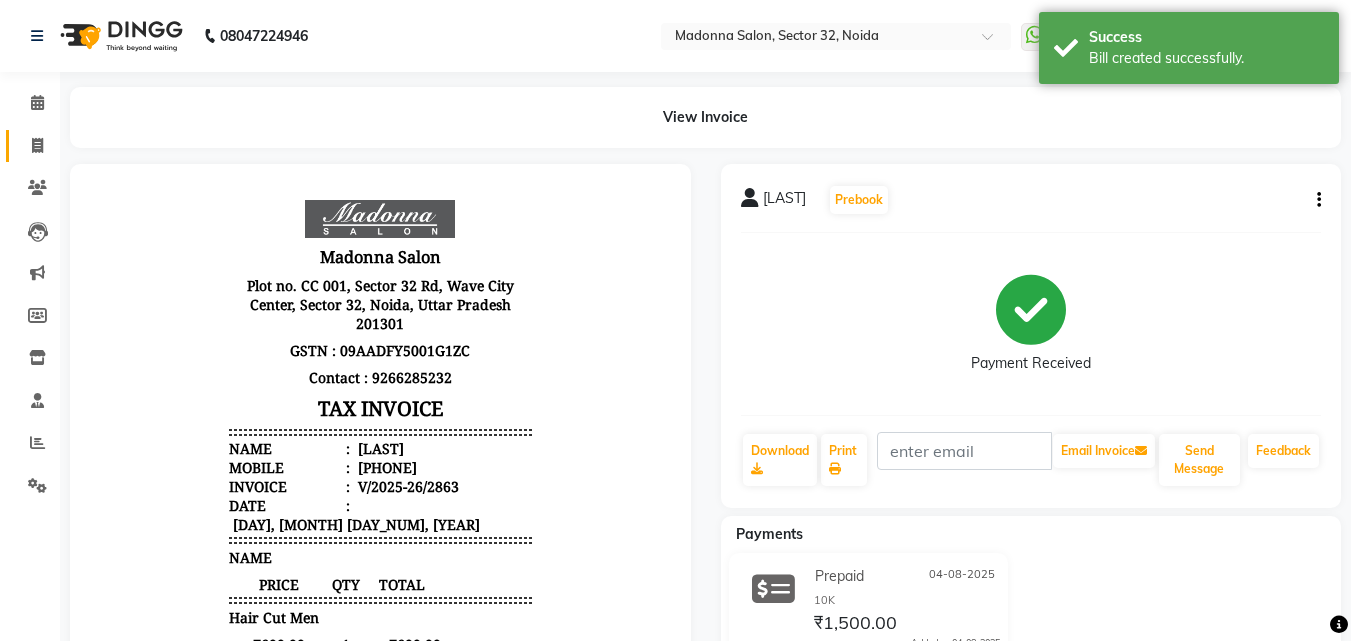 click 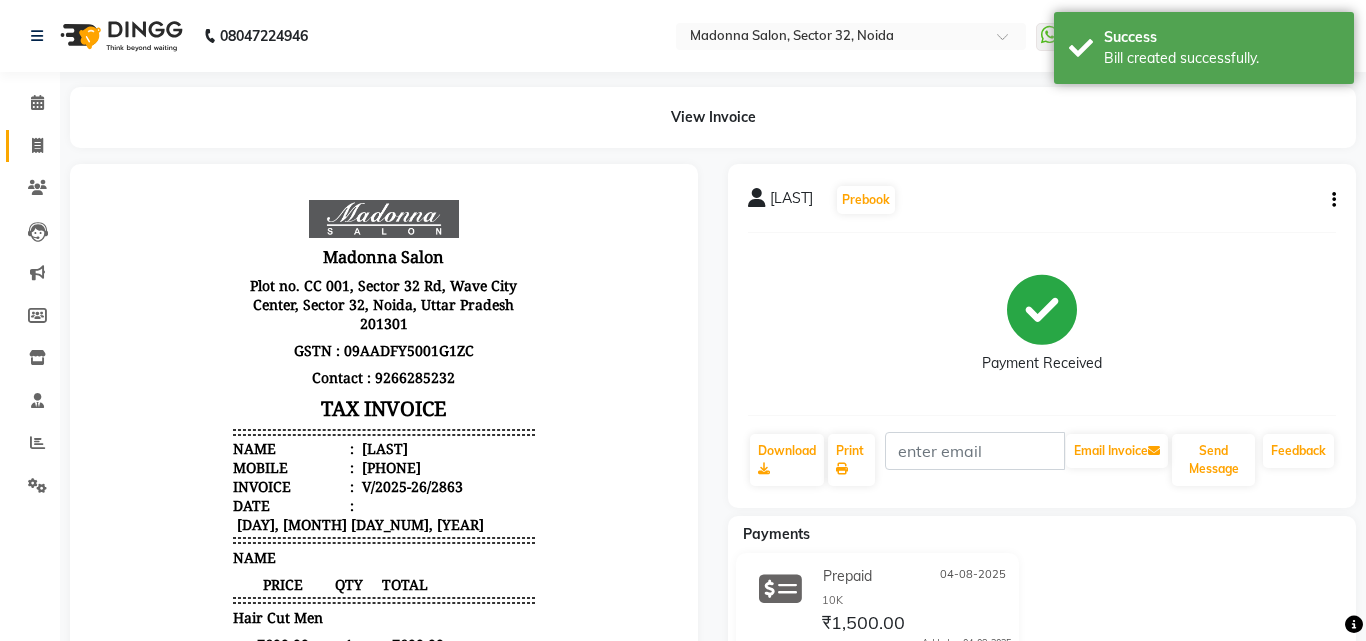 select on "7229" 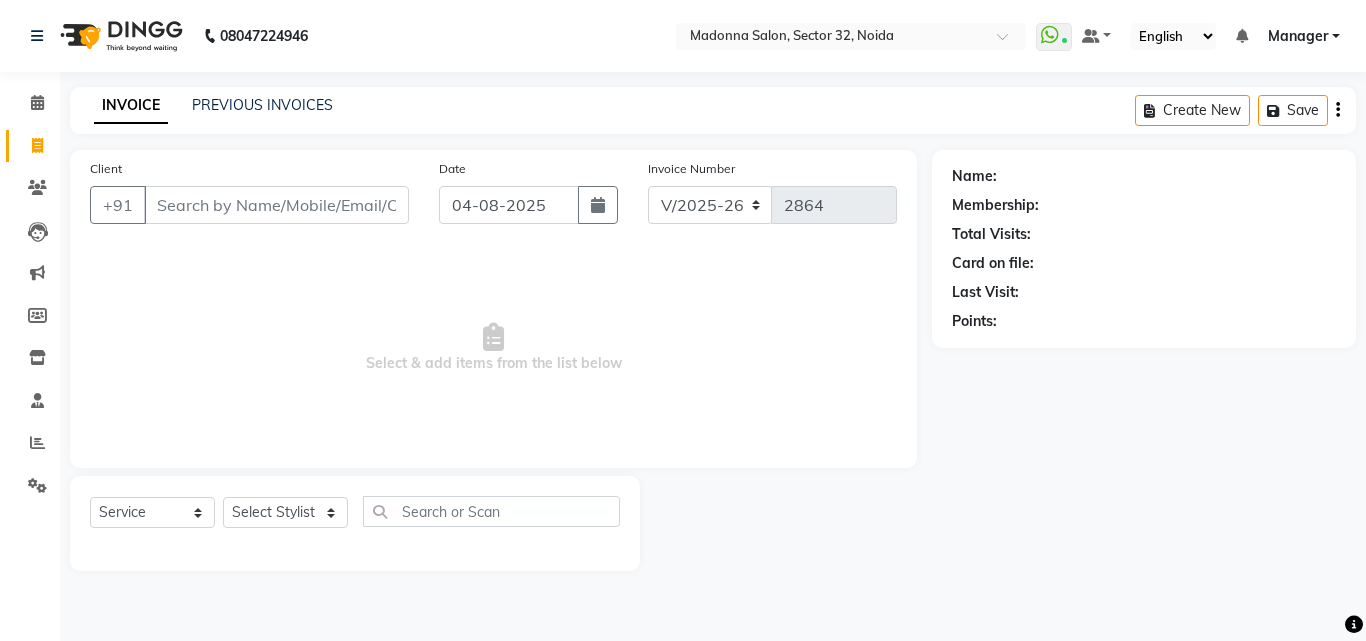 click on "Name: Membership: Total Visits: Card on file: Last Visit:  Points:" 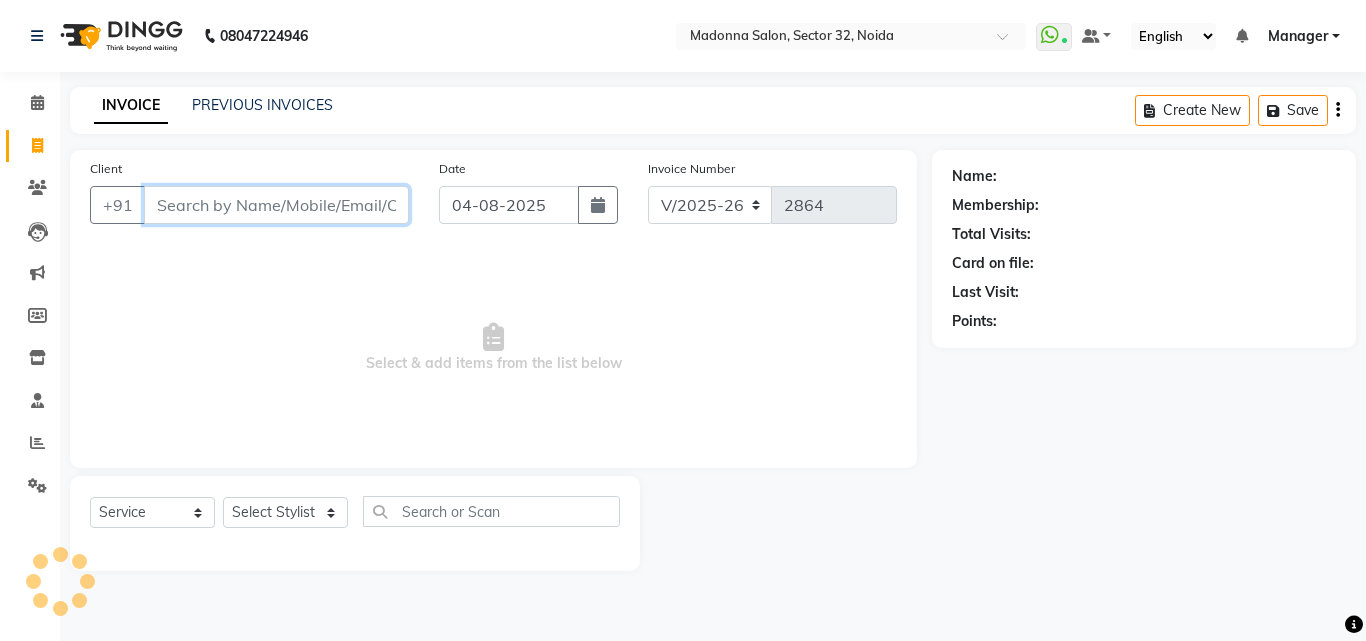 click on "Client" at bounding box center (276, 205) 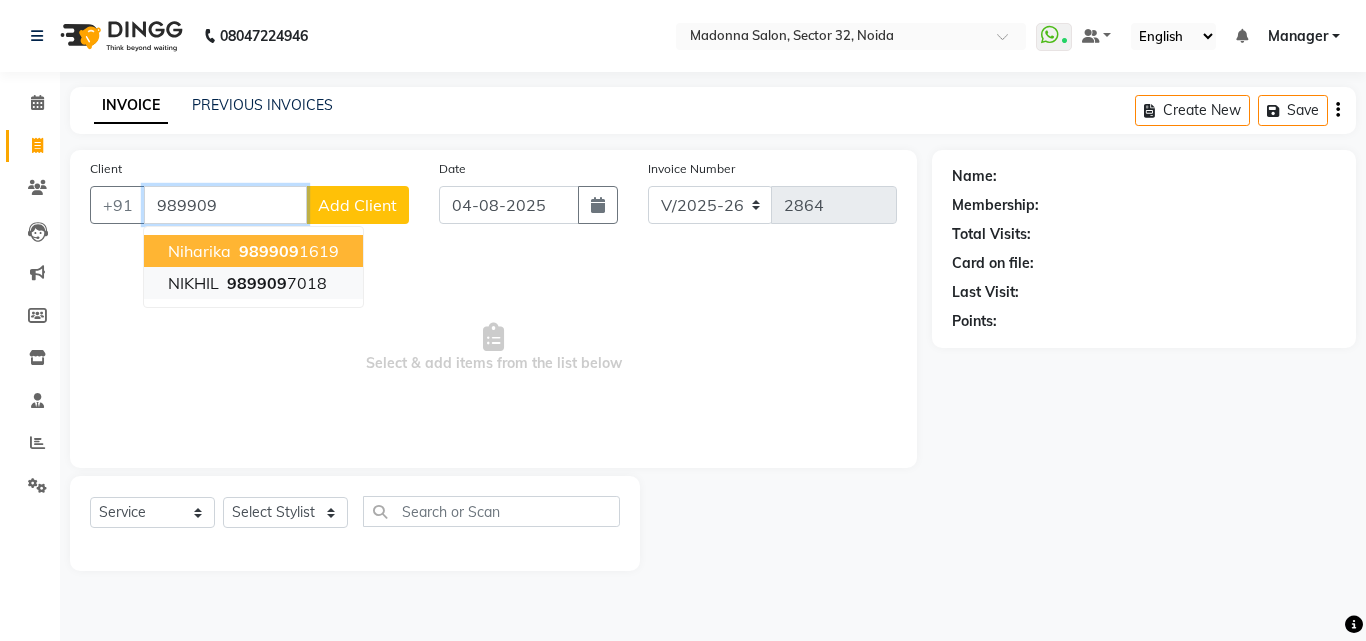 click on "989909" at bounding box center [257, 283] 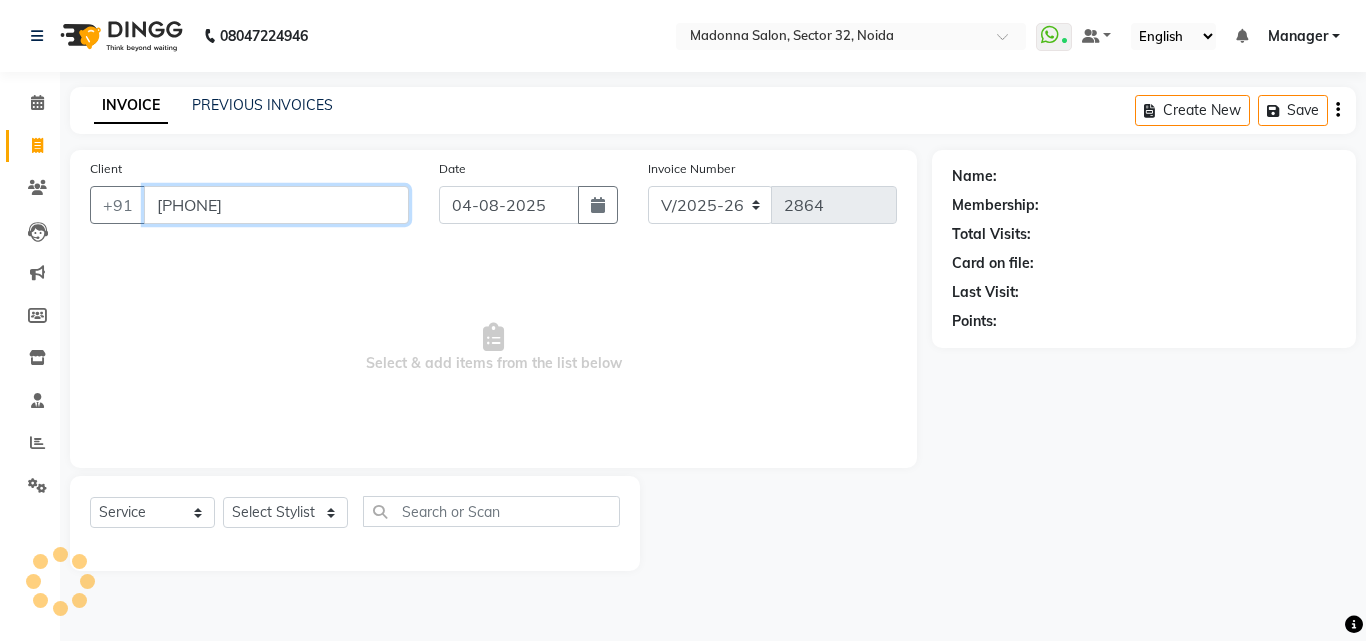 type on "9899097018" 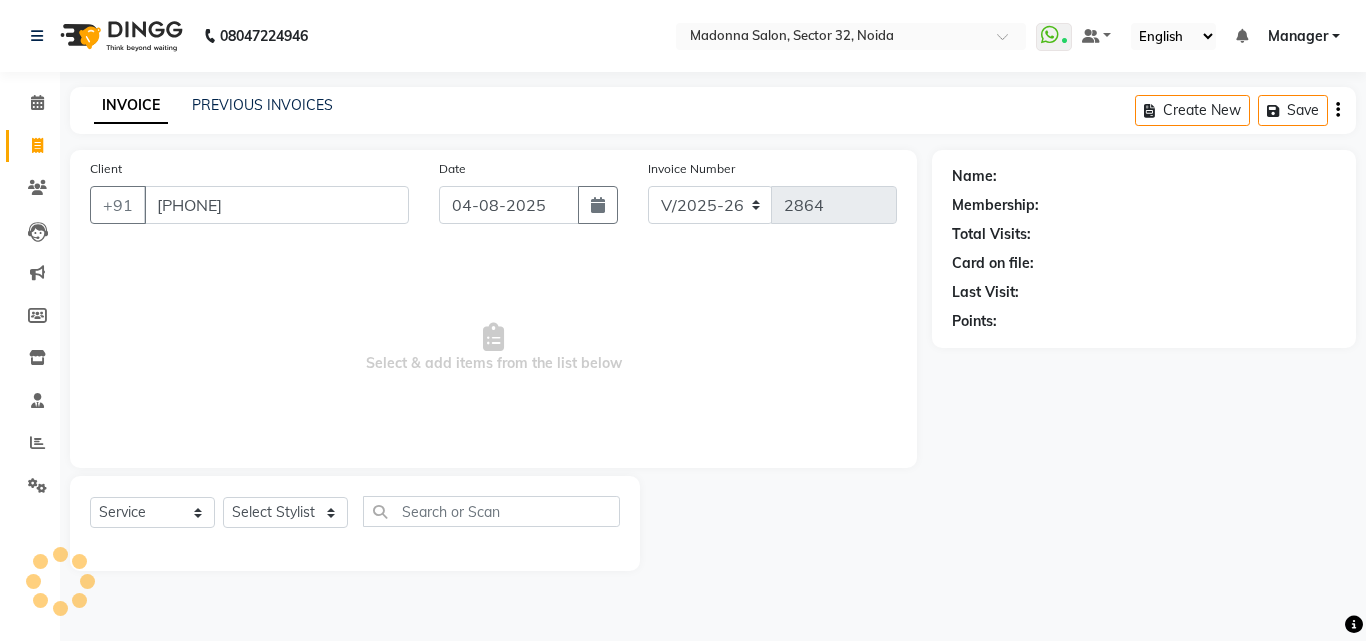 select on "1: Object" 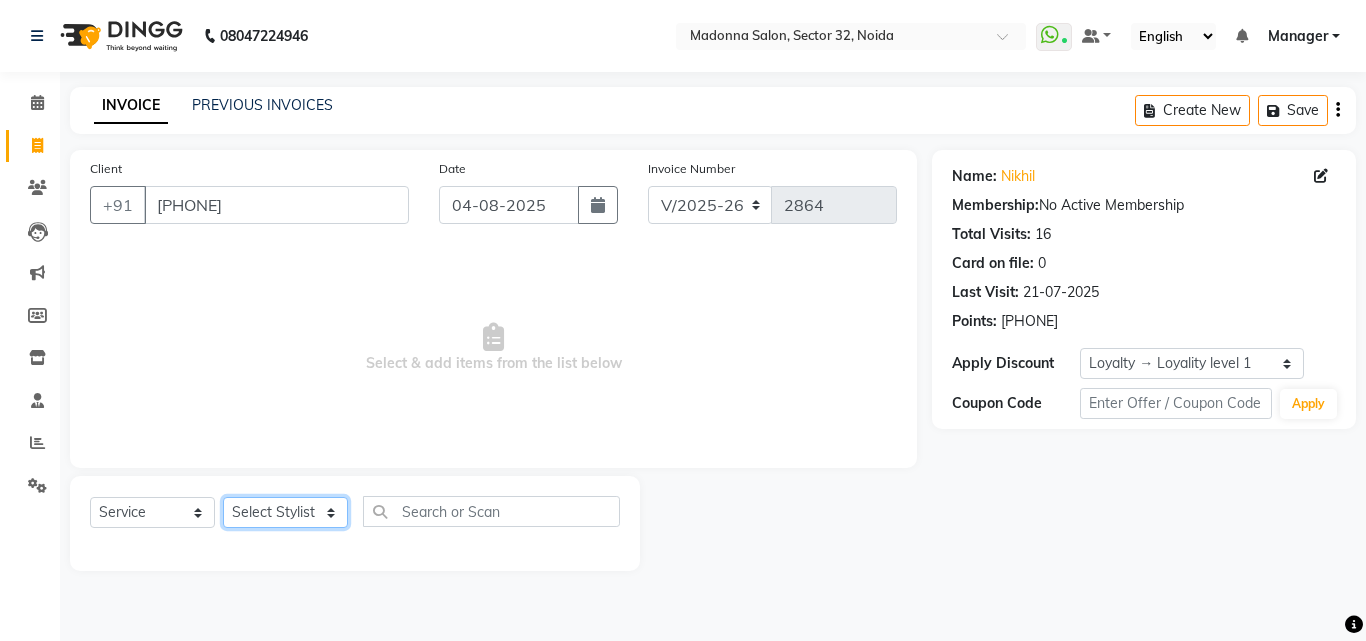 click on "Select Stylist Aayan Account  Ashu BHOLU Geeta Hanif JIYA SINGH Kiran LAXMAN PEDI Manager Mohit Naddy NAIL SWASTIKA Sajal Sameer Shahnawaj Sharukh Sonu VISHAL STYLIST" 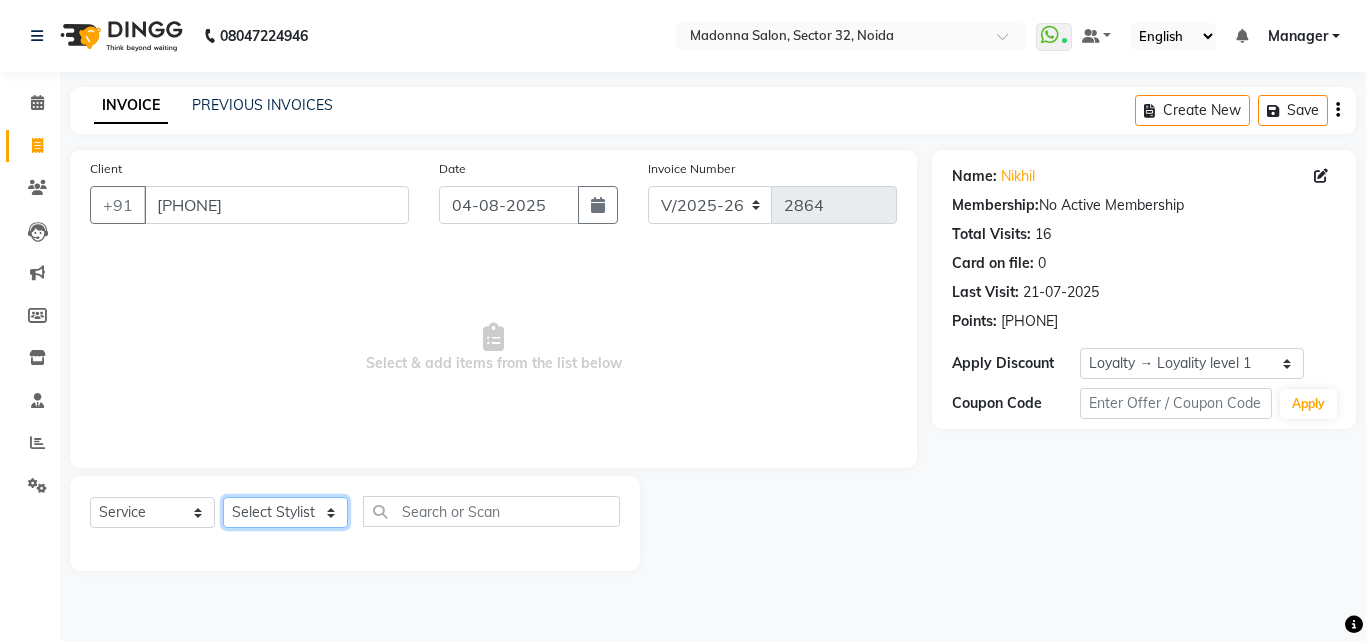 select on "61926" 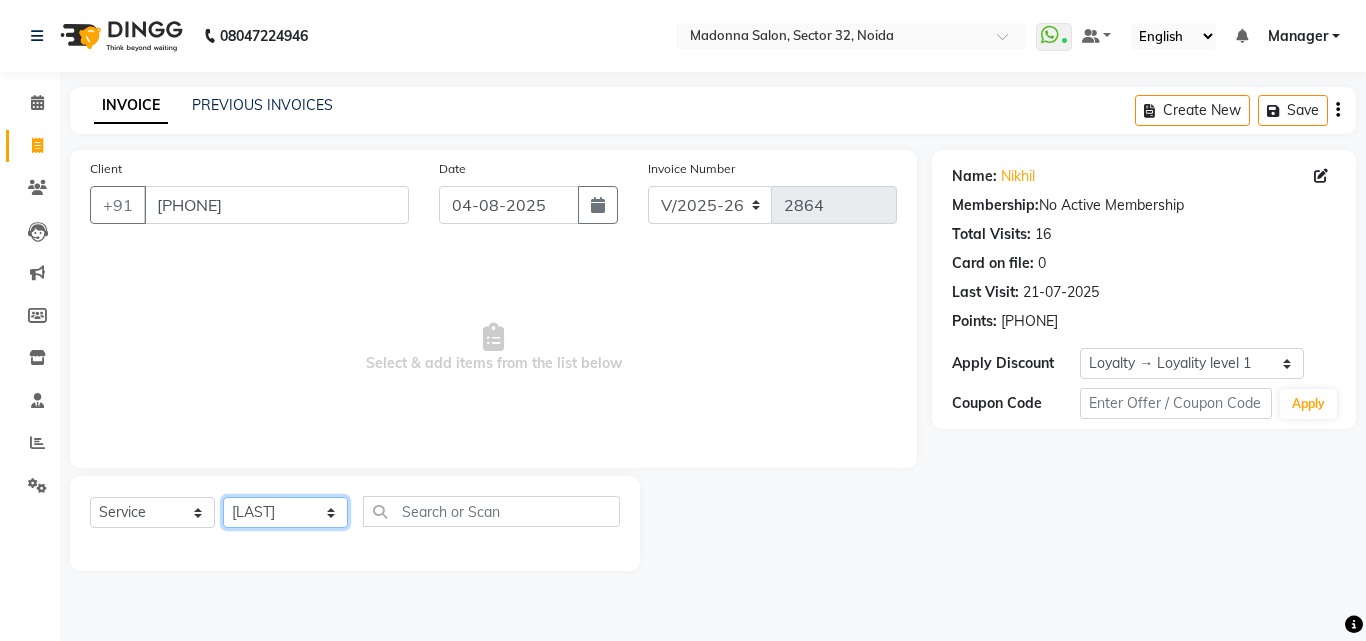 click on "Select Stylist Aayan Account  Ashu BHOLU Geeta Hanif JIYA SINGH Kiran LAXMAN PEDI Manager Mohit Naddy NAIL SWASTIKA Sajal Sameer Shahnawaj Sharukh Sonu VISHAL STYLIST" 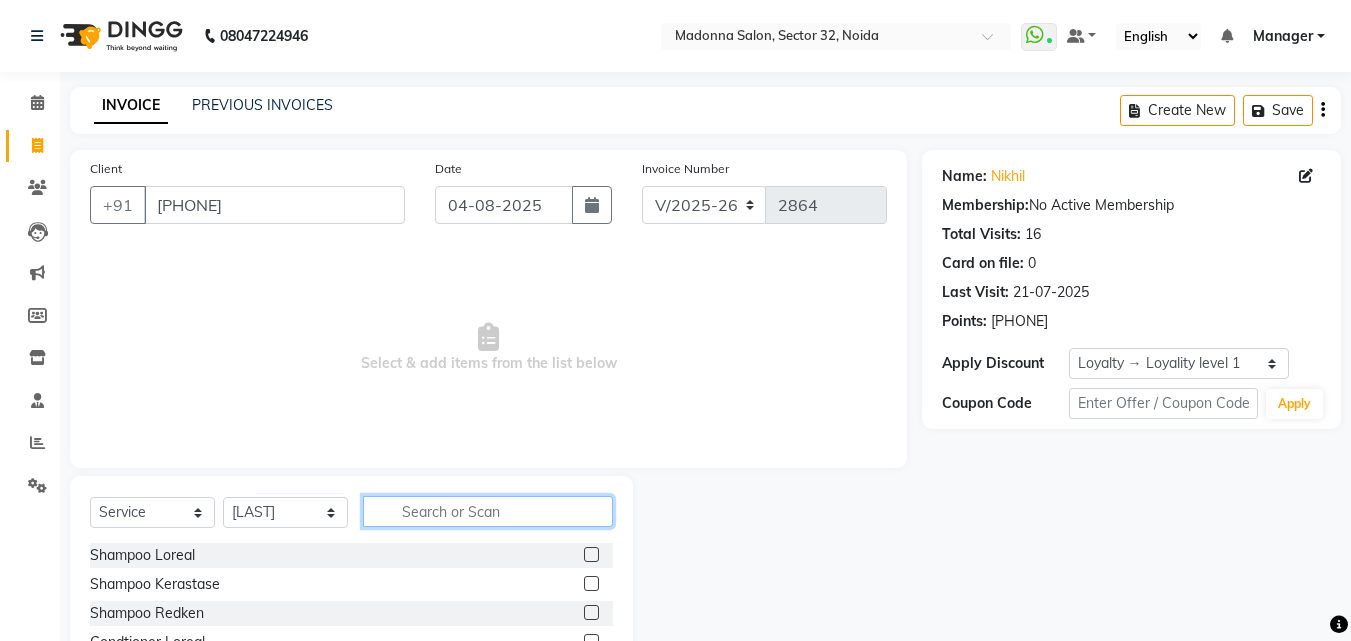 click 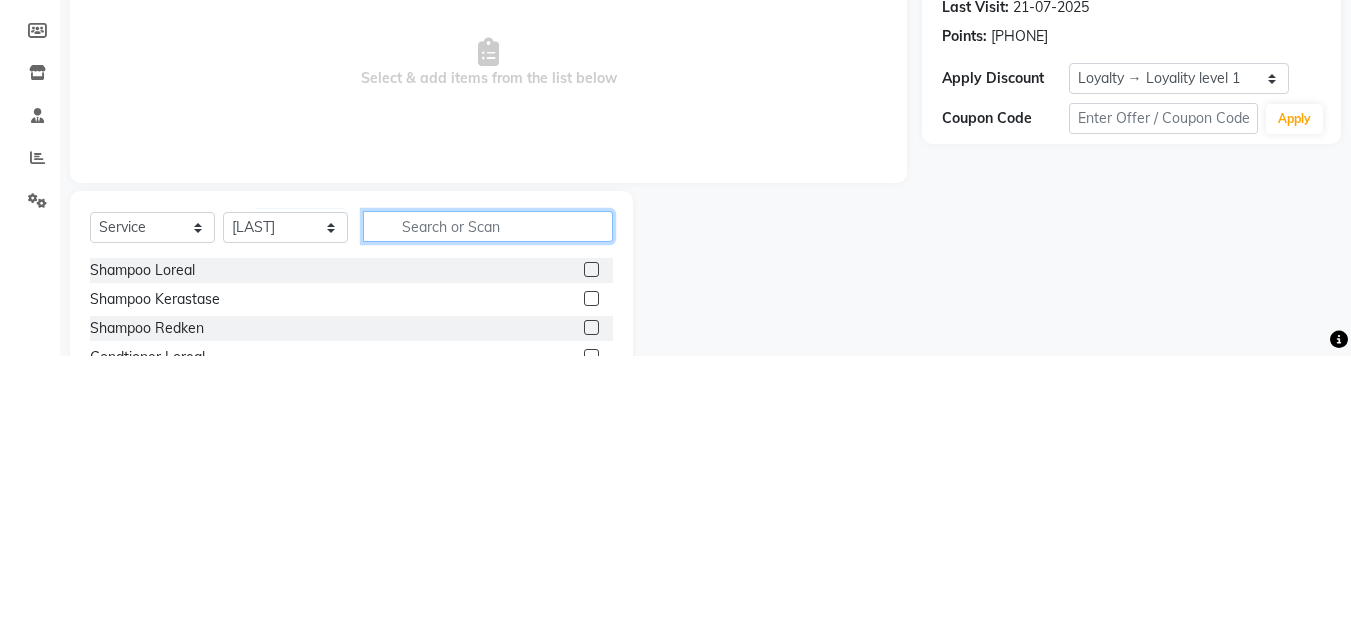 scroll, scrollTop: 48, scrollLeft: 0, axis: vertical 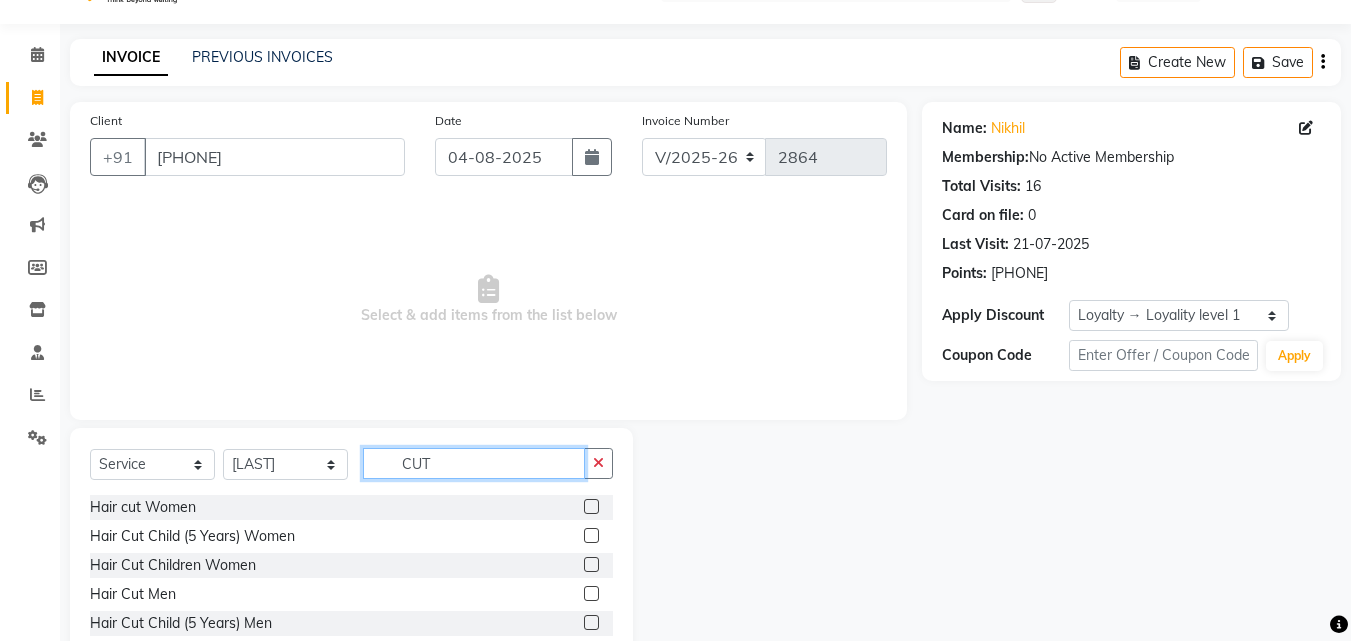type on "CUT" 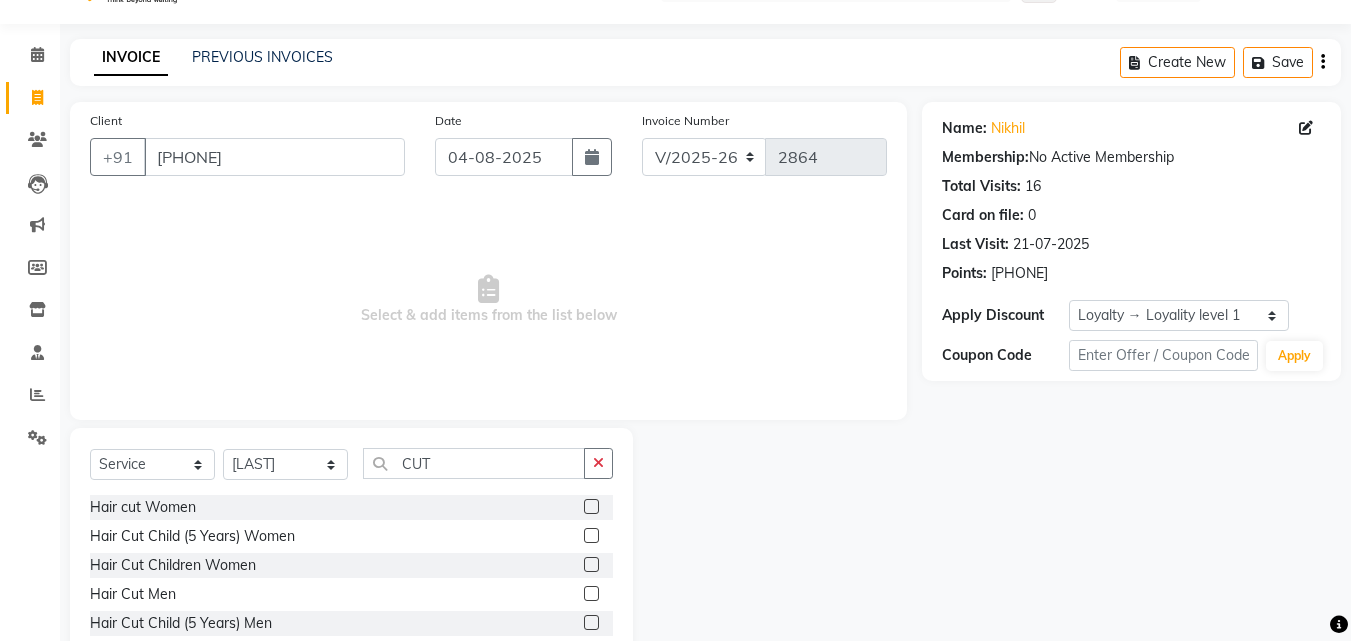 click 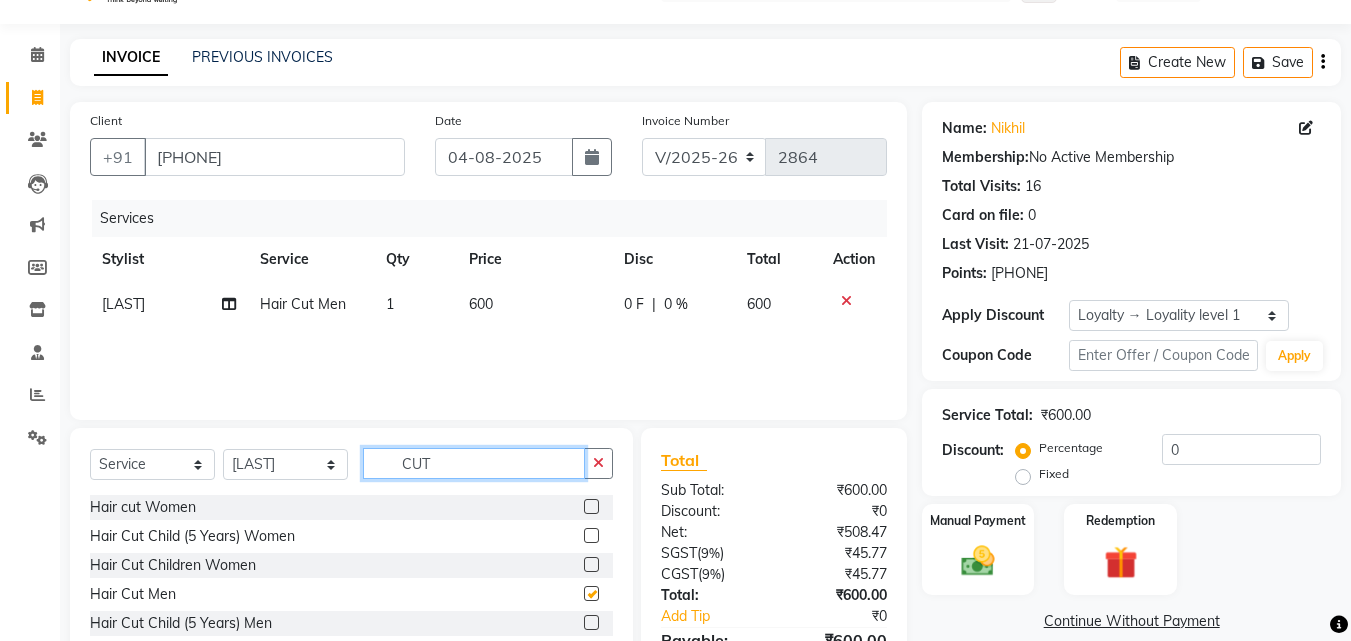 click on "CUT" 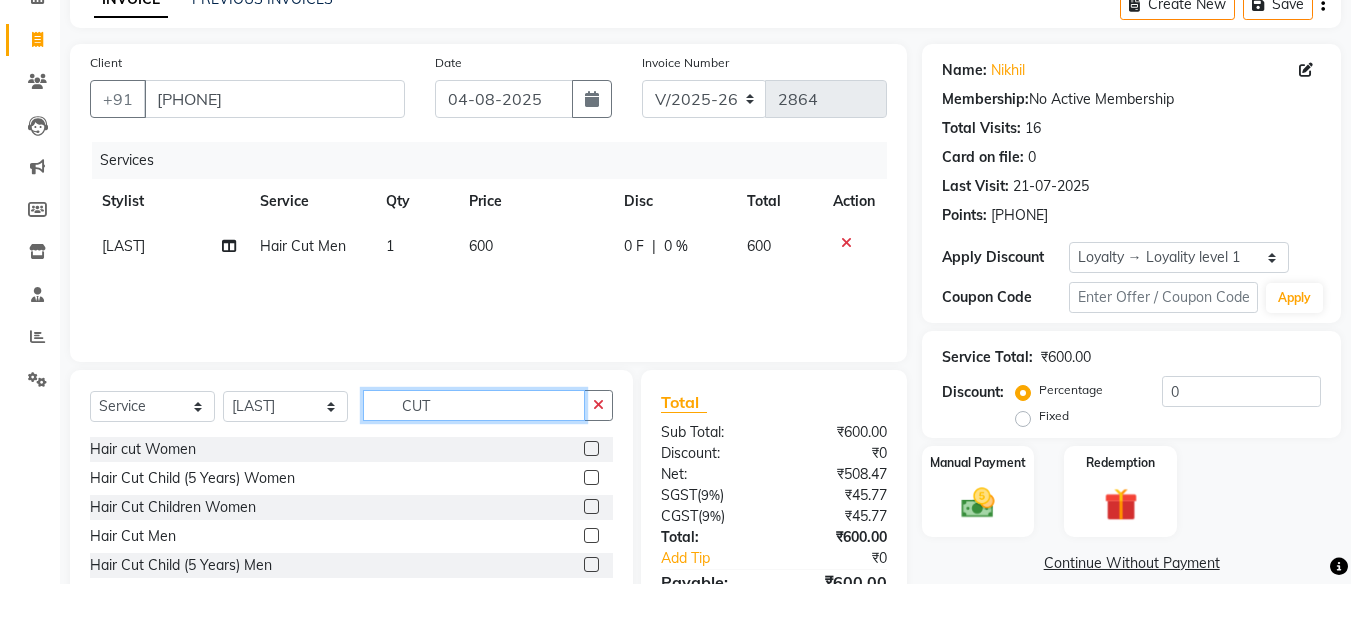 checkbox on "false" 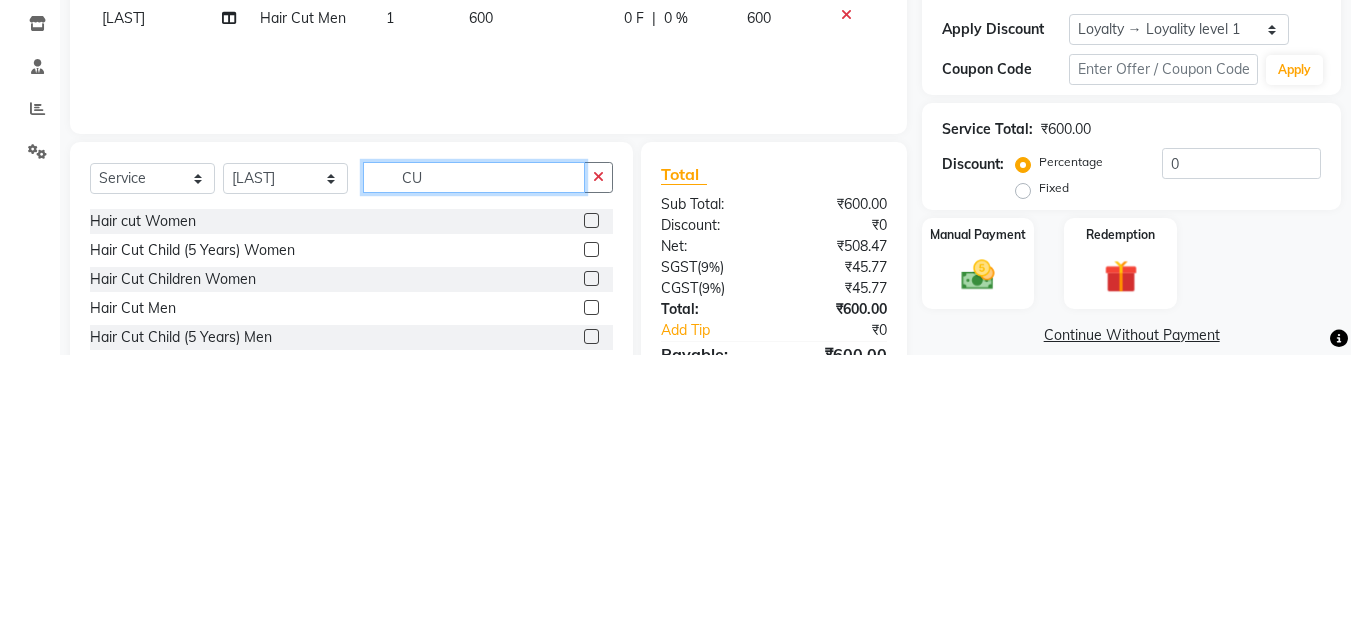 type on "C" 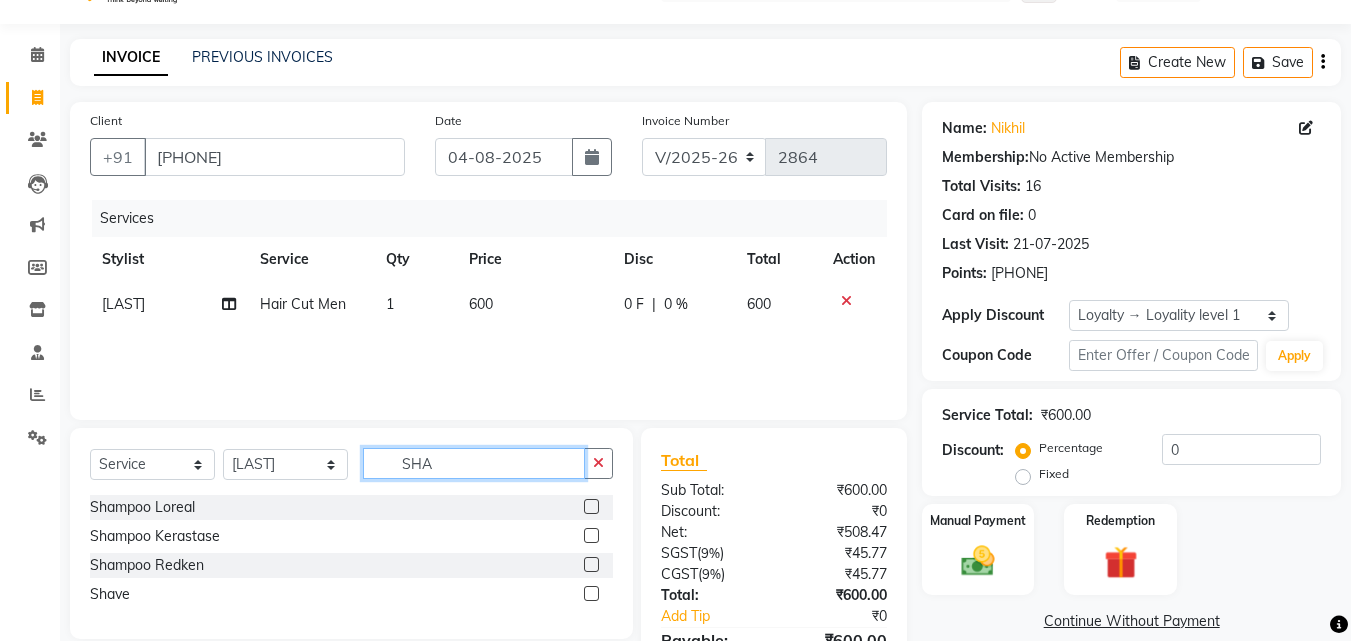 type on "SHA" 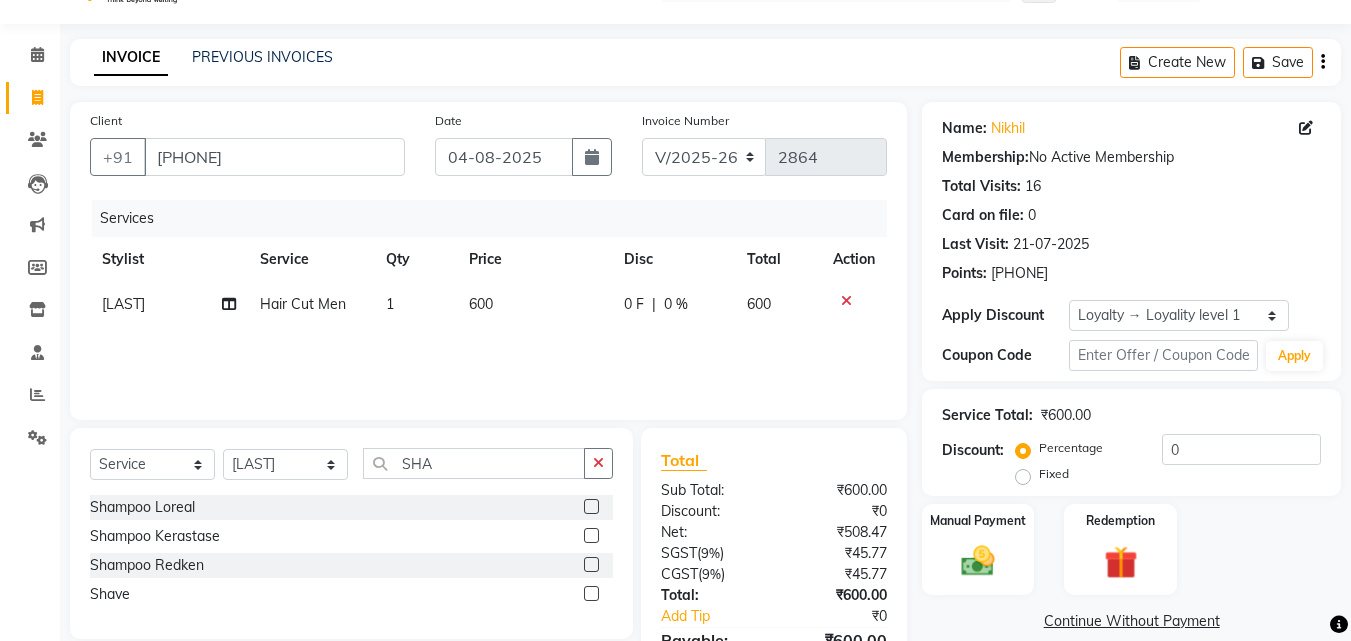 click 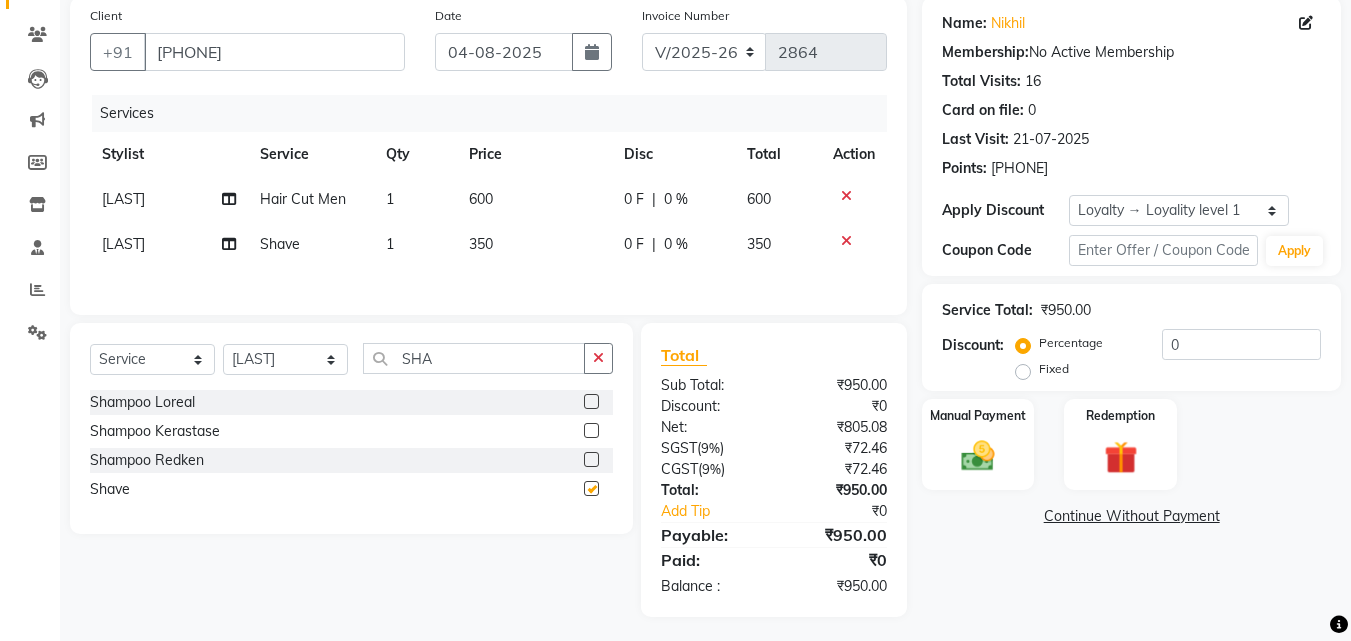 scroll, scrollTop: 162, scrollLeft: 0, axis: vertical 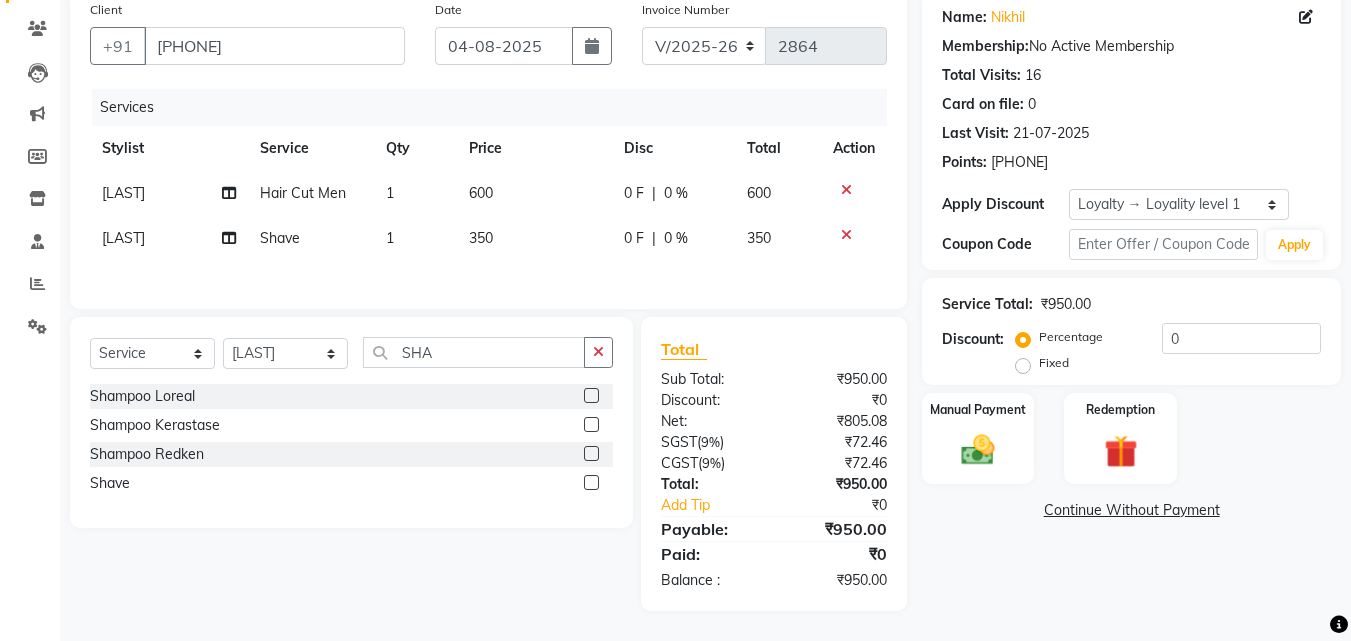 checkbox on "false" 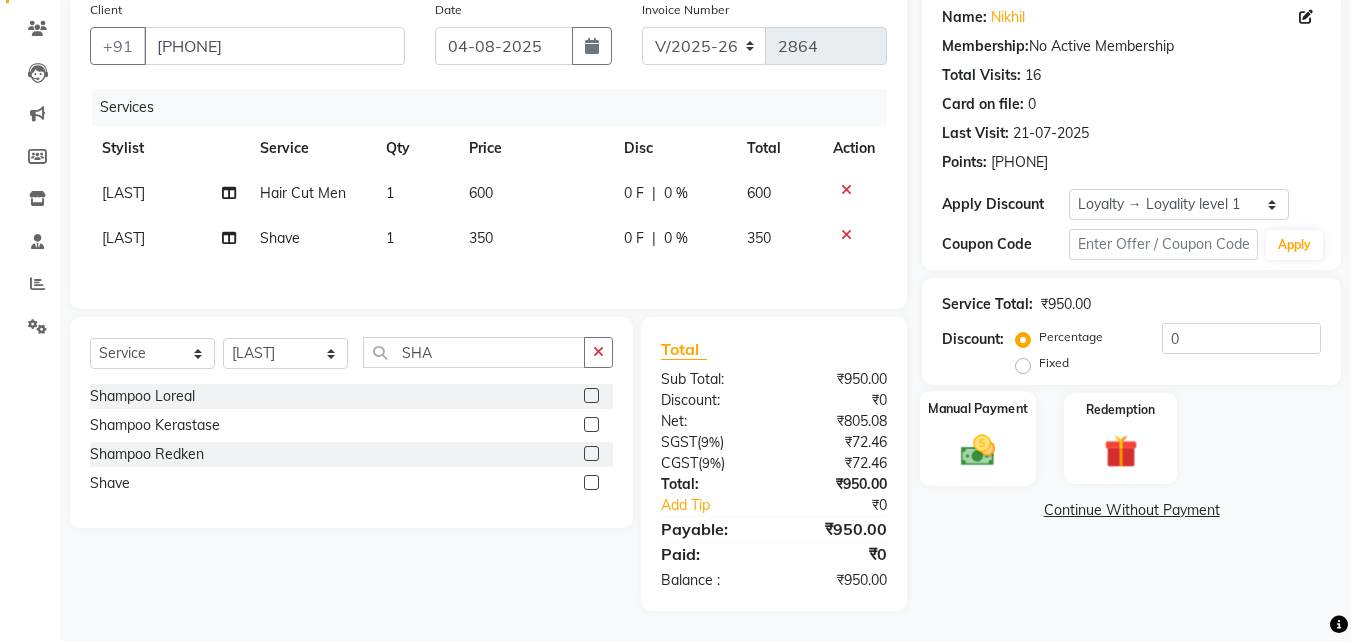 click on "Manual Payment" 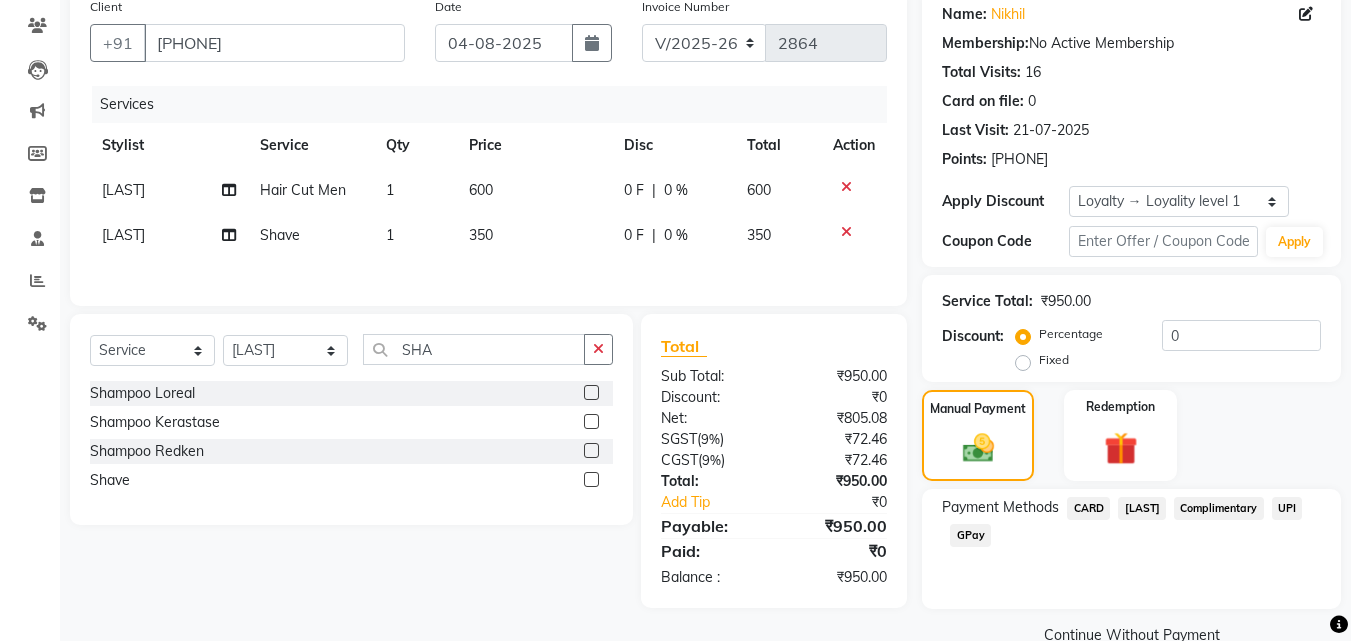 click on "CASH" 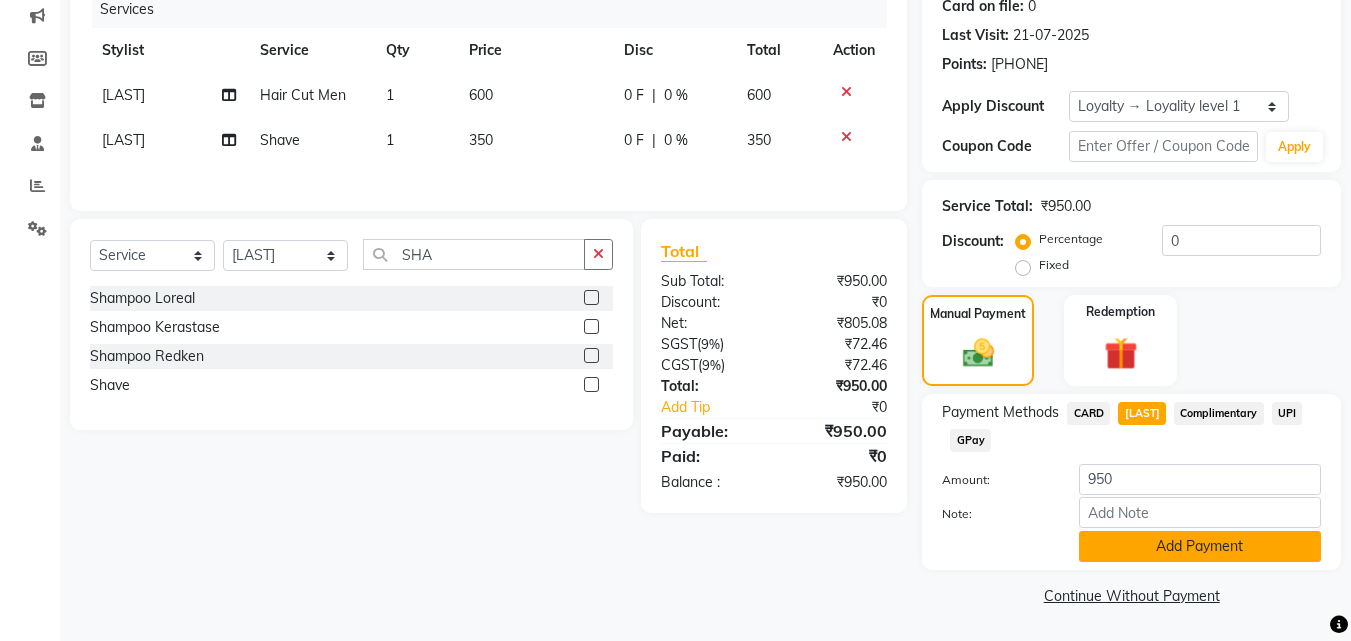 click on "Add Payment" 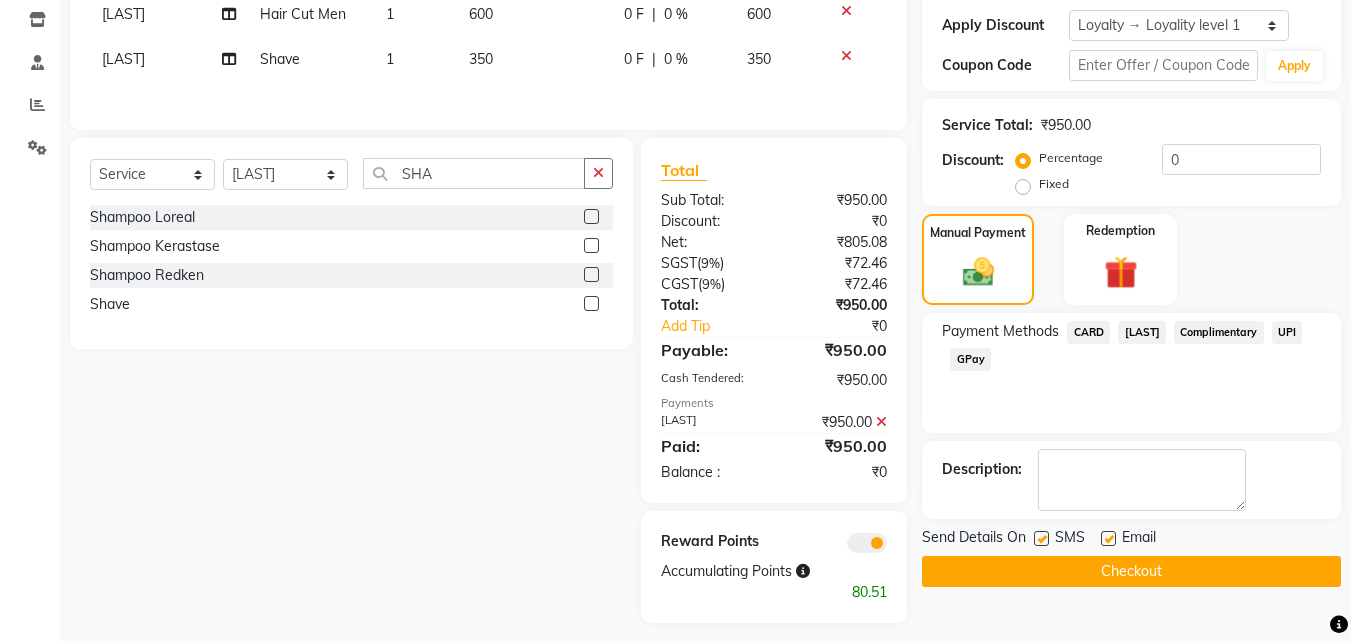 scroll, scrollTop: 353, scrollLeft: 0, axis: vertical 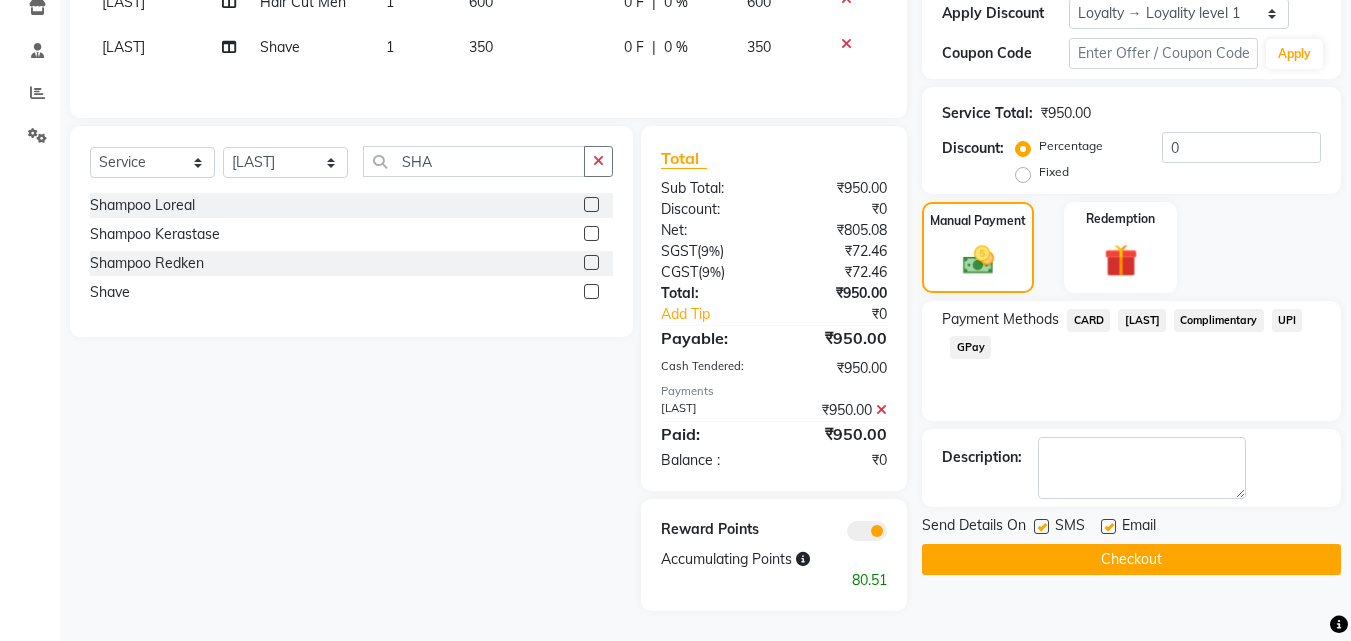 click on "Checkout" 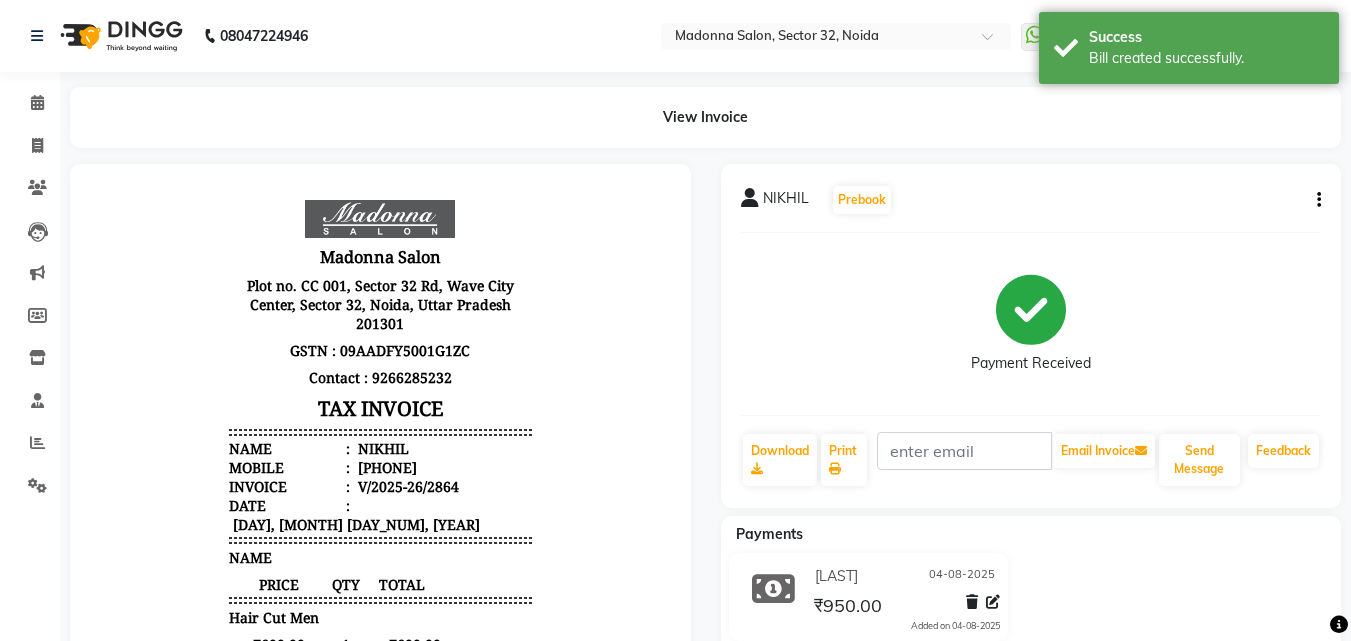 scroll, scrollTop: 0, scrollLeft: 0, axis: both 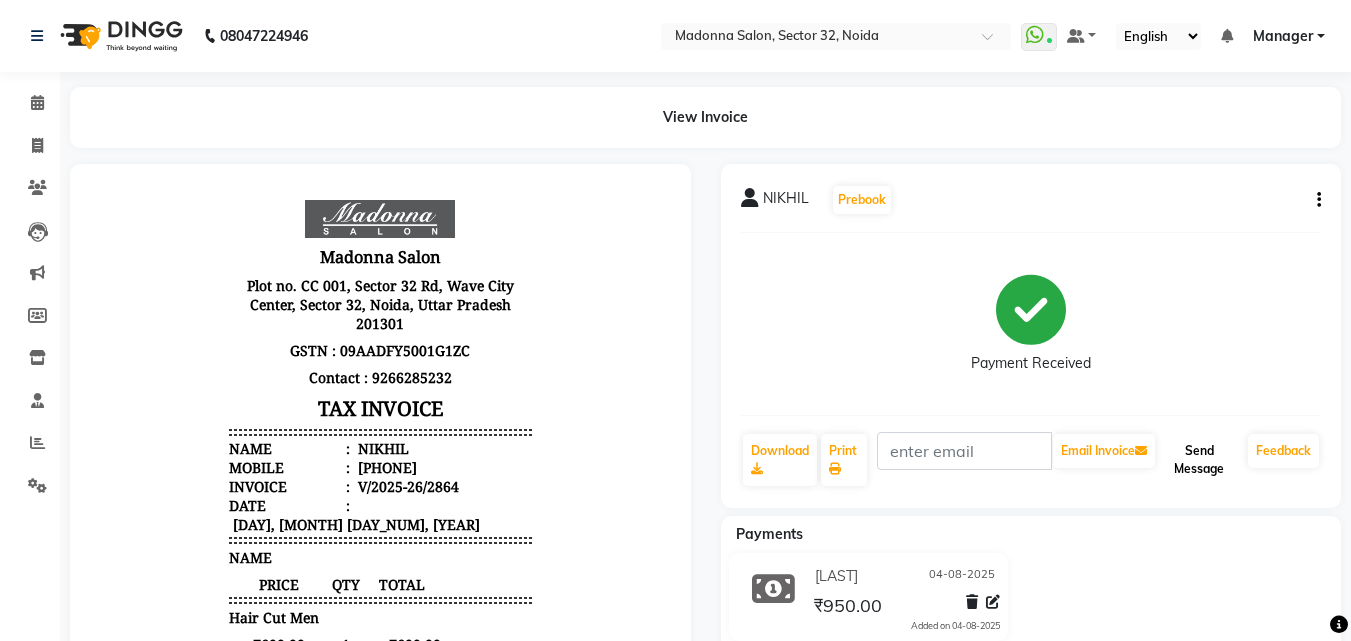 click on "Send Message" 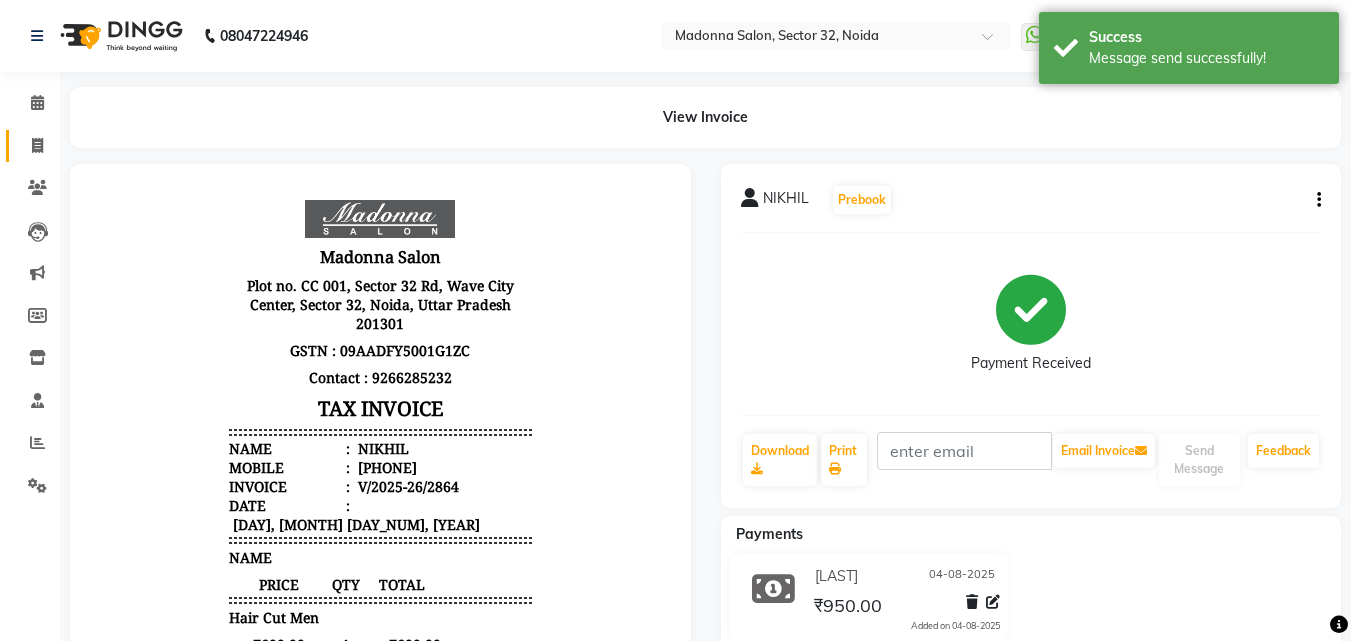 click 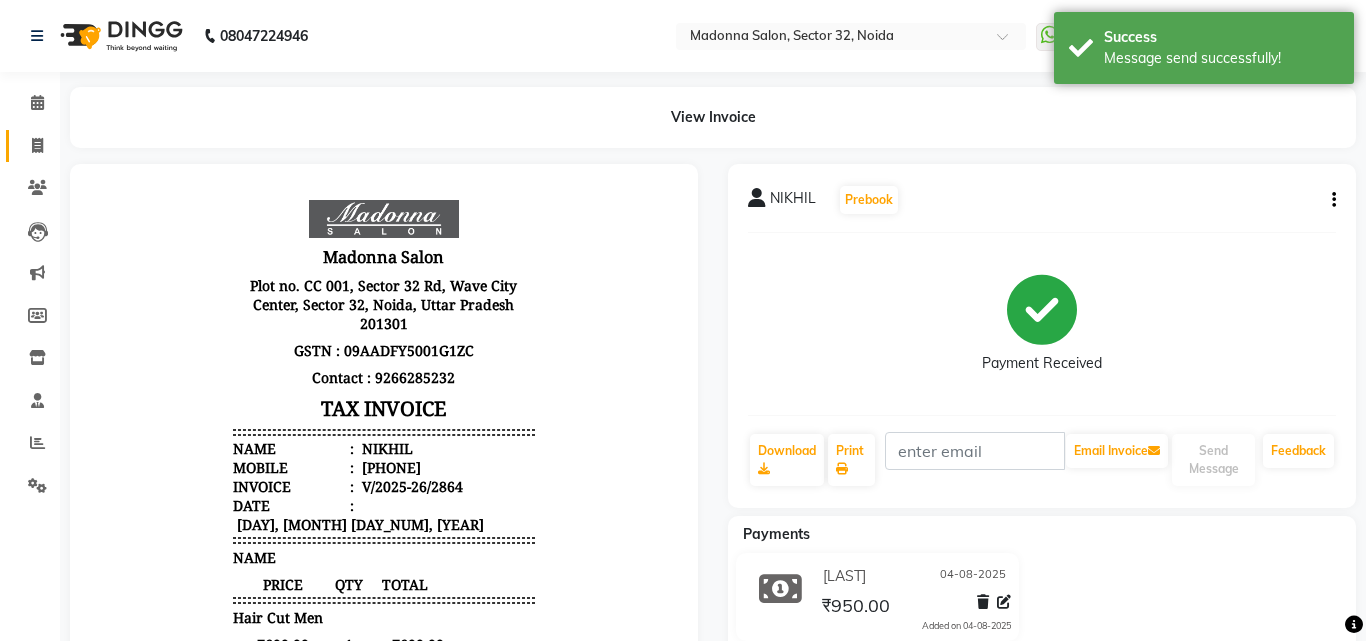 select on "7229" 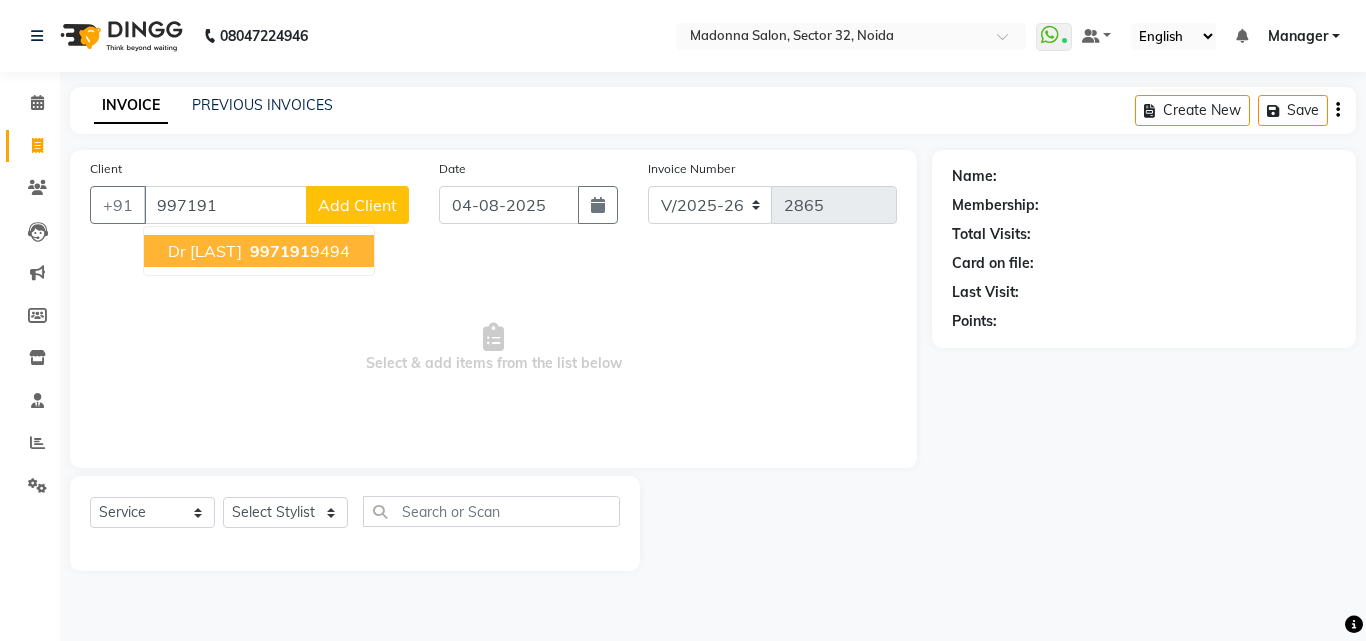 click on "997191" at bounding box center [280, 251] 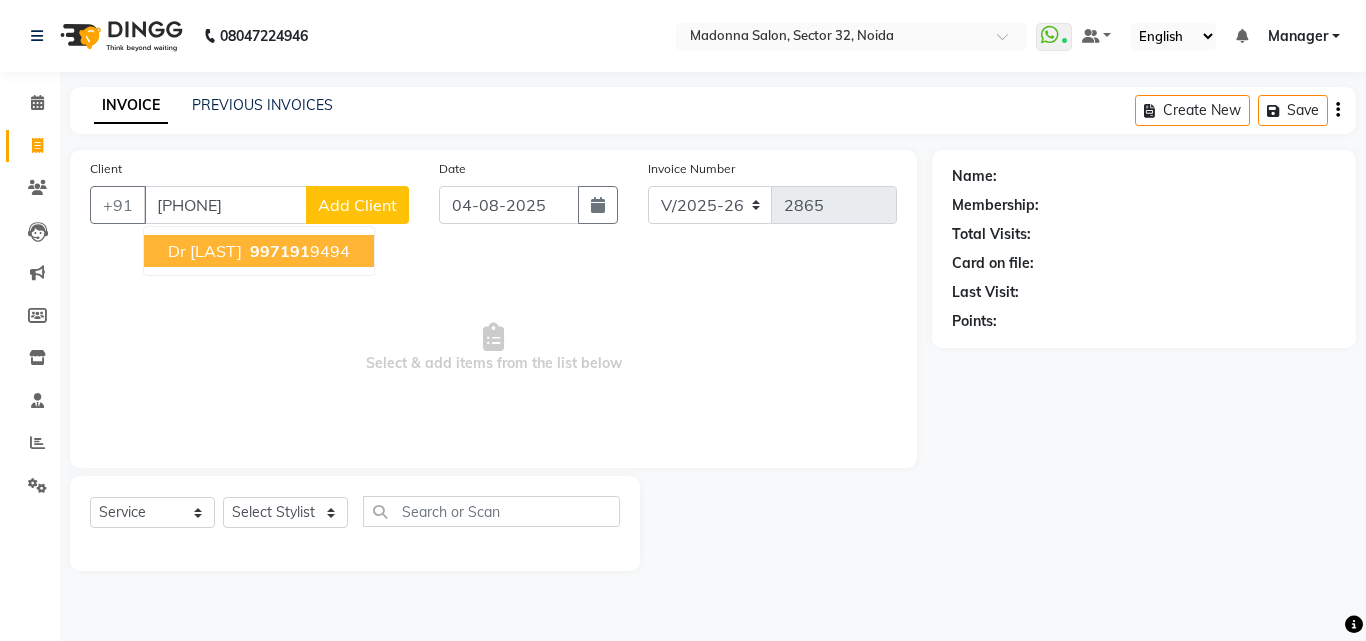 type on "9971919494" 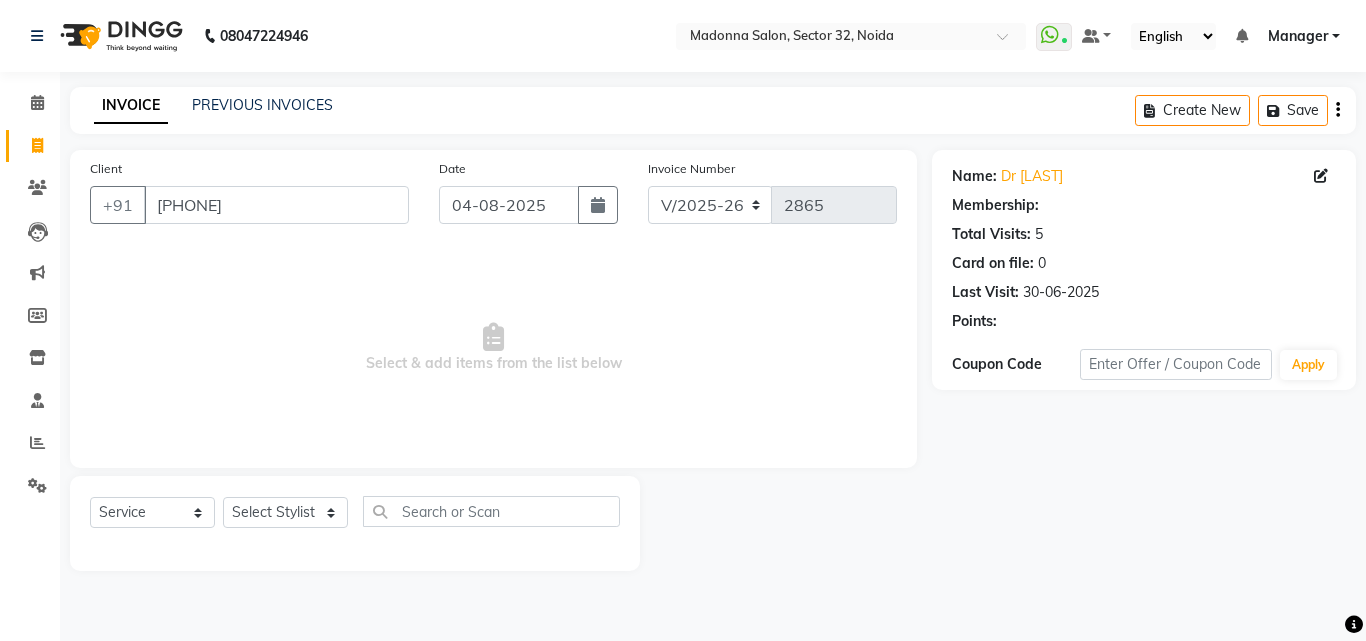 select on "1: Object" 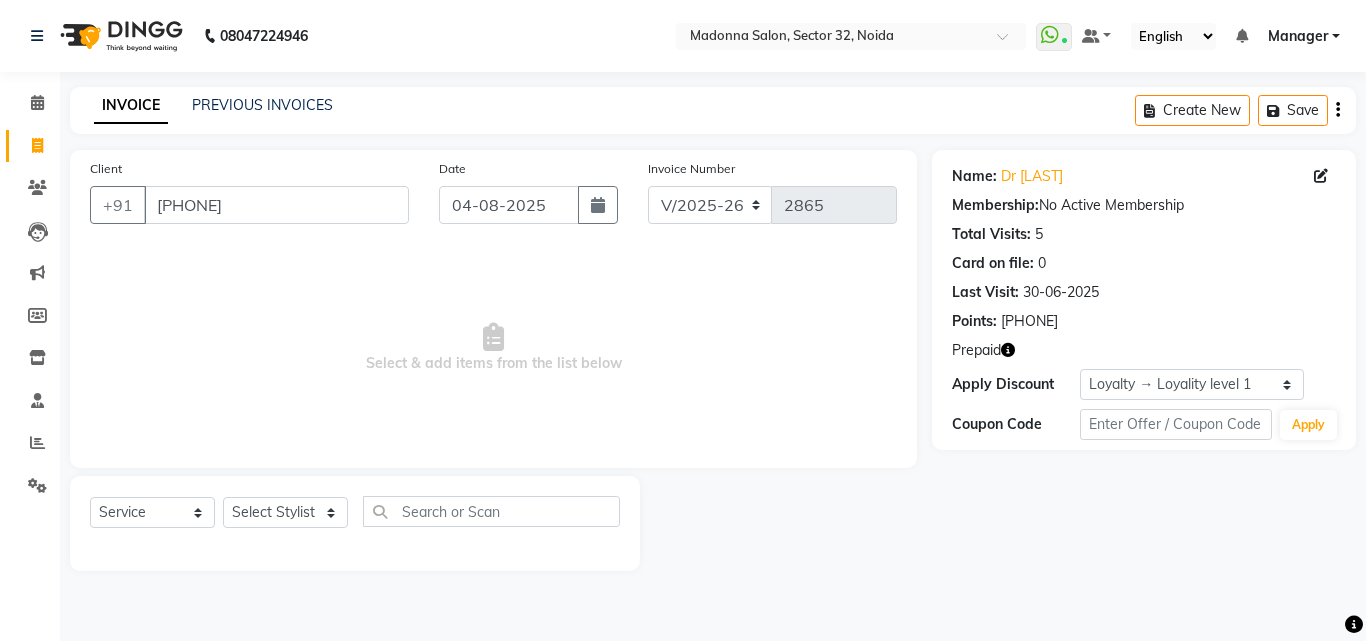 click 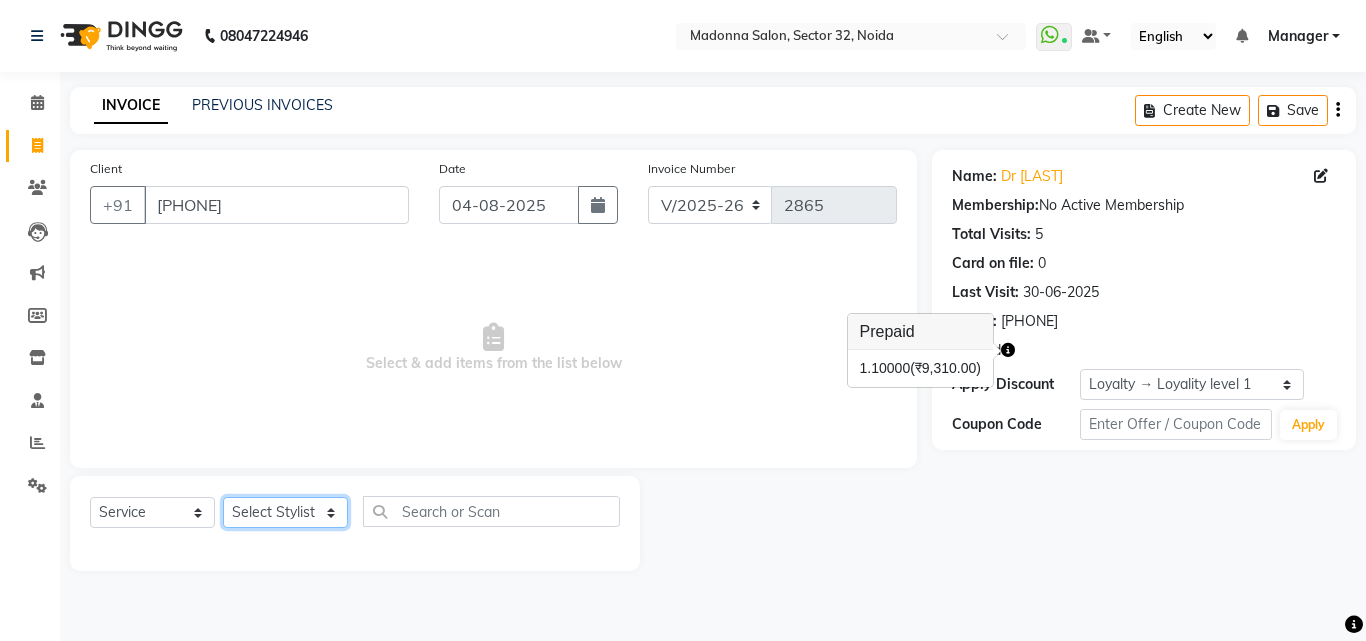click on "Select Stylist Aayan Account  Ashu BHOLU Geeta Hanif JIYA SINGH Kiran LAXMAN PEDI Manager Mohit Naddy NAIL SWASTIKA Sajal Sameer Shahnawaj Sharukh Sonu VISHAL STYLIST" 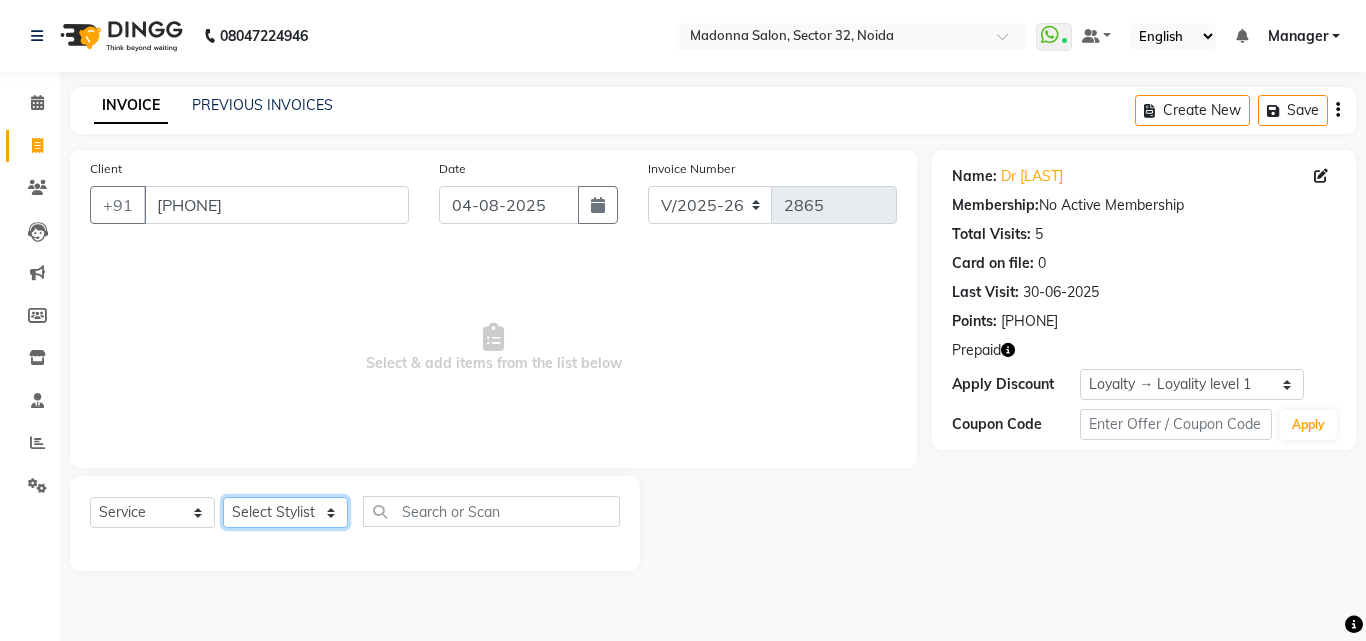 select on "61925" 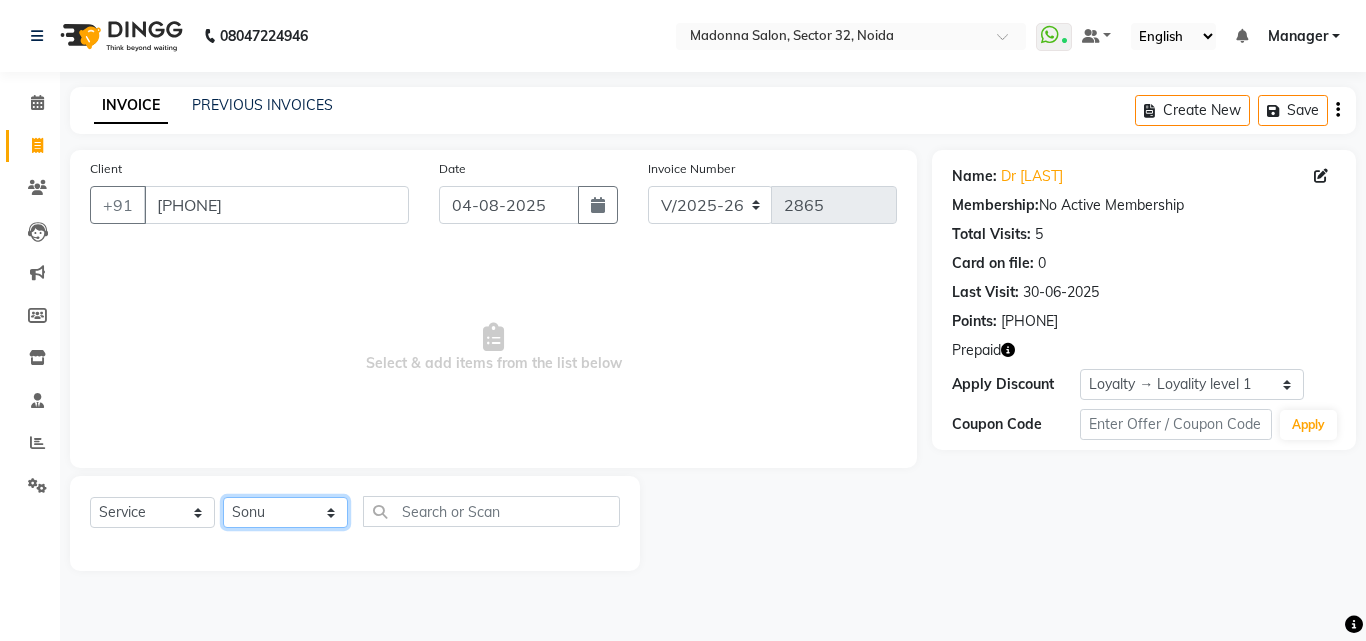 click on "Select Stylist Aayan Account  Ashu BHOLU Geeta Hanif JIYA SINGH Kiran LAXMAN PEDI Manager Mohit Naddy NAIL SWASTIKA Sajal Sameer Shahnawaj Sharukh Sonu VISHAL STYLIST" 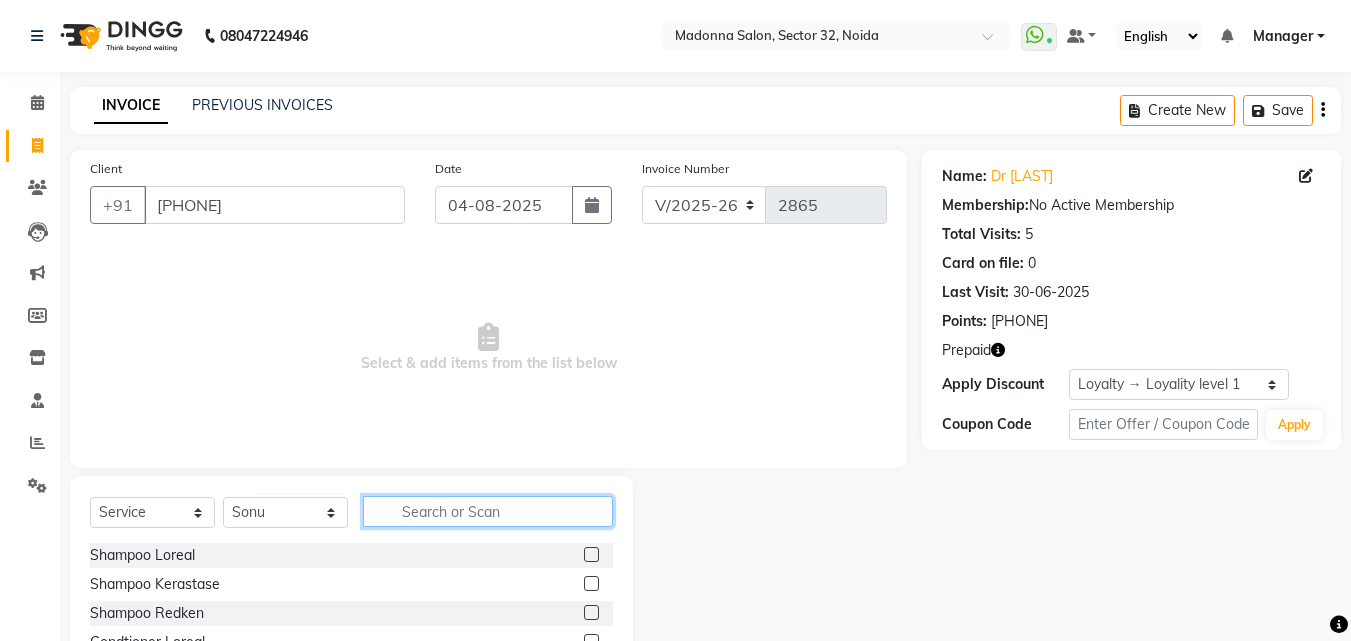 click 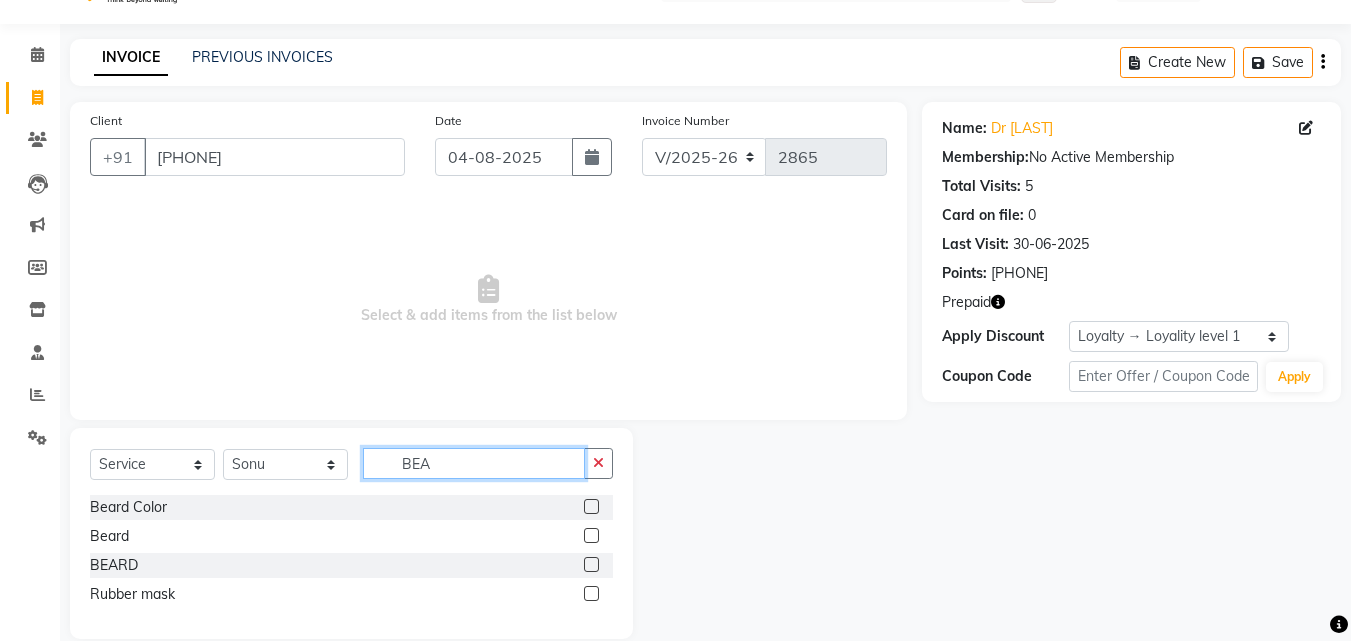 scroll, scrollTop: 47, scrollLeft: 0, axis: vertical 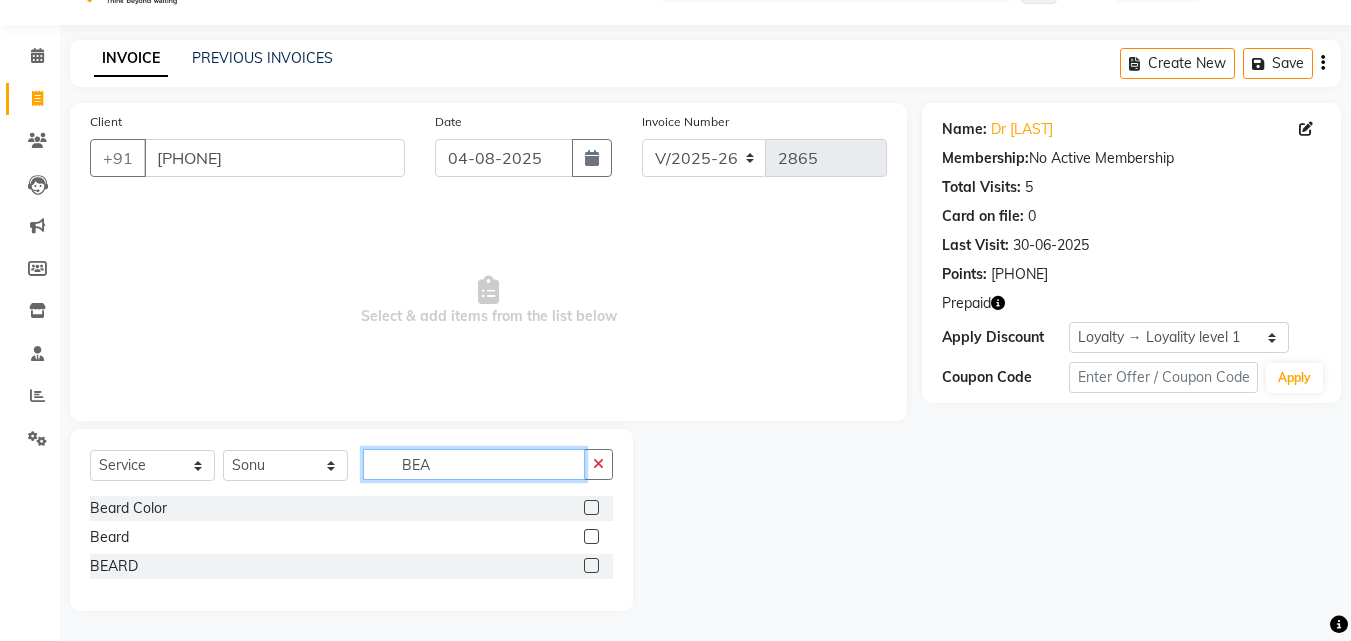 type on "BEA" 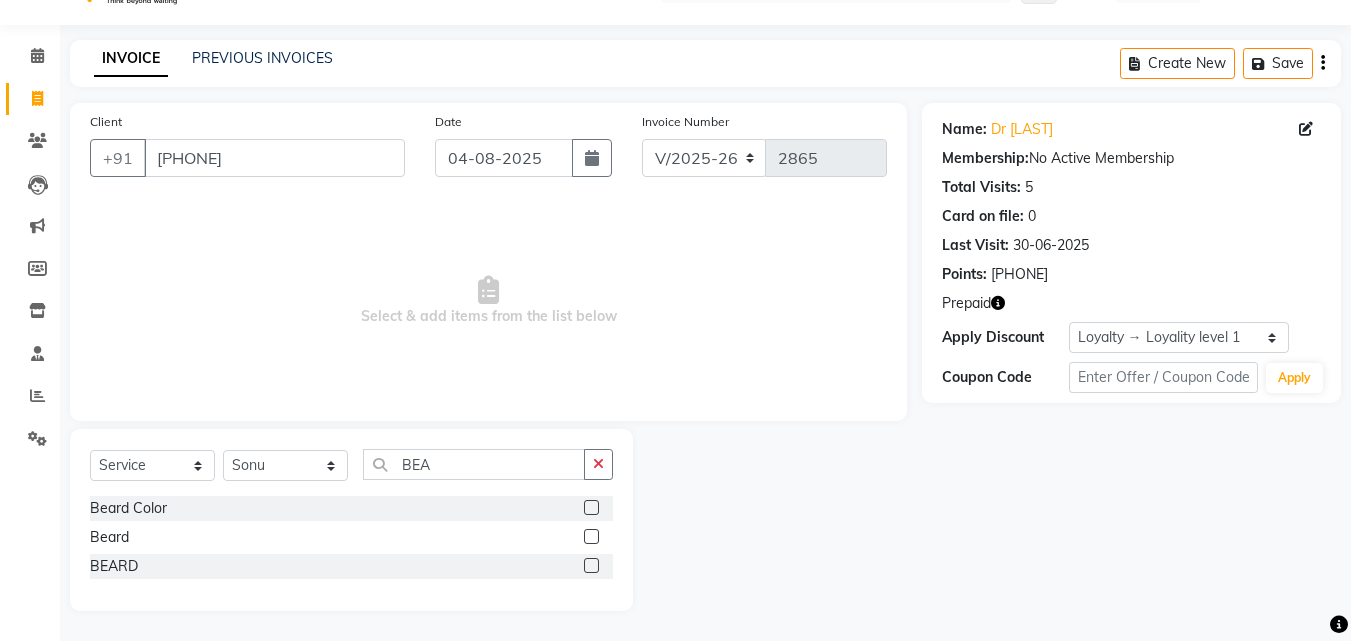 click 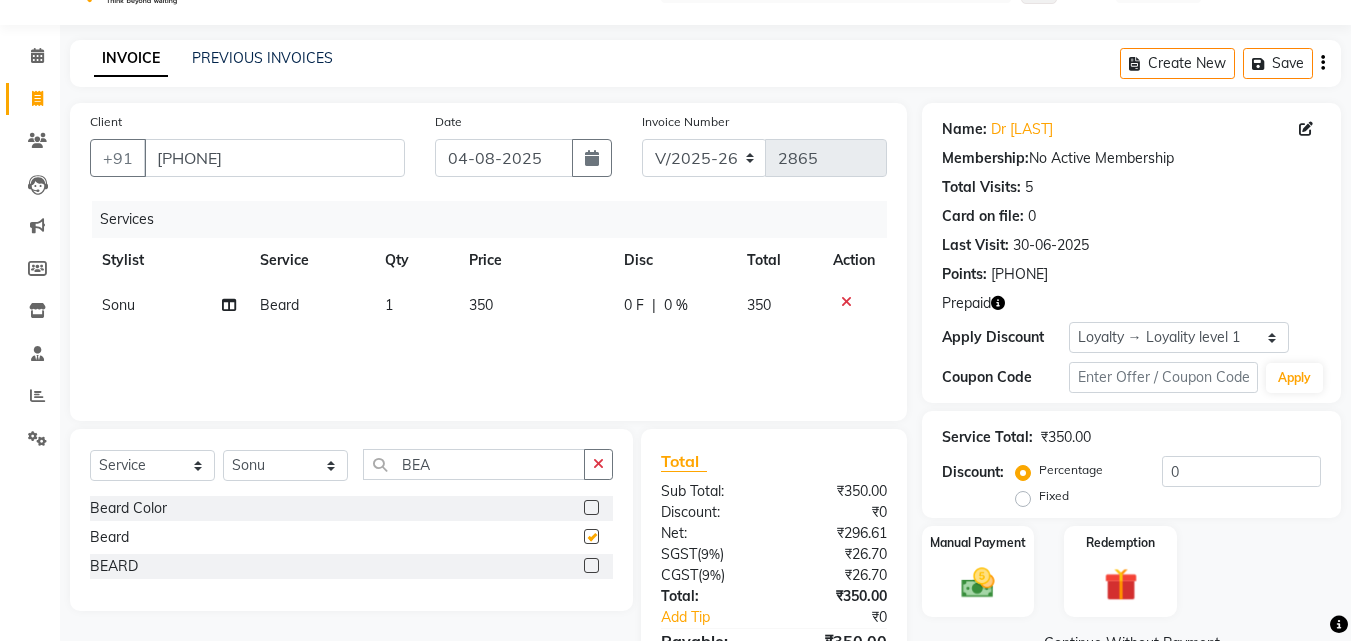 checkbox on "false" 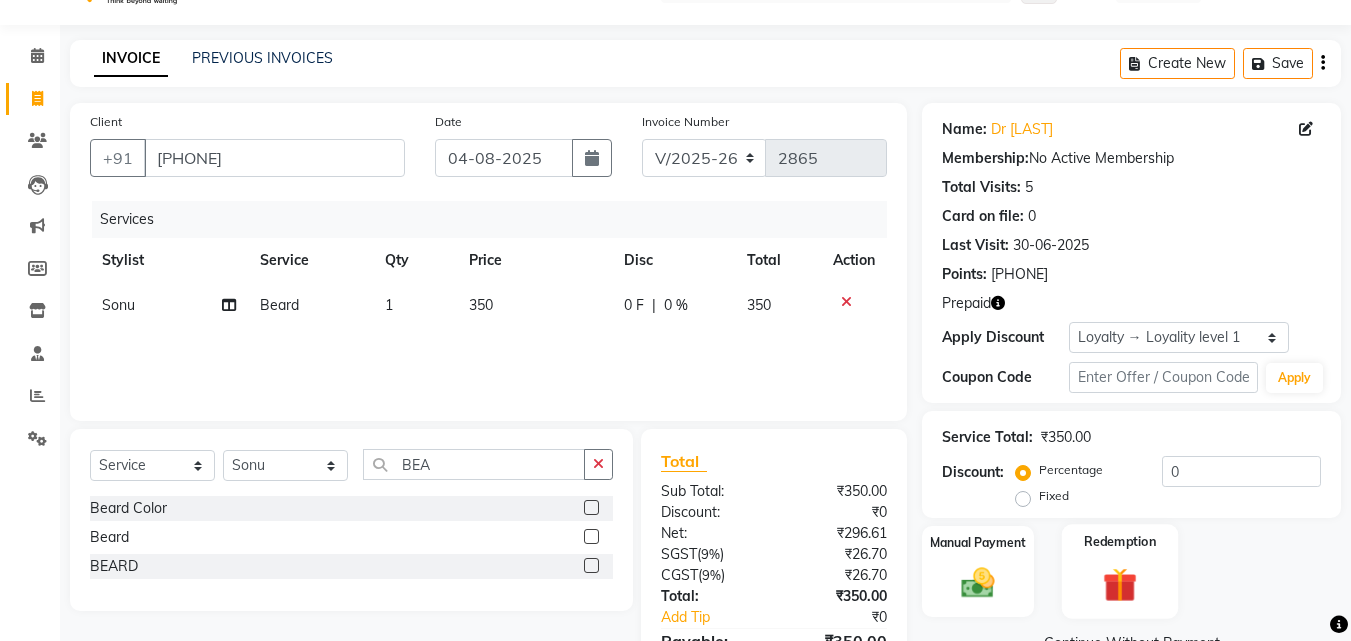 click 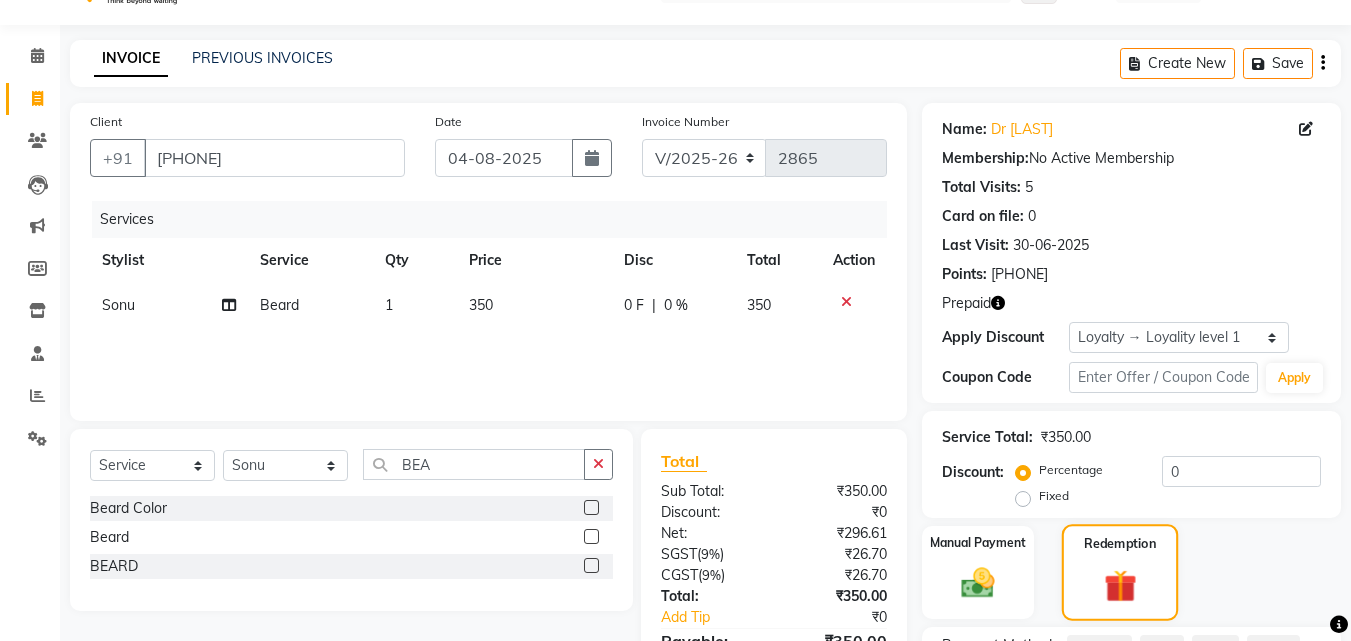 scroll, scrollTop: 224, scrollLeft: 0, axis: vertical 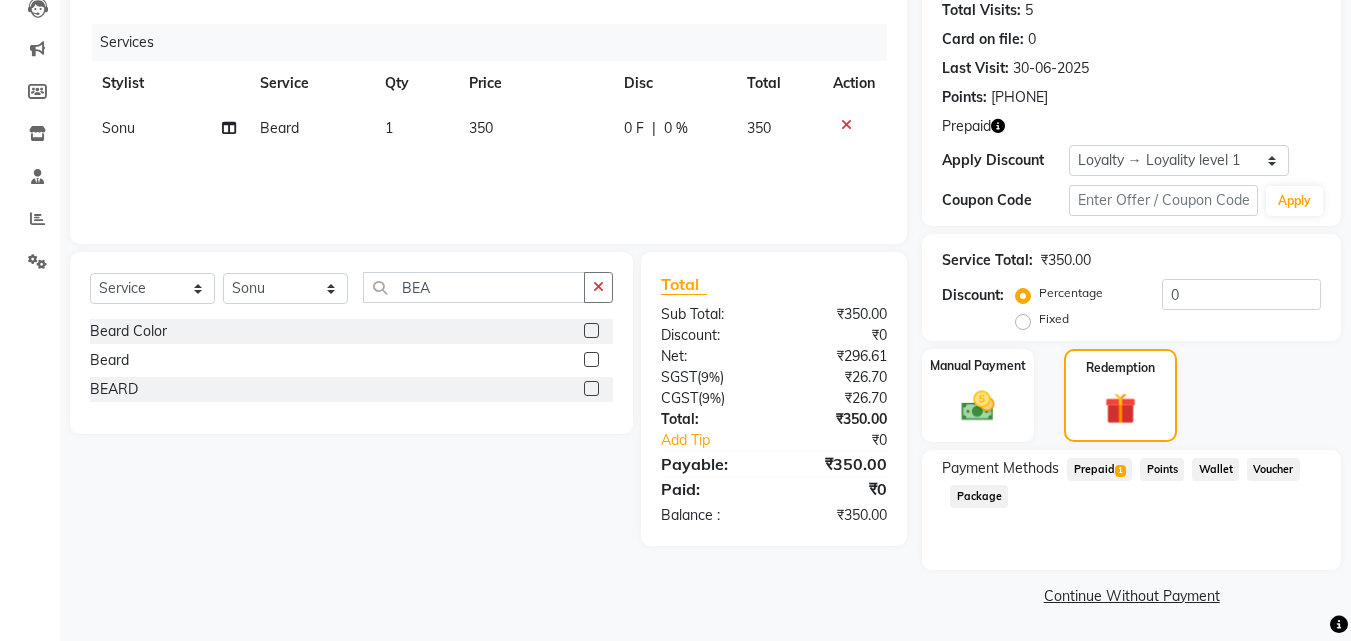 click on "Prepaid  1" 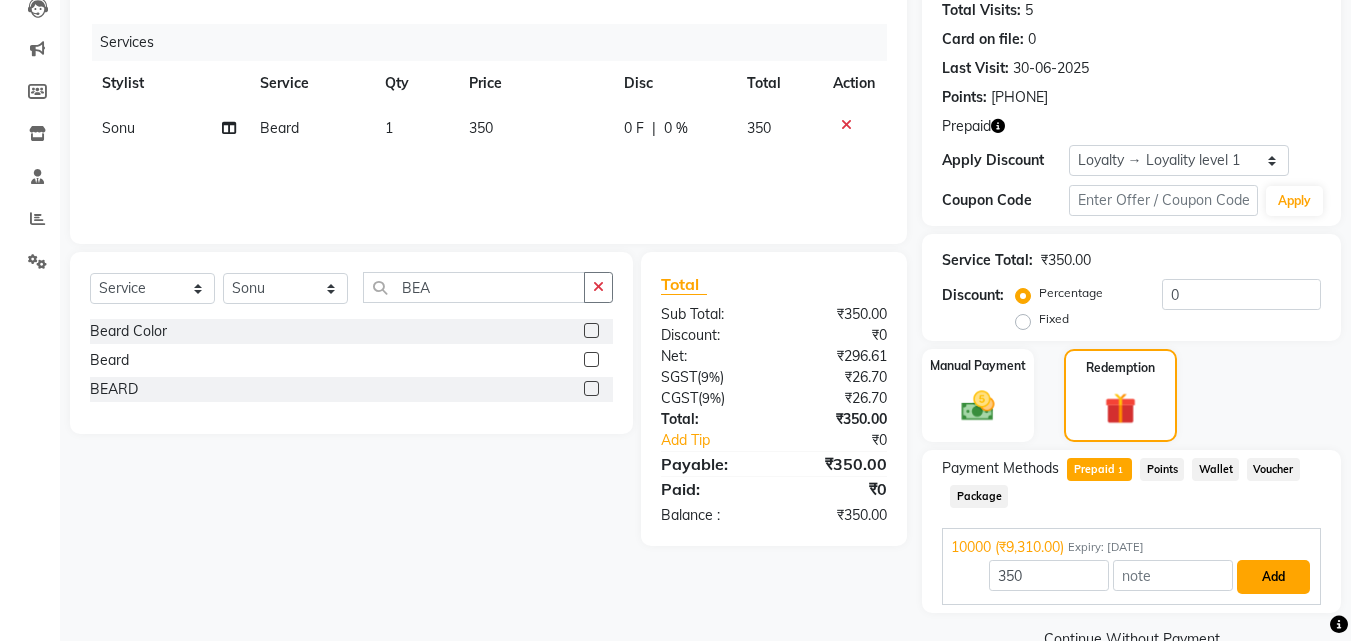 click on "Add" at bounding box center (1273, 577) 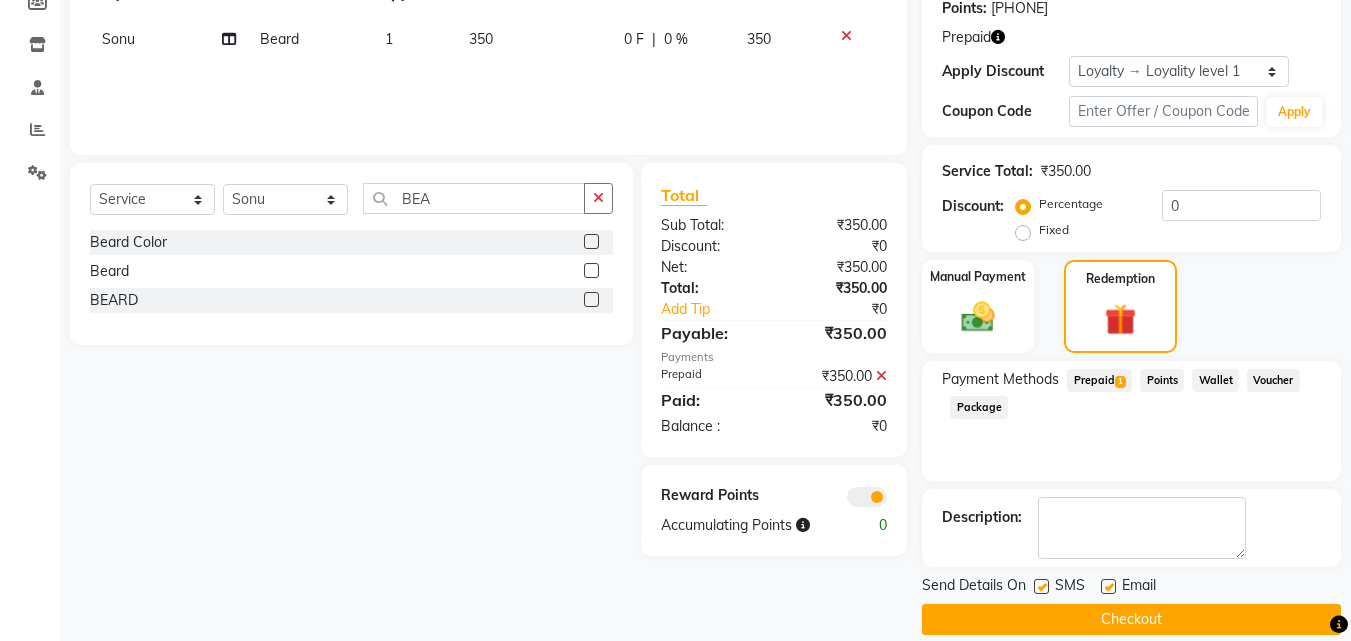 scroll, scrollTop: 337, scrollLeft: 0, axis: vertical 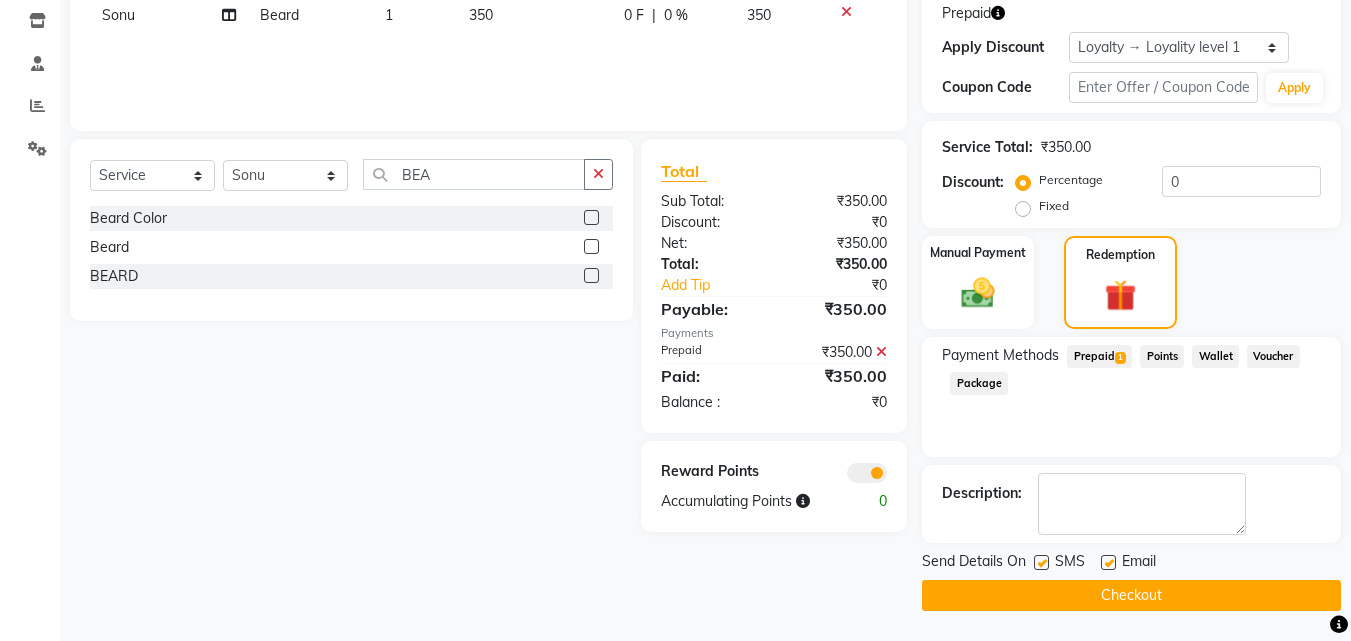 click on "Checkout" 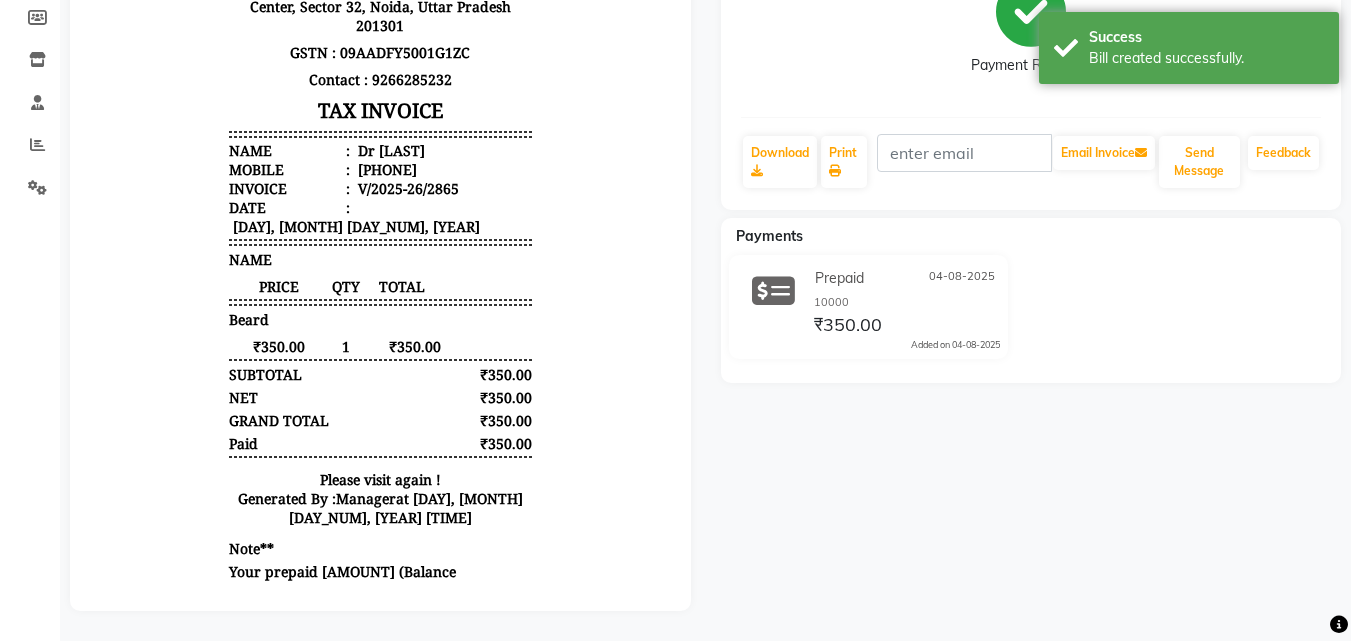 scroll, scrollTop: 0, scrollLeft: 0, axis: both 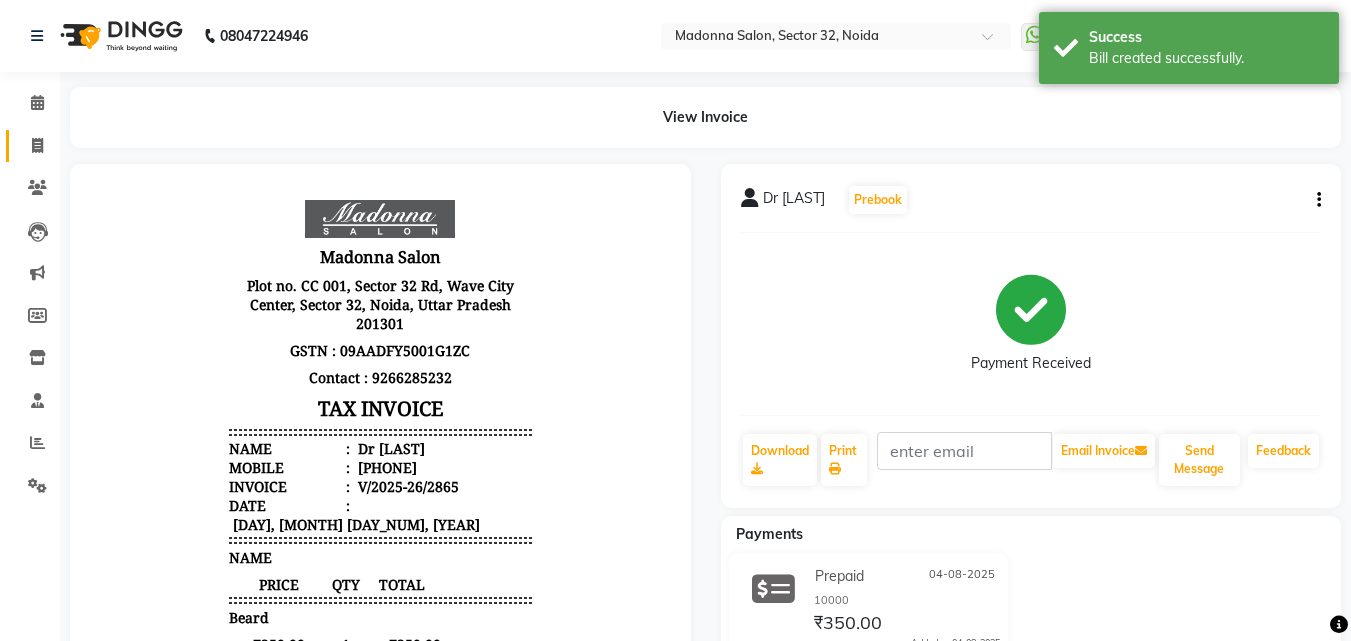 click 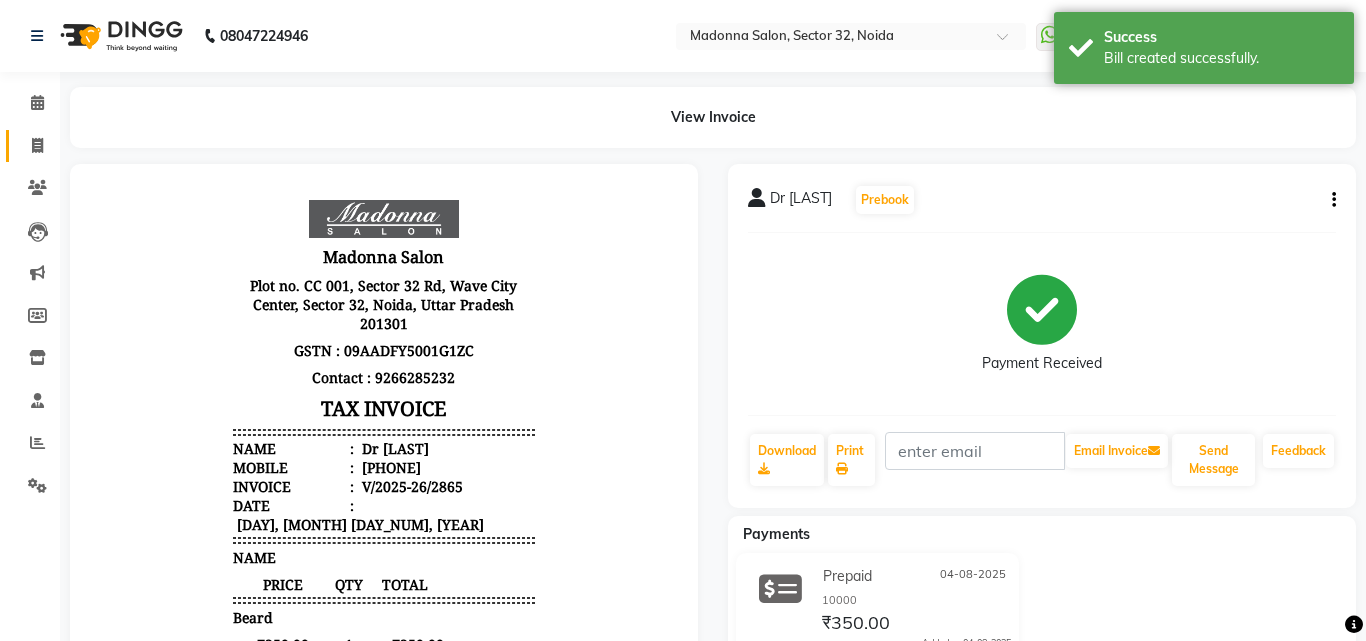 select on "7229" 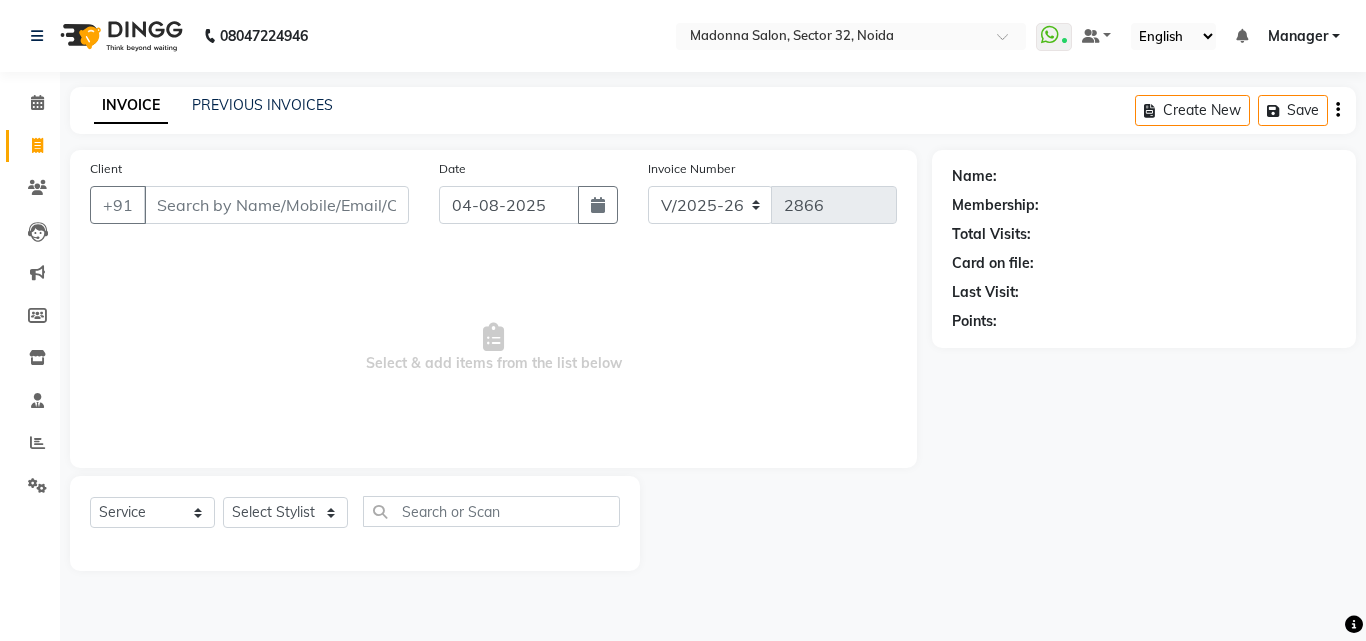 click on "Select & add items from the list below" at bounding box center [493, 348] 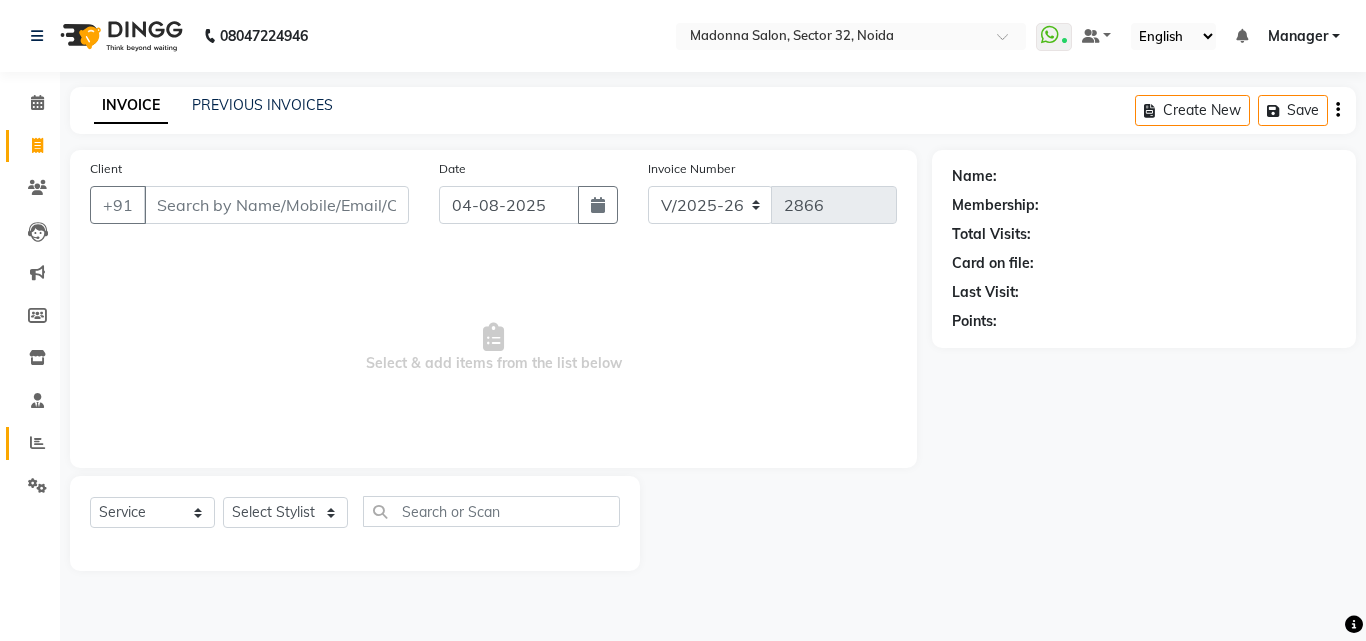 click 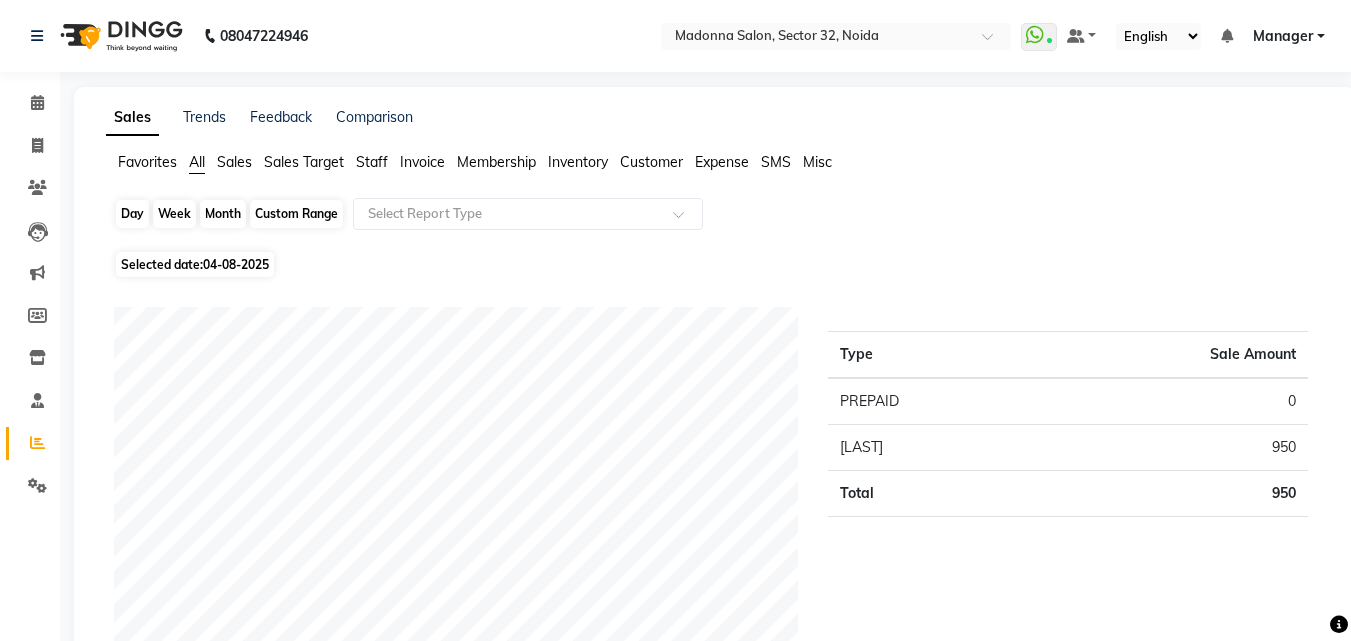 click on "Day" 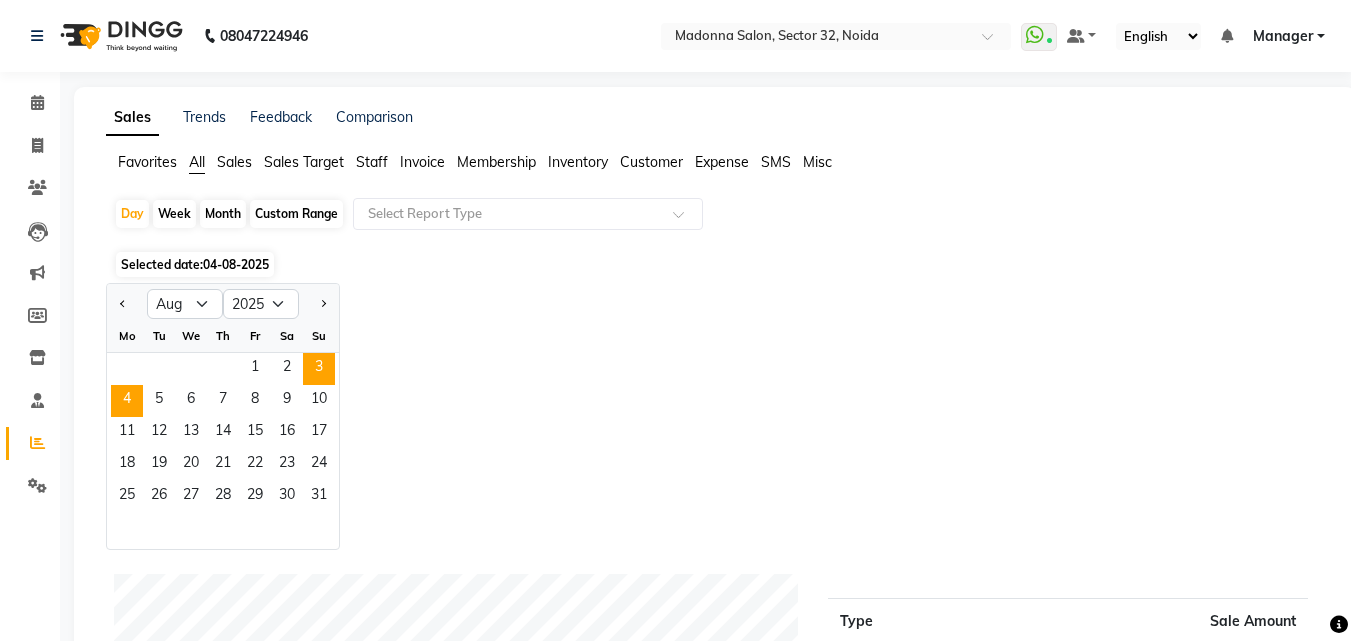 click on "3" 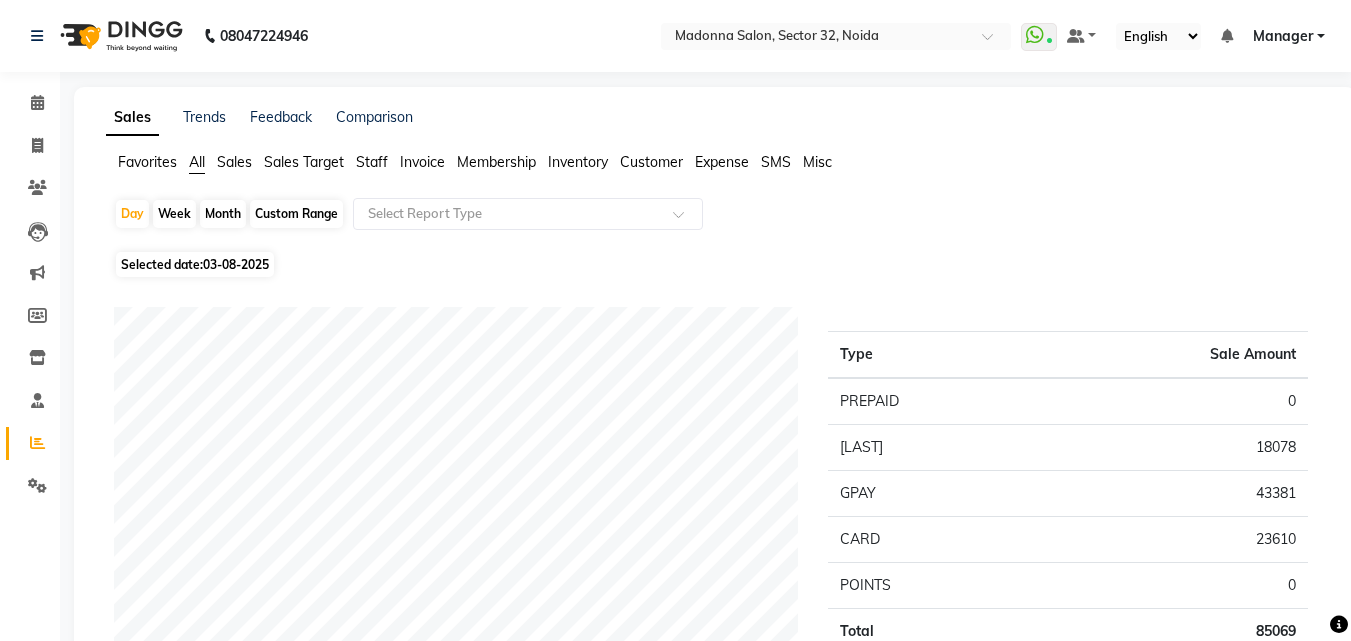 click on "Staff" 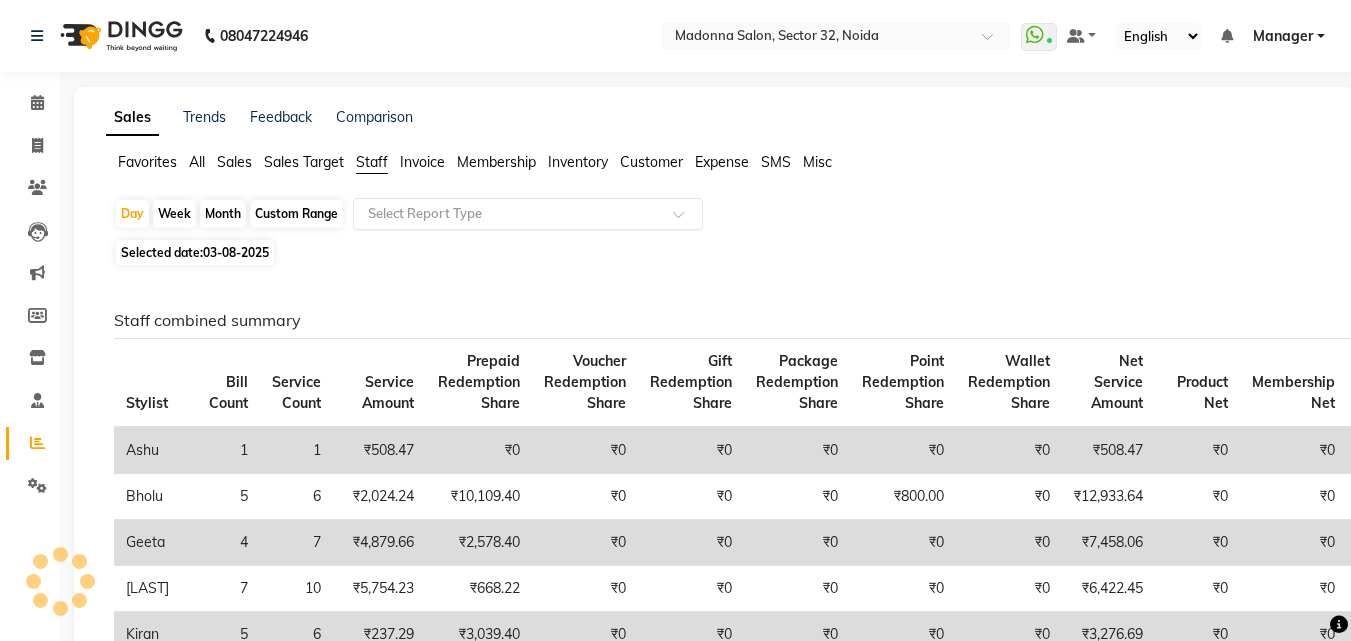 click 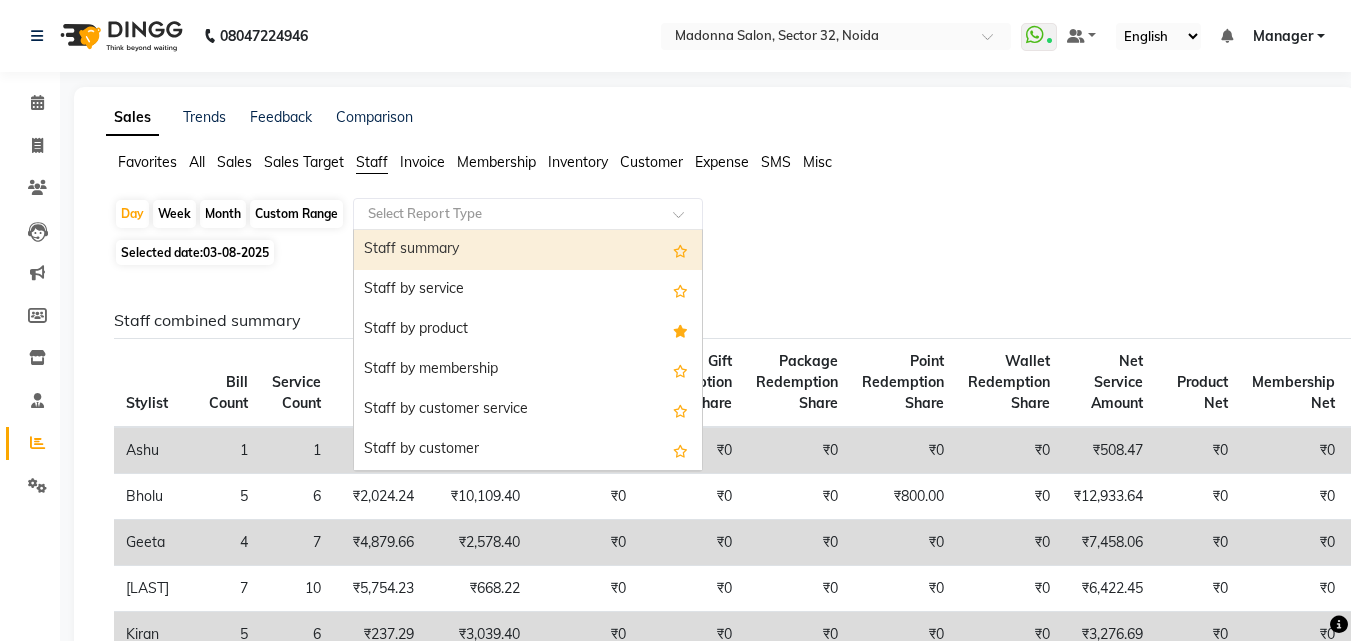 click on "Staff by product" at bounding box center [528, 330] 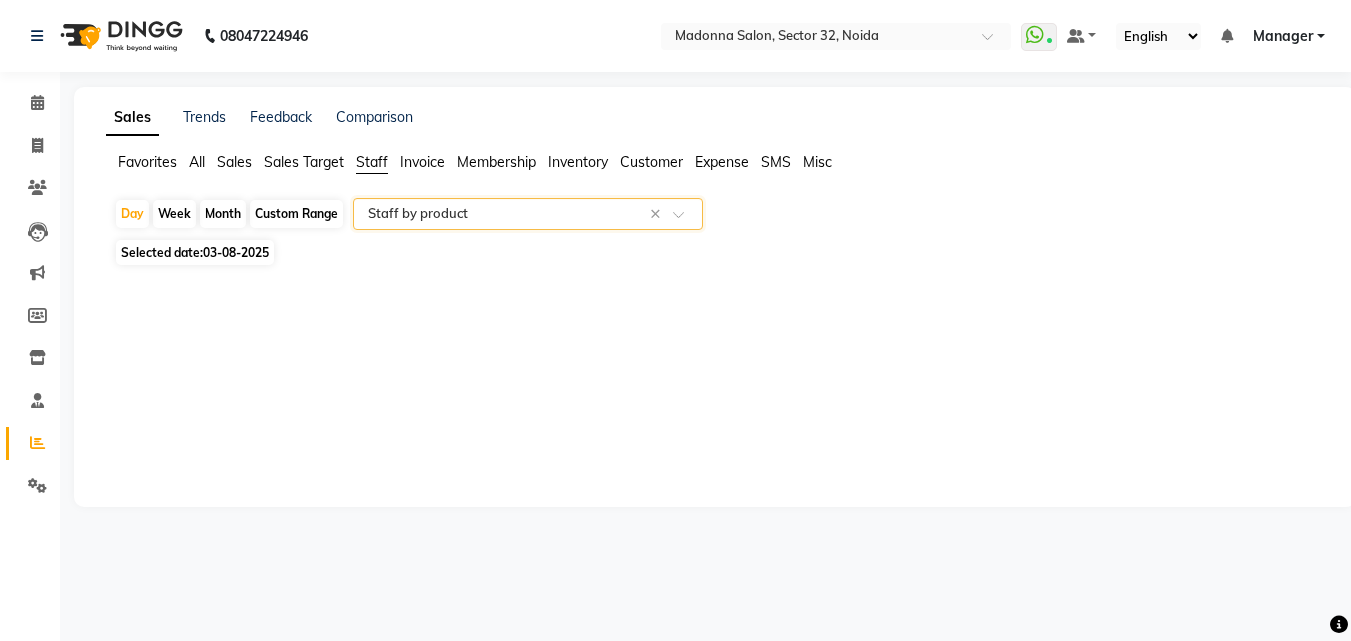select on "csv" 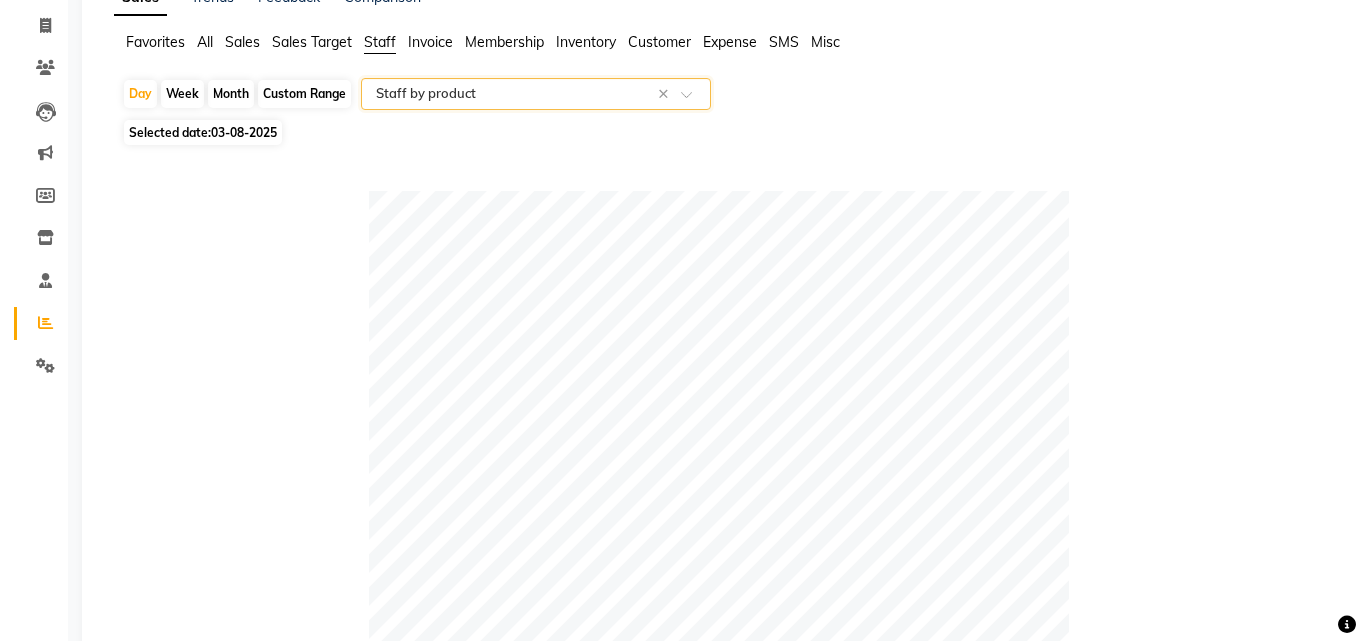 scroll, scrollTop: 0, scrollLeft: 0, axis: both 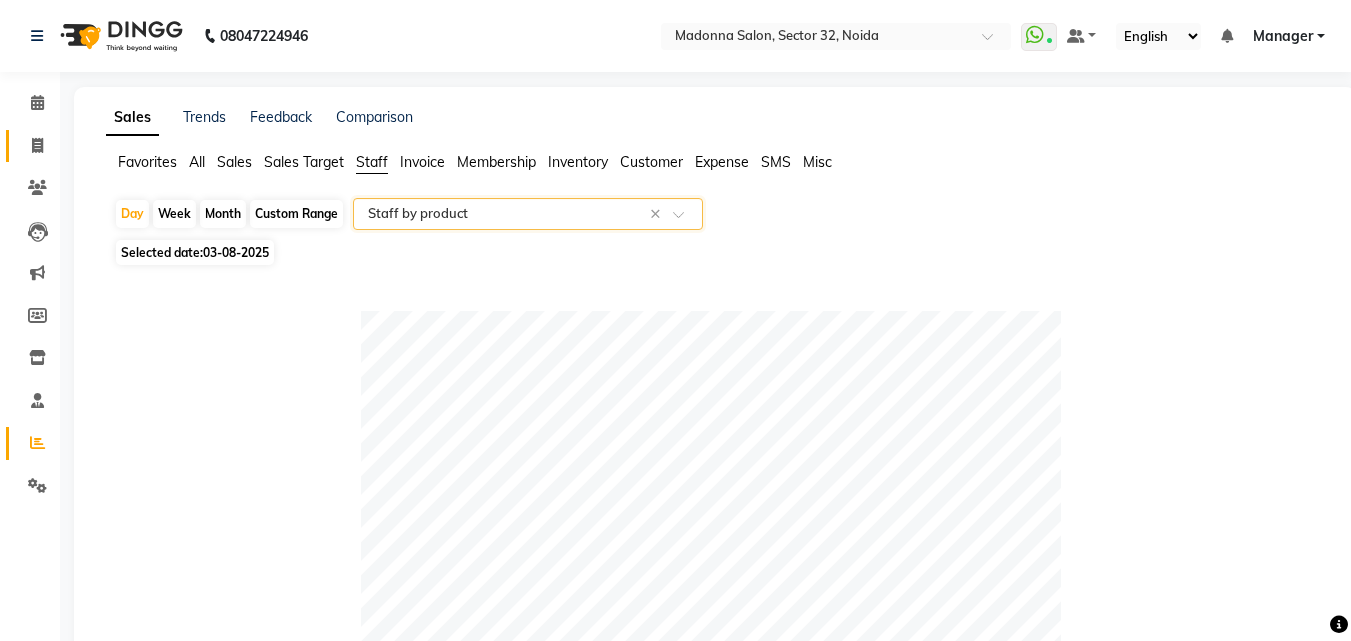 click 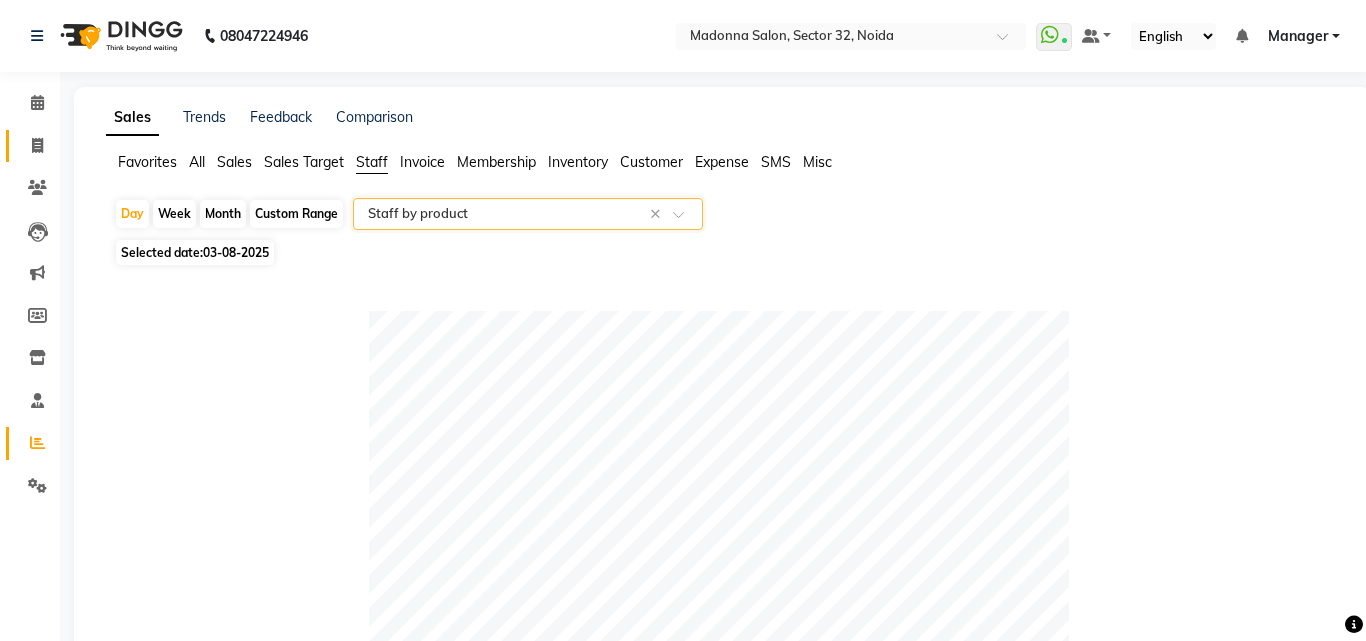 select on "service" 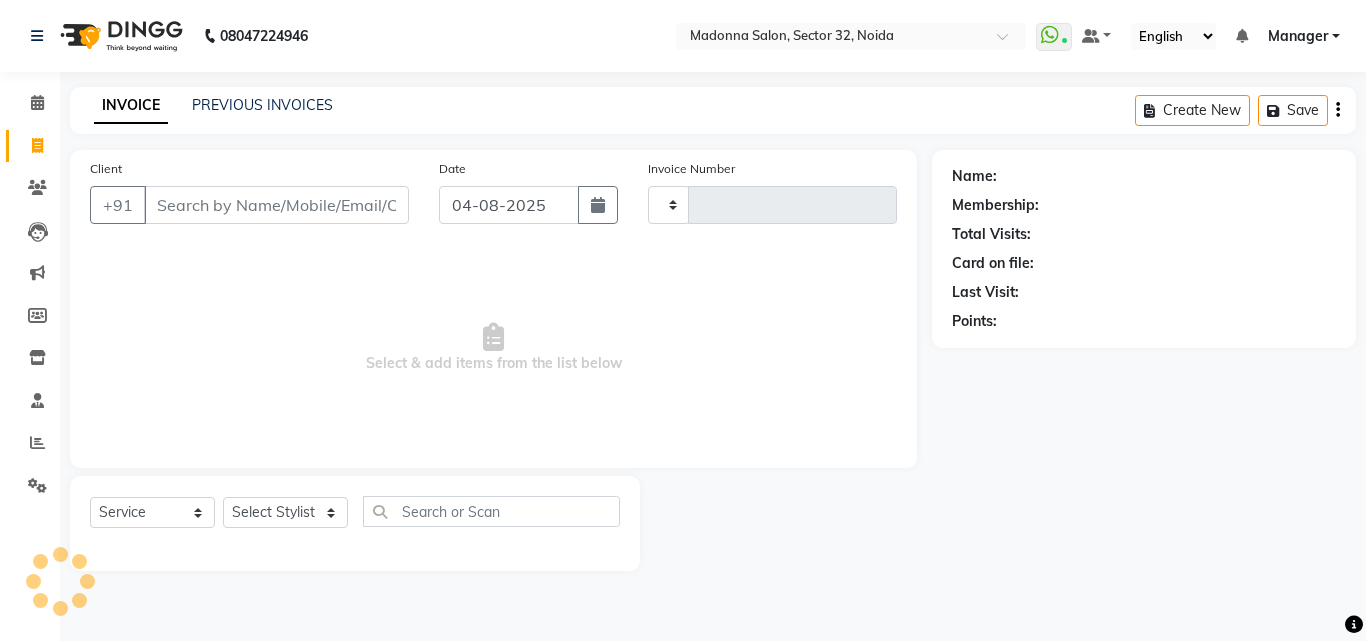 type on "2866" 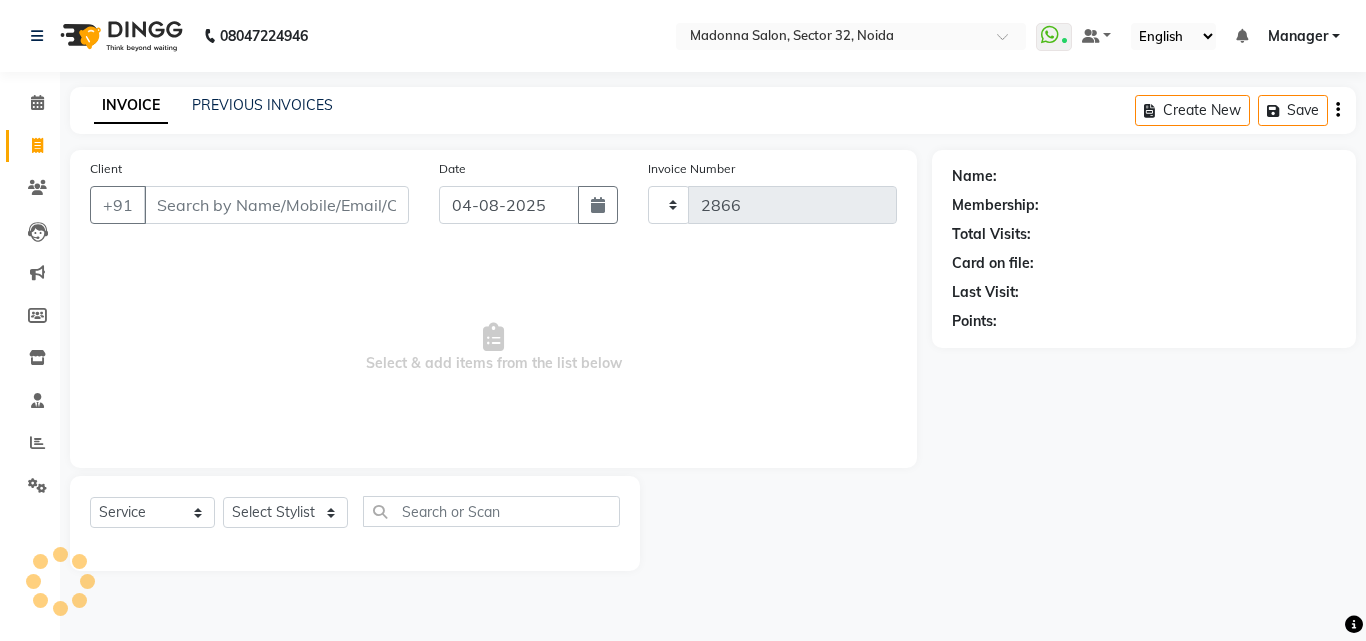 select on "7229" 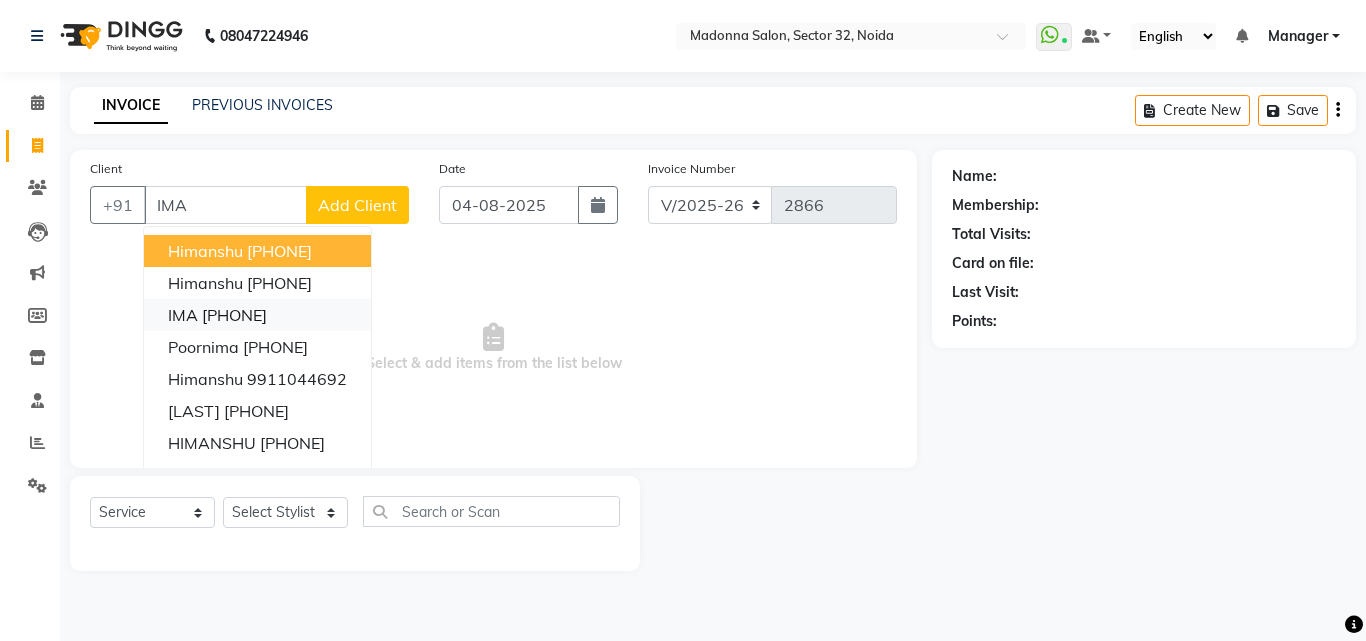 click on "9999680809" at bounding box center [234, 315] 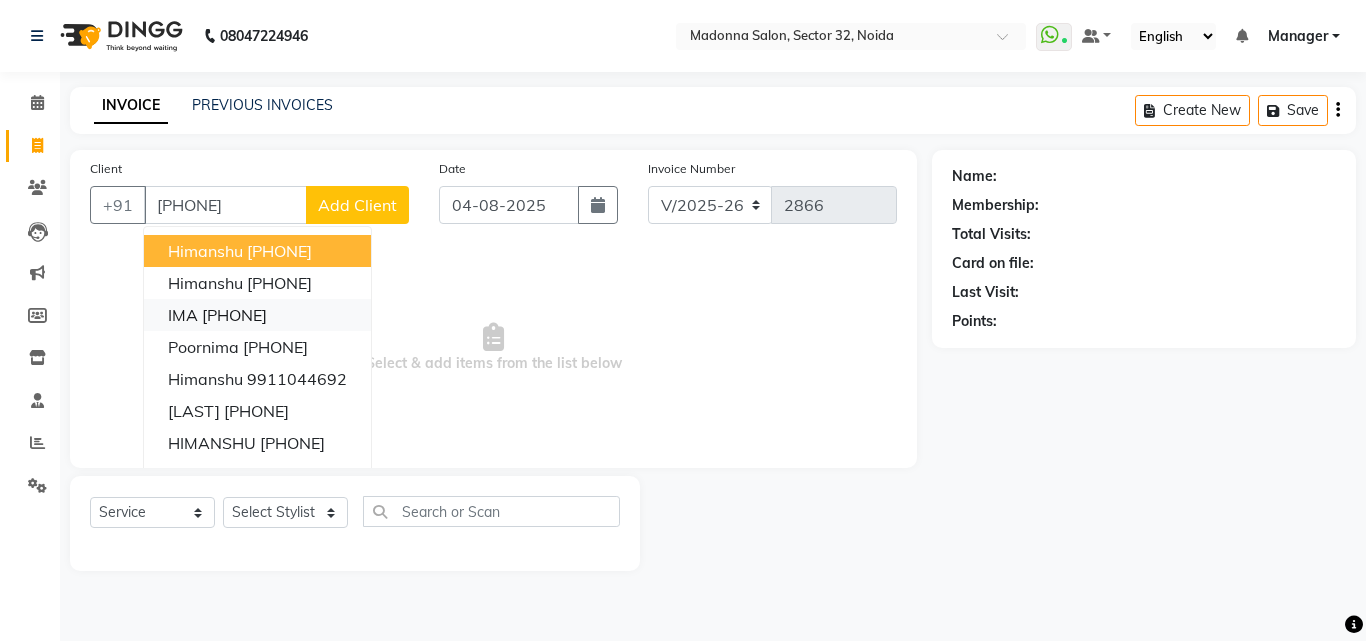 type on "9999680809" 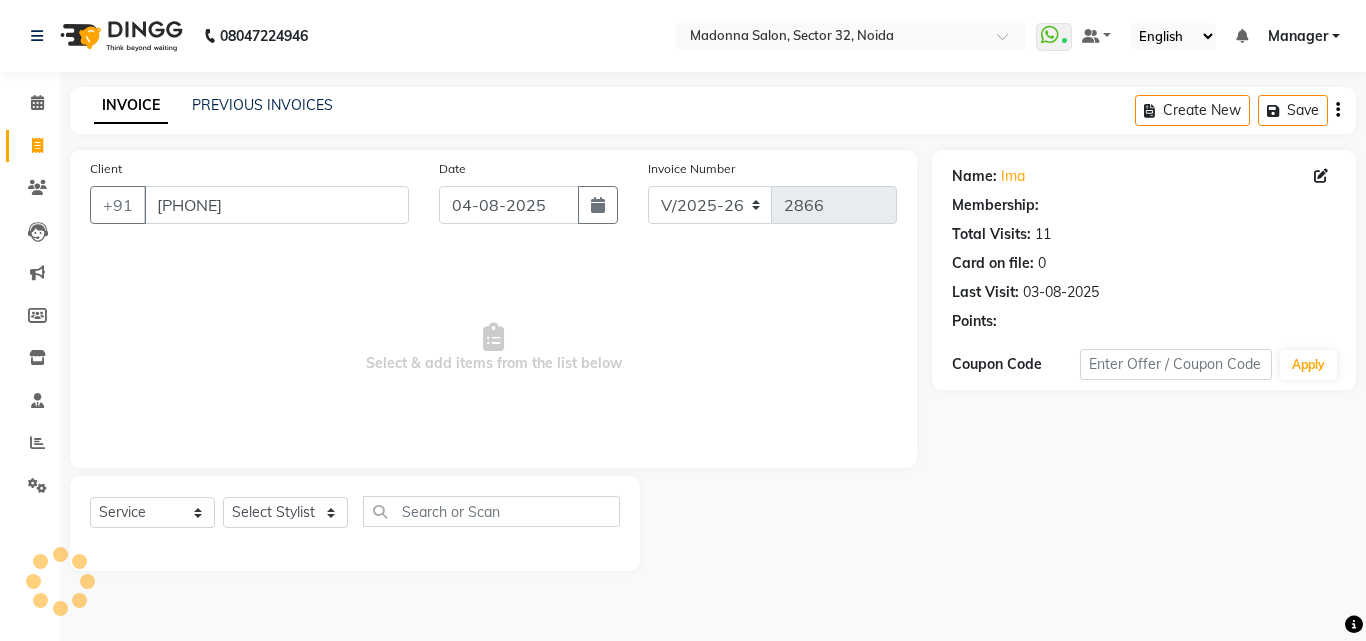 select on "1: Object" 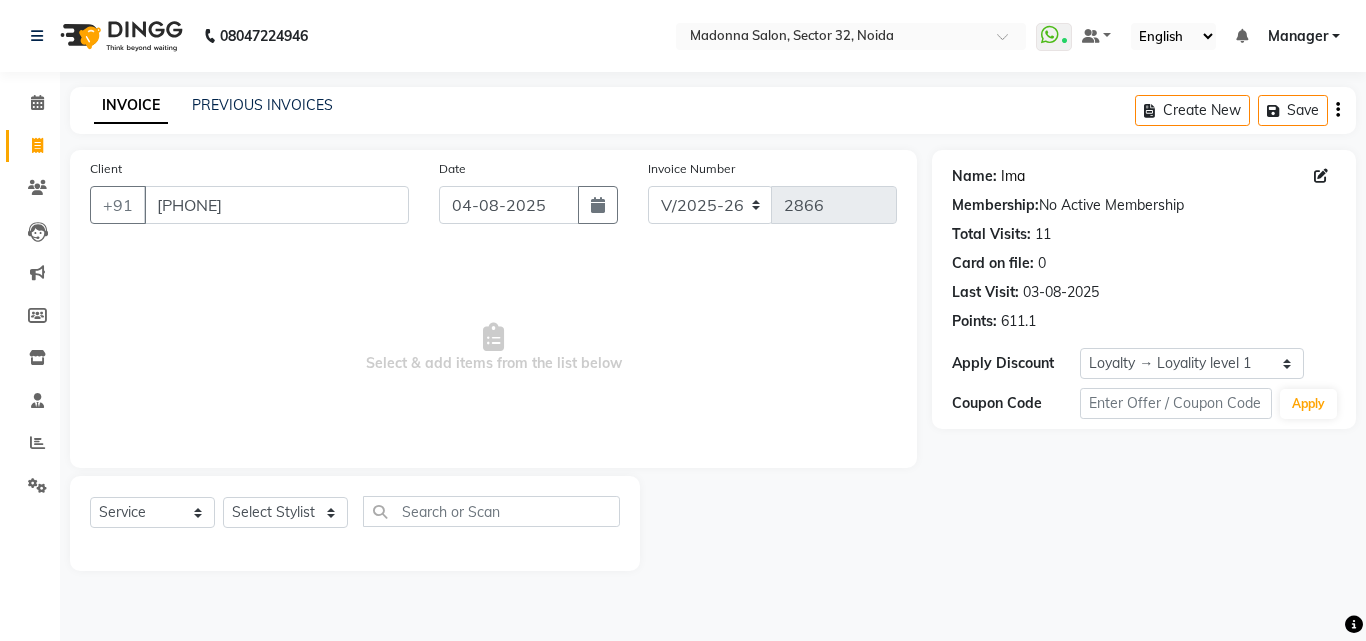 click on "Ima" 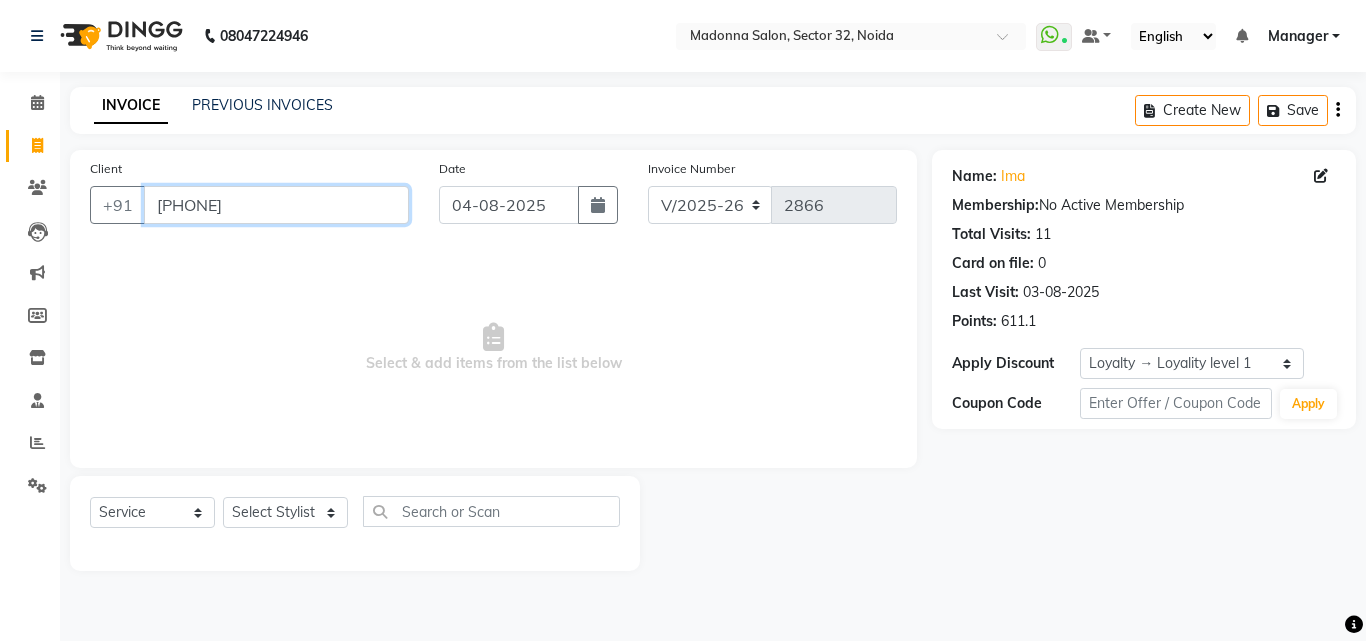 click on "9999680809" at bounding box center (276, 205) 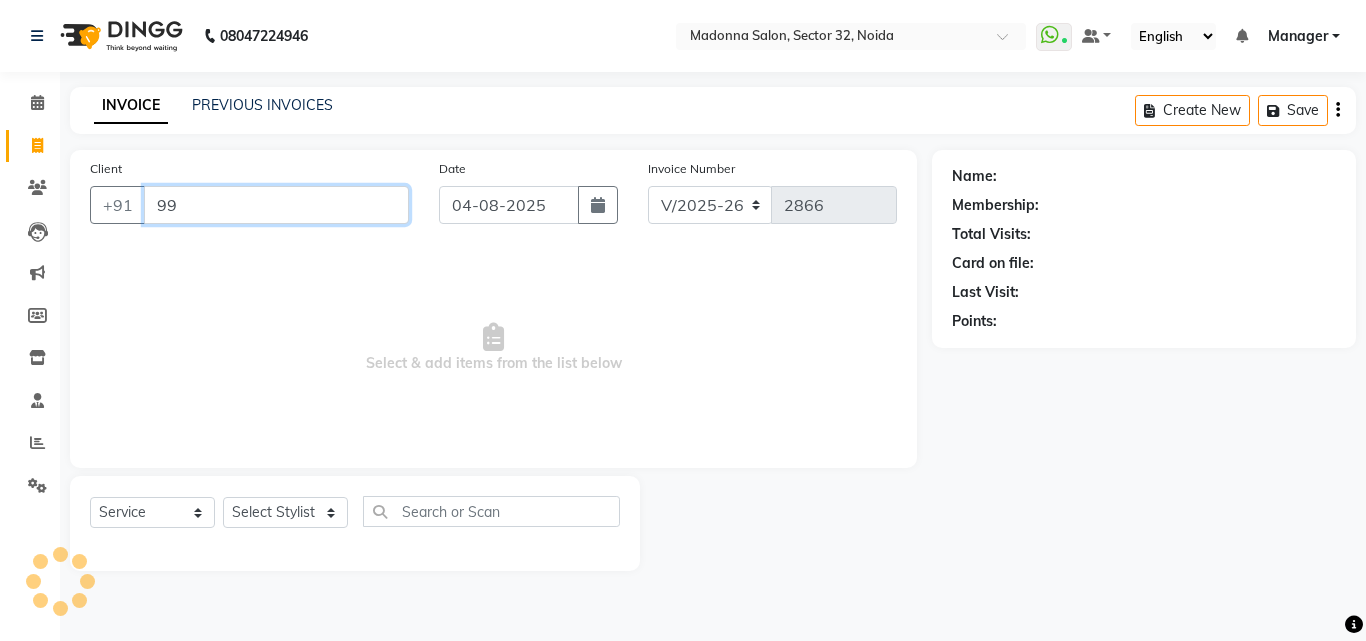 type on "9" 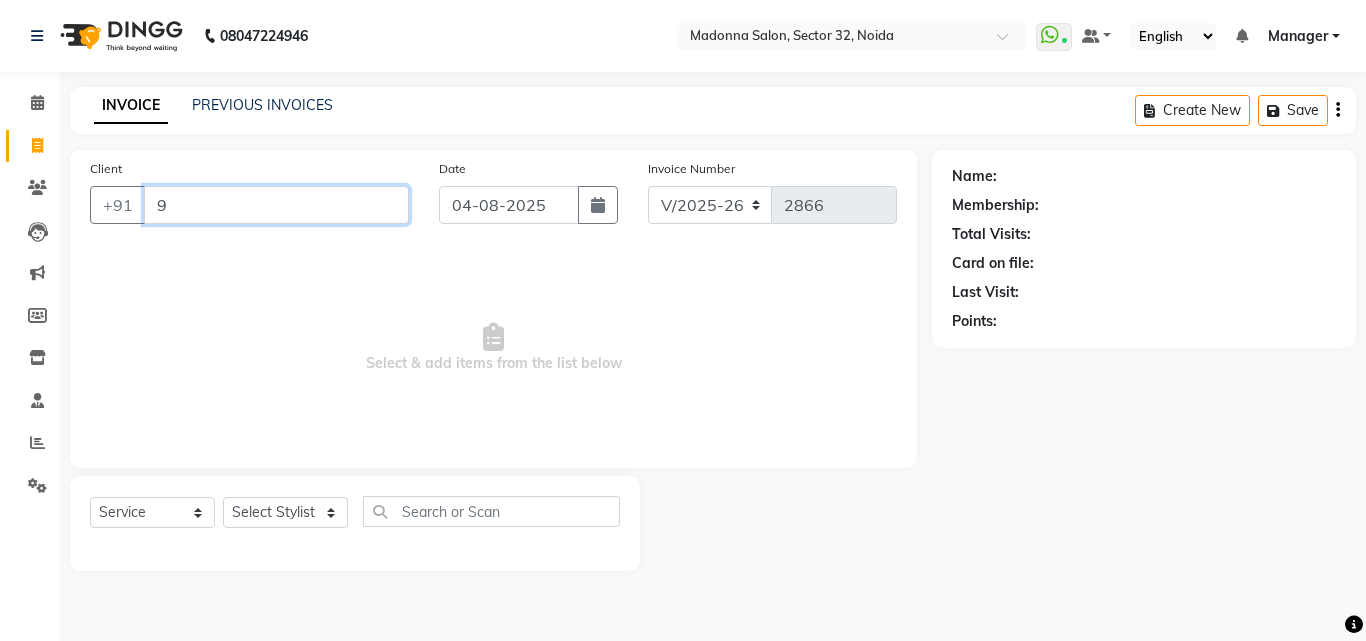 type 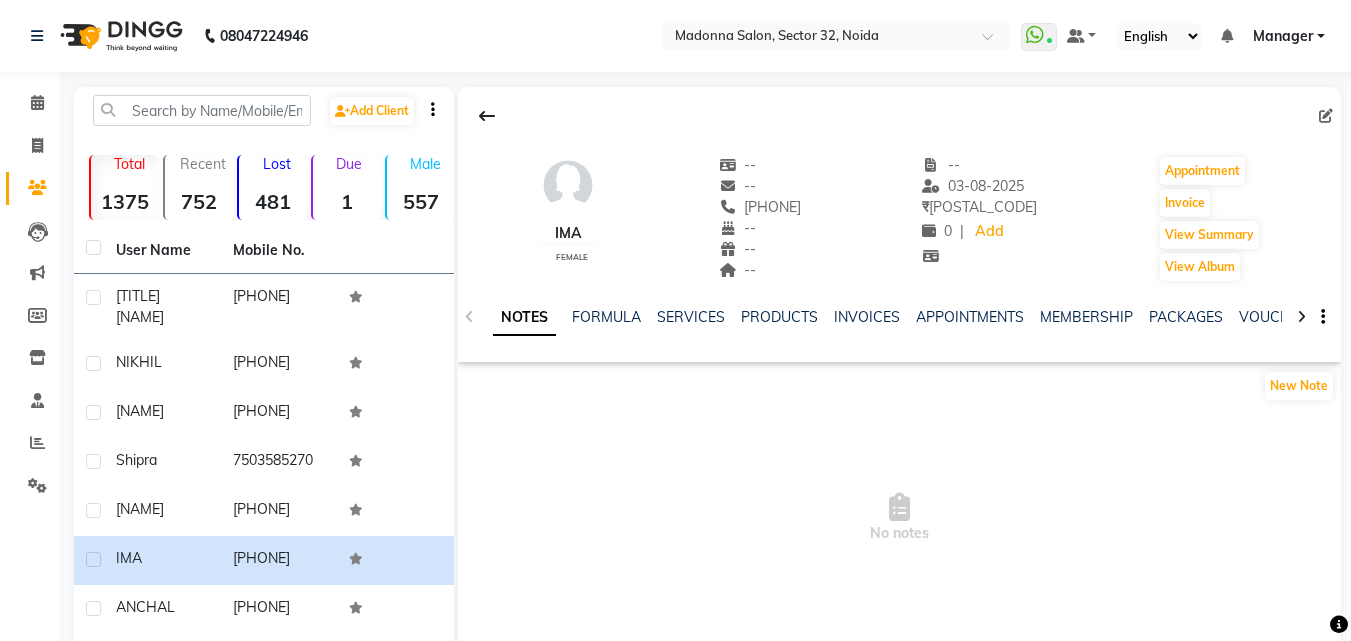 scroll, scrollTop: 0, scrollLeft: 0, axis: both 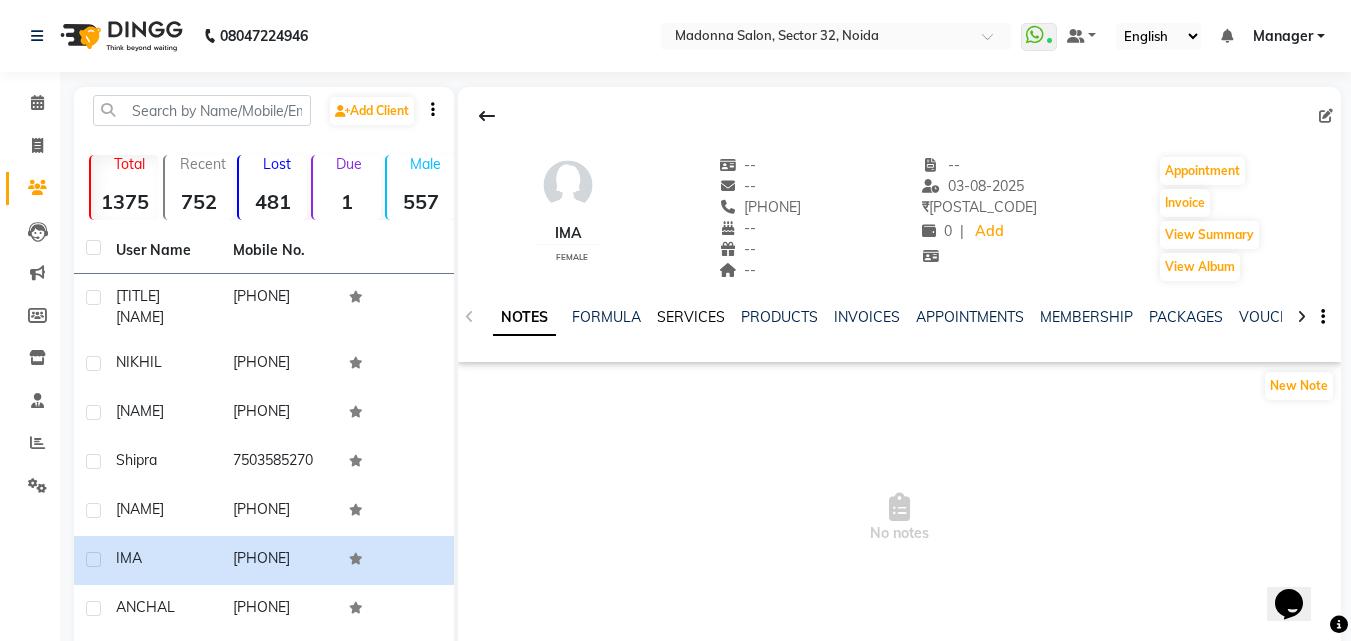 click on "SERVICES" 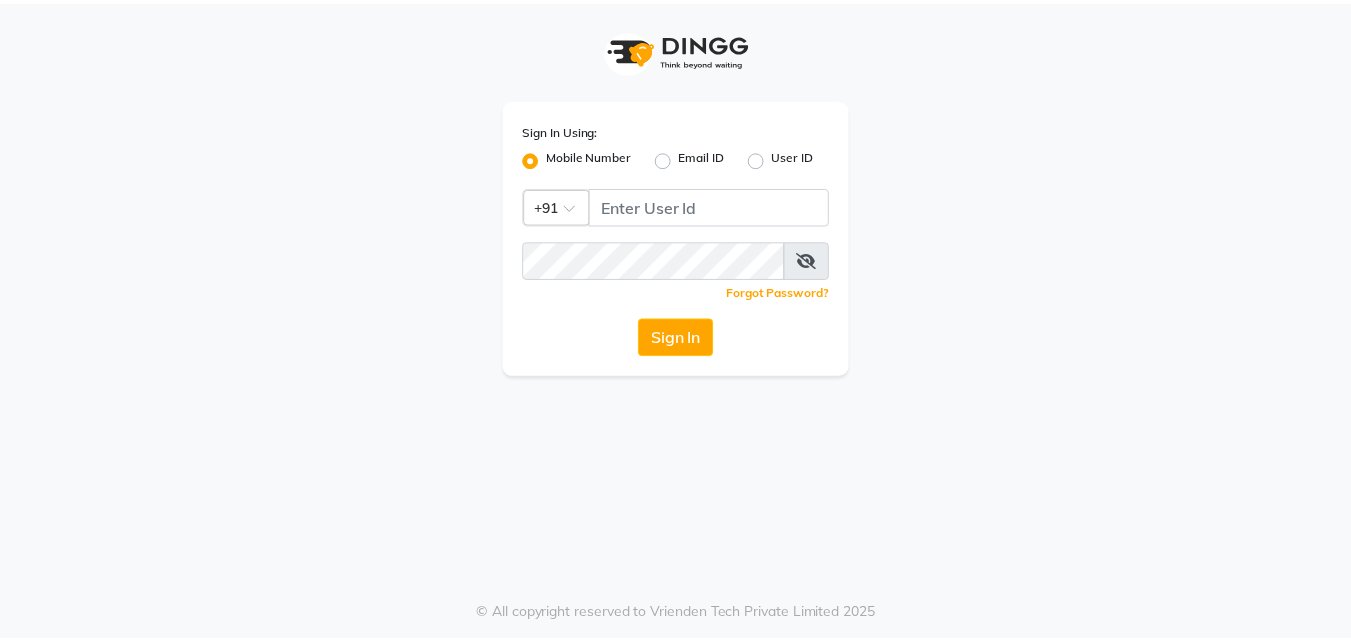 scroll, scrollTop: 0, scrollLeft: 0, axis: both 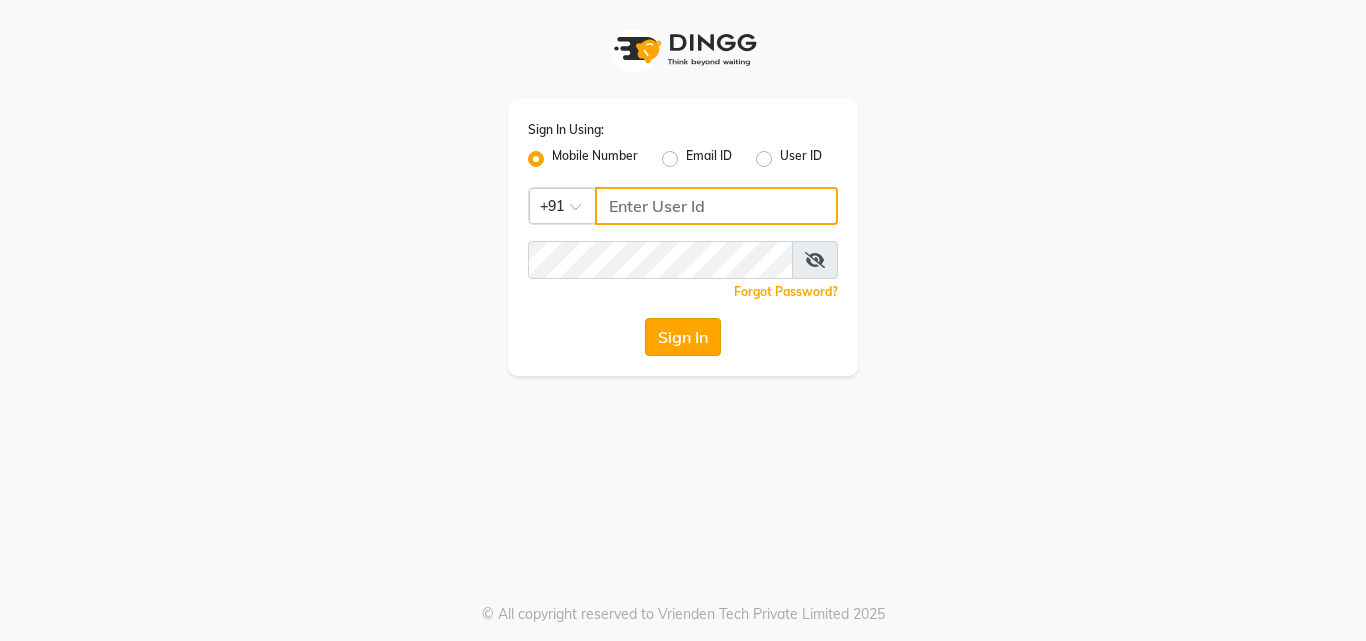 type on "9266285232" 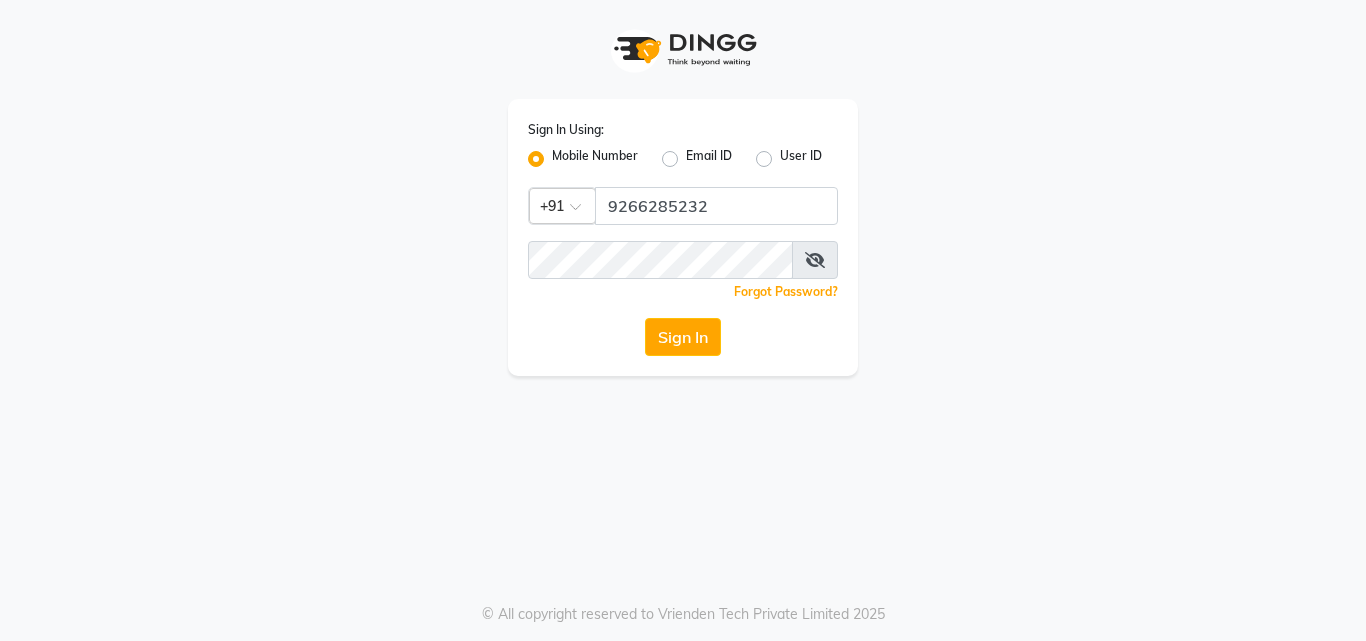 click on "Sign In" 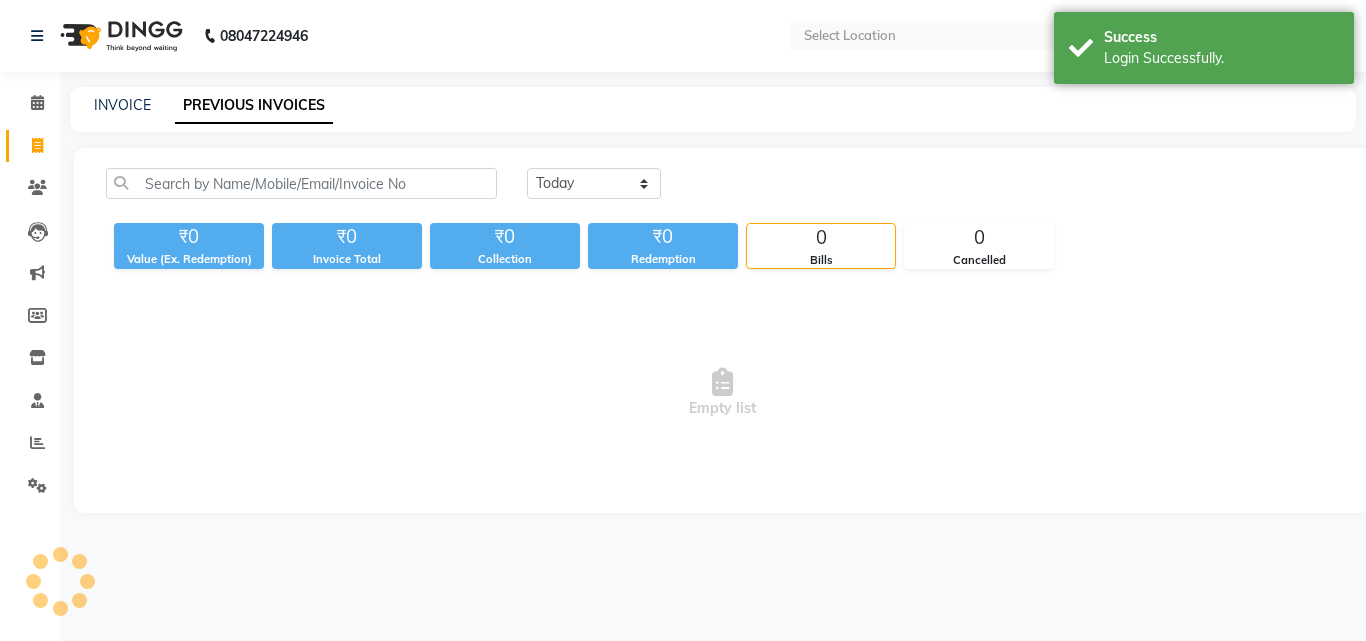 select on "en" 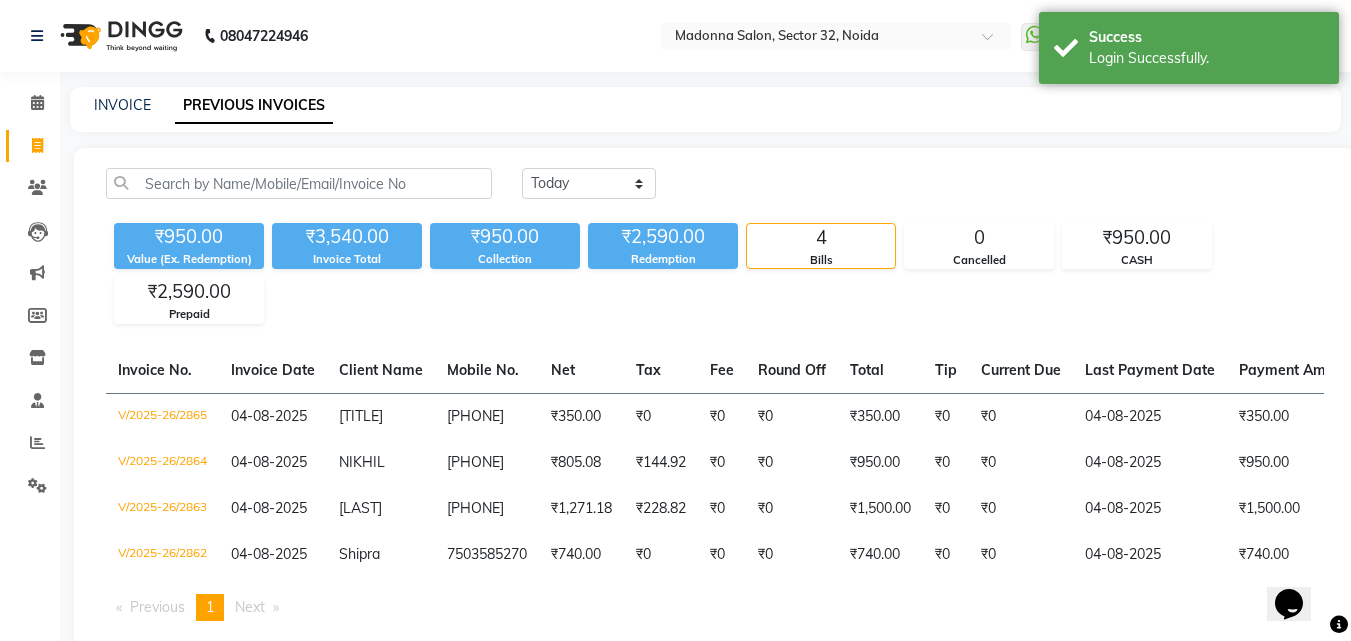 scroll, scrollTop: 0, scrollLeft: 0, axis: both 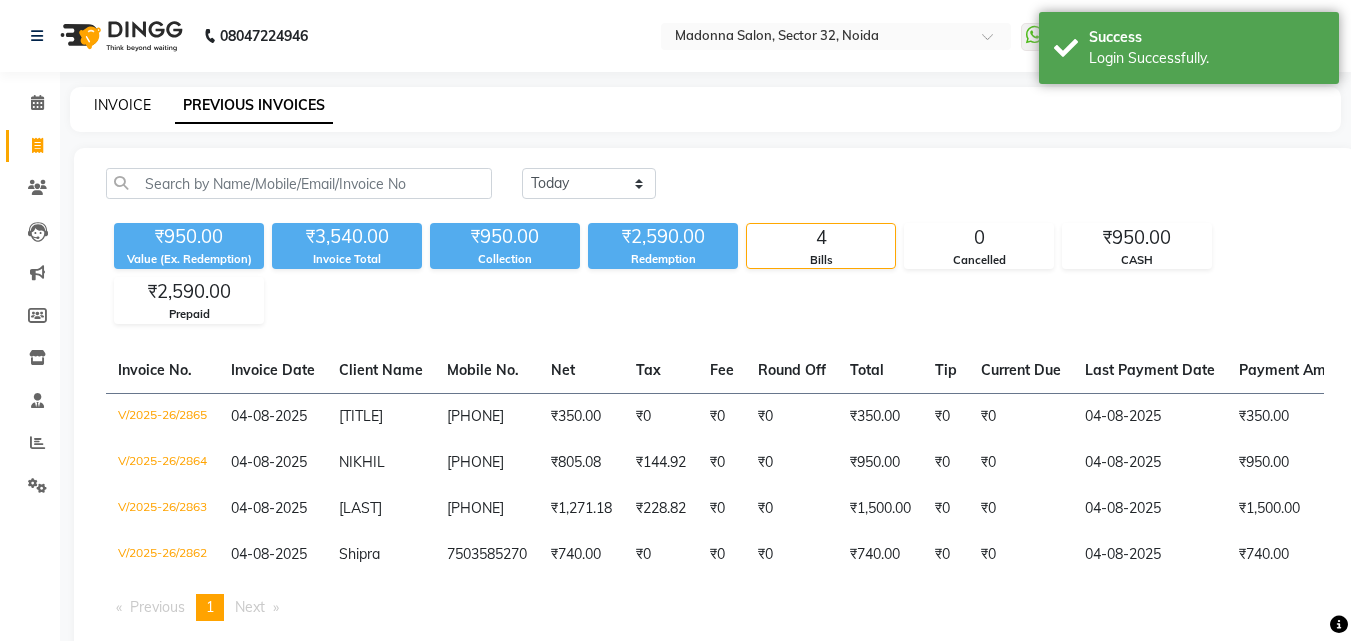 click on "INVOICE" 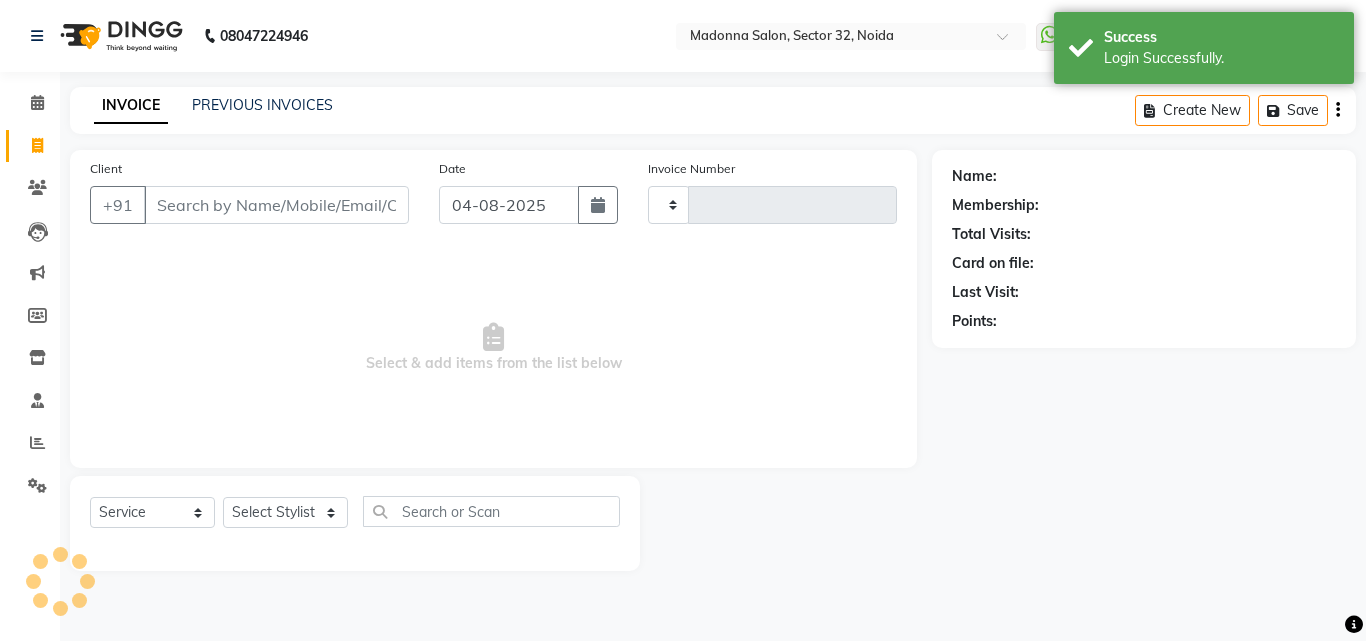 type on "2866" 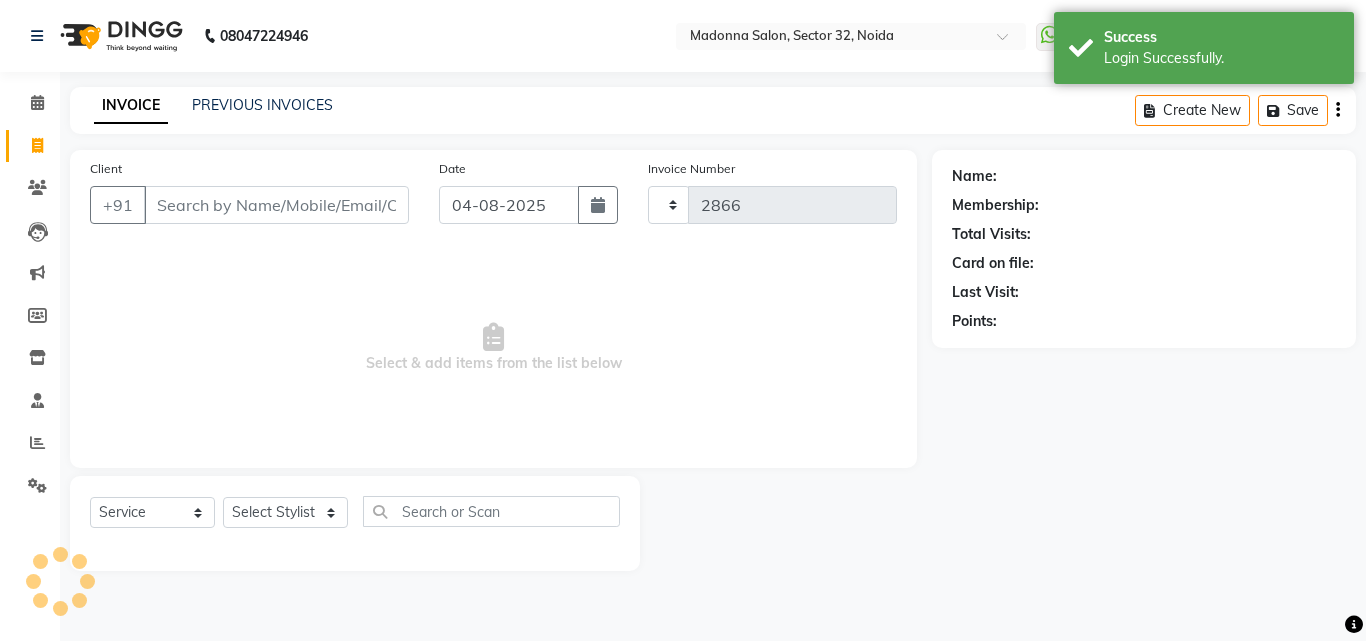 select on "7229" 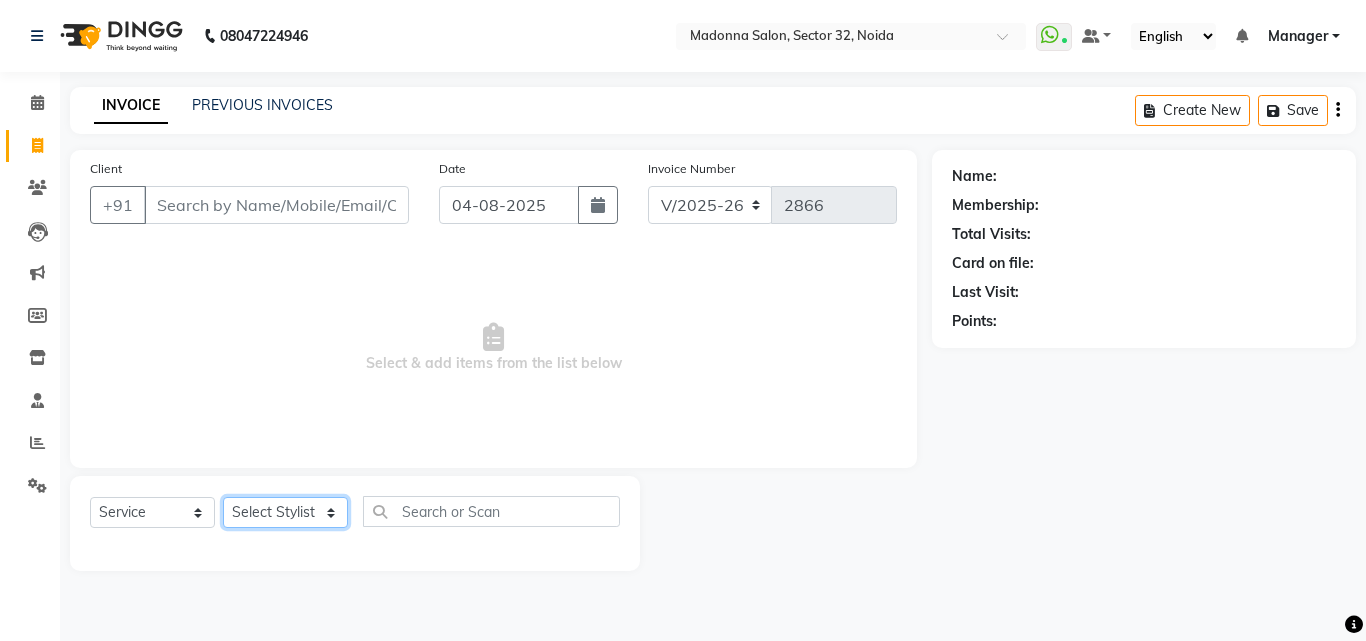 click on "Select Stylist Aayan Account  Ashu BHOLU Geeta Hanif JIYA SINGH Kiran LAXMAN PEDI Manager Mohit Naddy NAIL SWASTIKA Sajal Sameer Shahnawaj Sharukh Sonu VISHAL STYLIST" 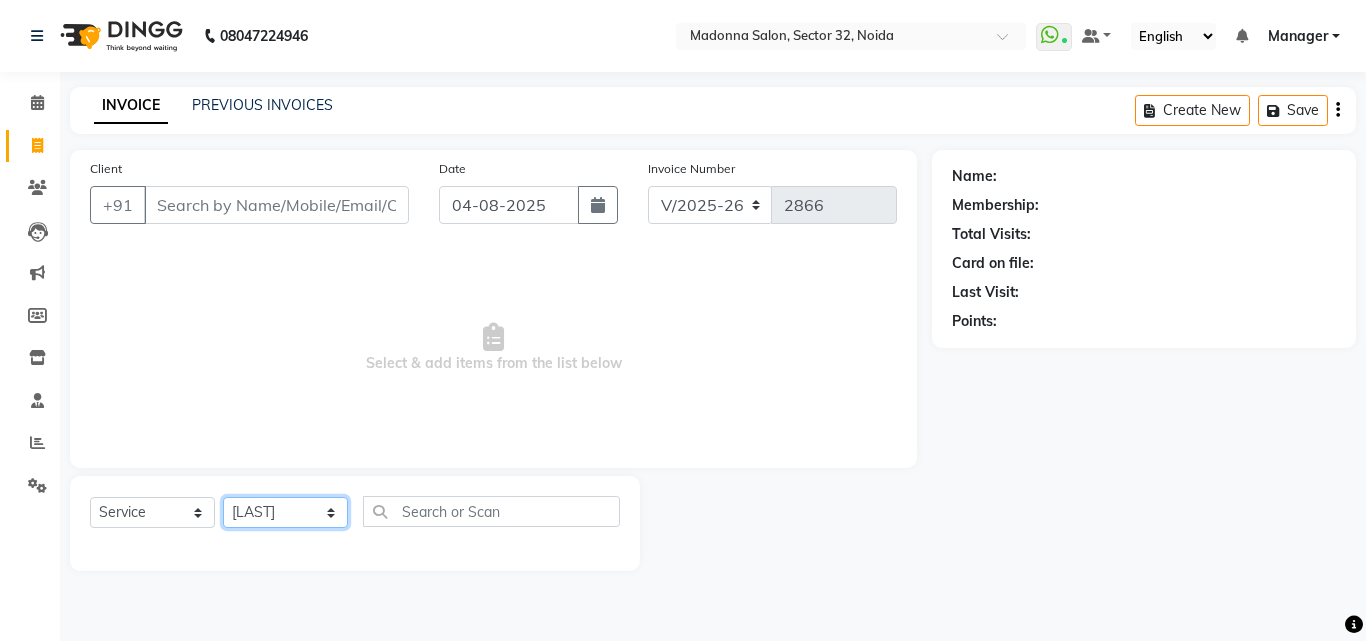 click on "Select Stylist Aayan Account  Ashu BHOLU Geeta Hanif JIYA SINGH Kiran LAXMAN PEDI Manager Mohit Naddy NAIL SWASTIKA Sajal Sameer Shahnawaj Sharukh Sonu VISHAL STYLIST" 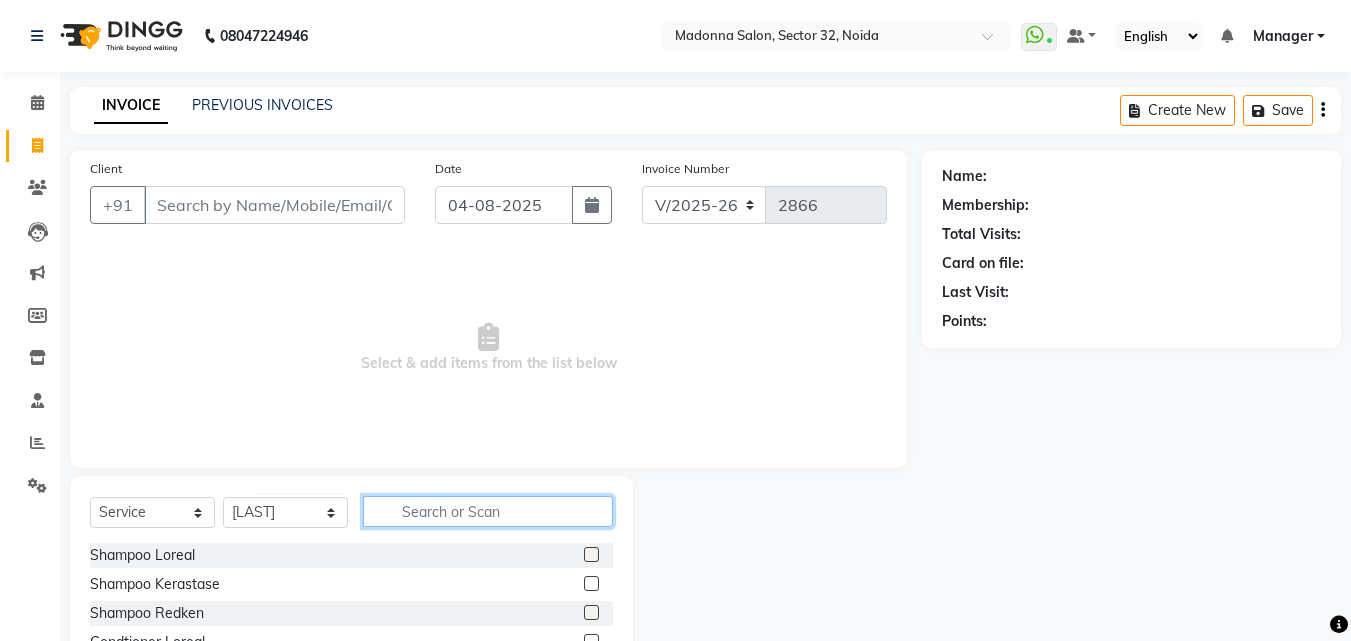 click 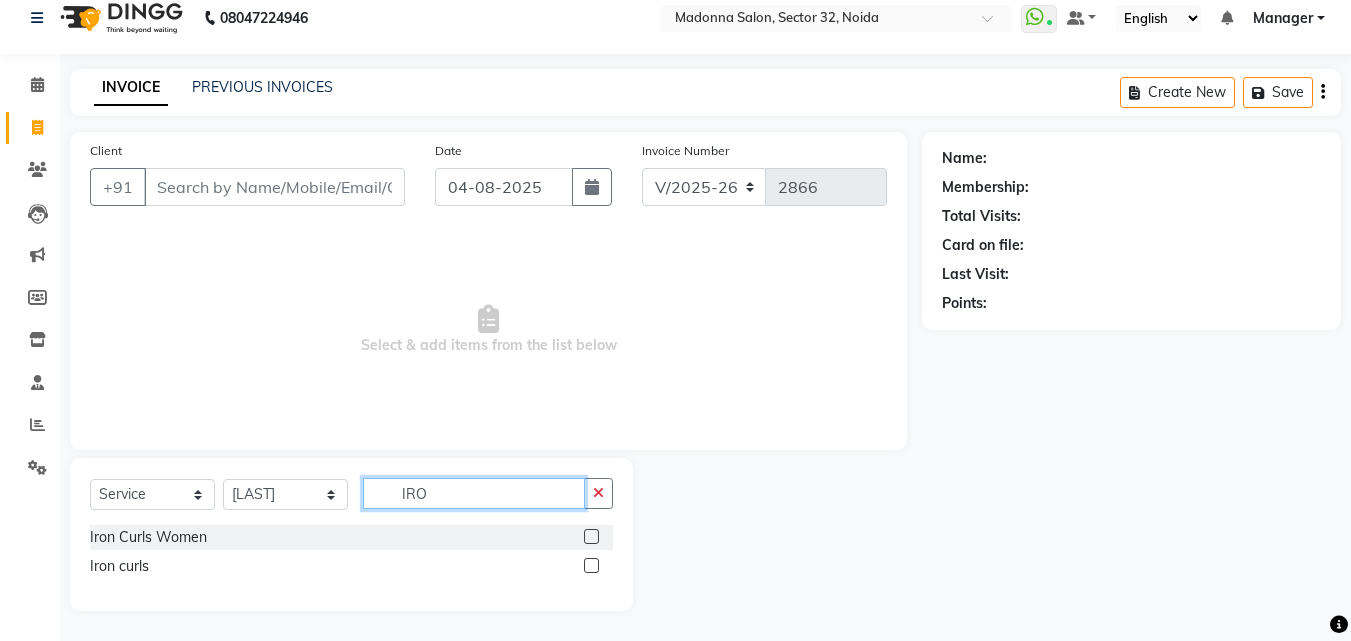 scroll, scrollTop: 18, scrollLeft: 0, axis: vertical 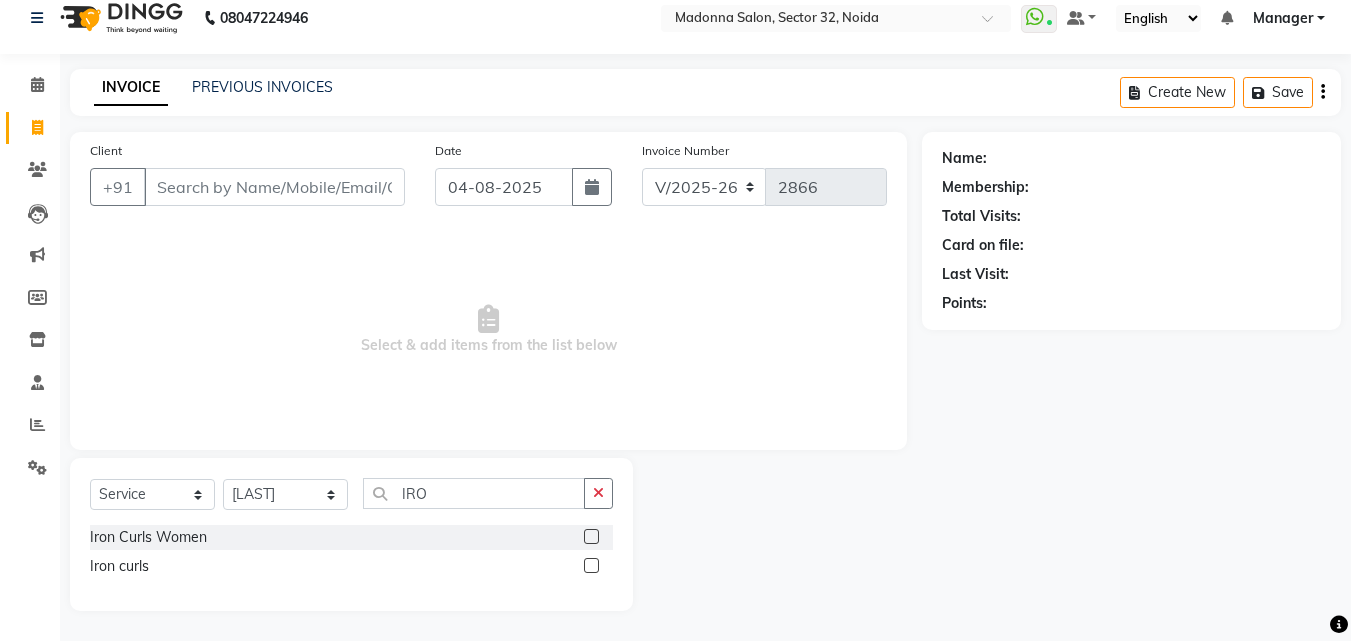 click 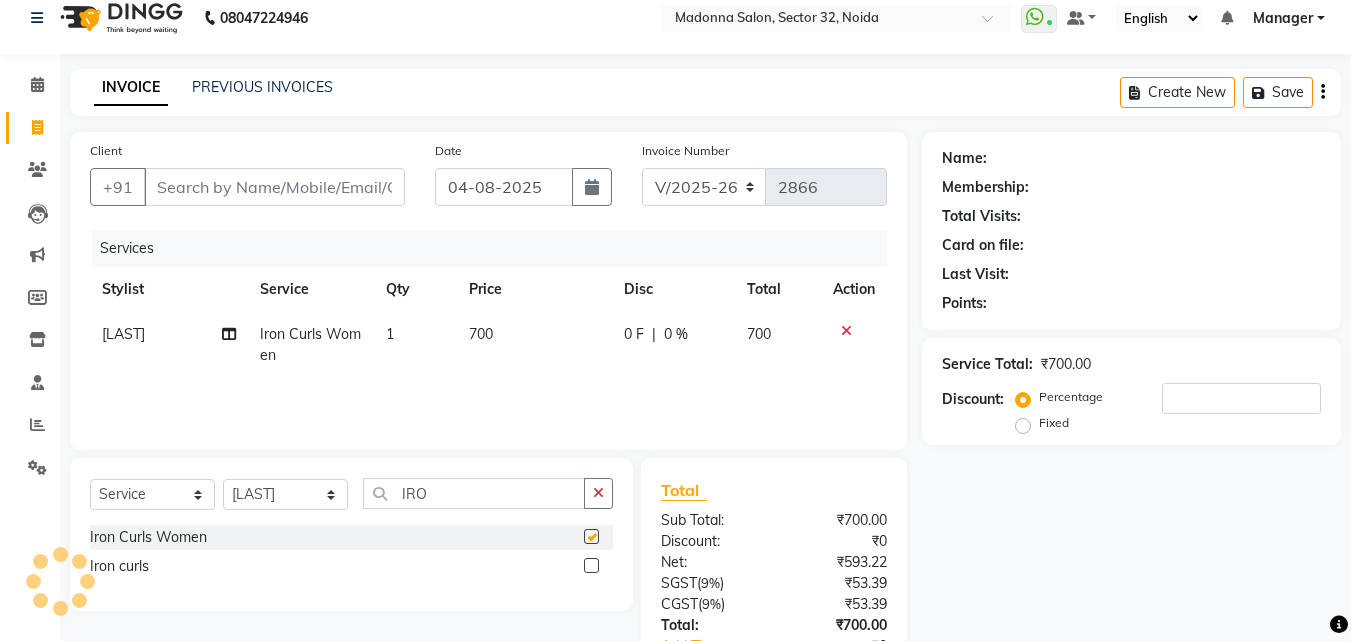 checkbox on "false" 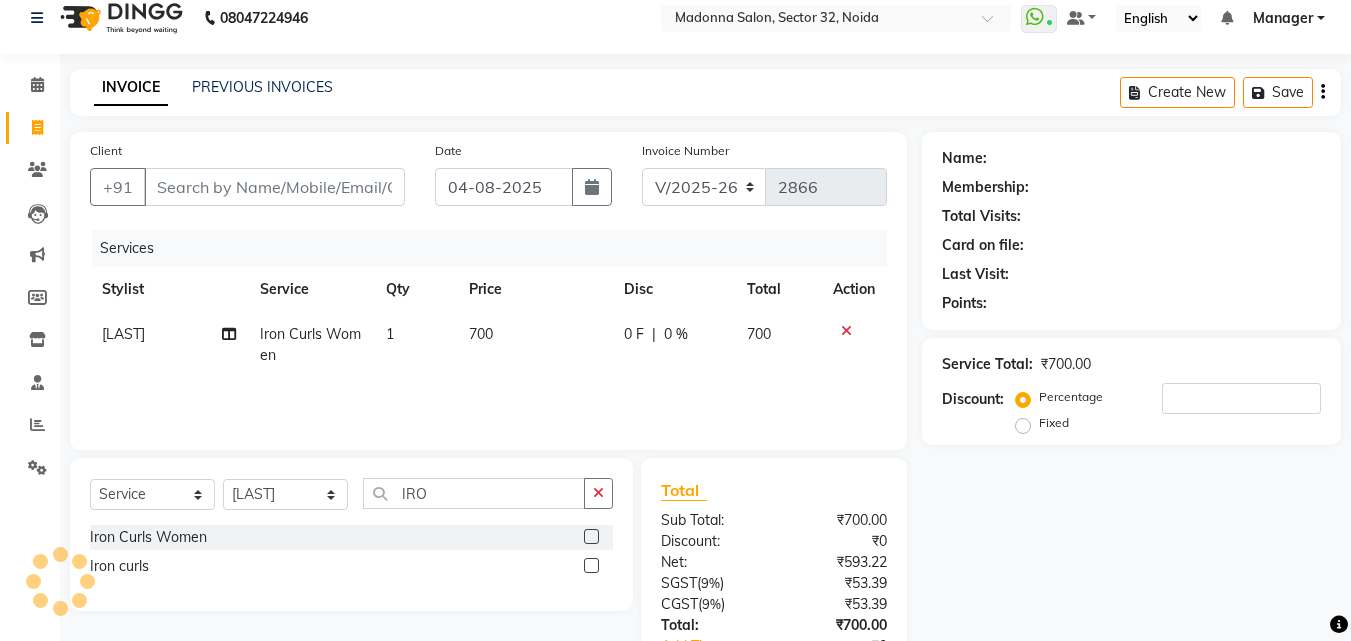 click on "700" 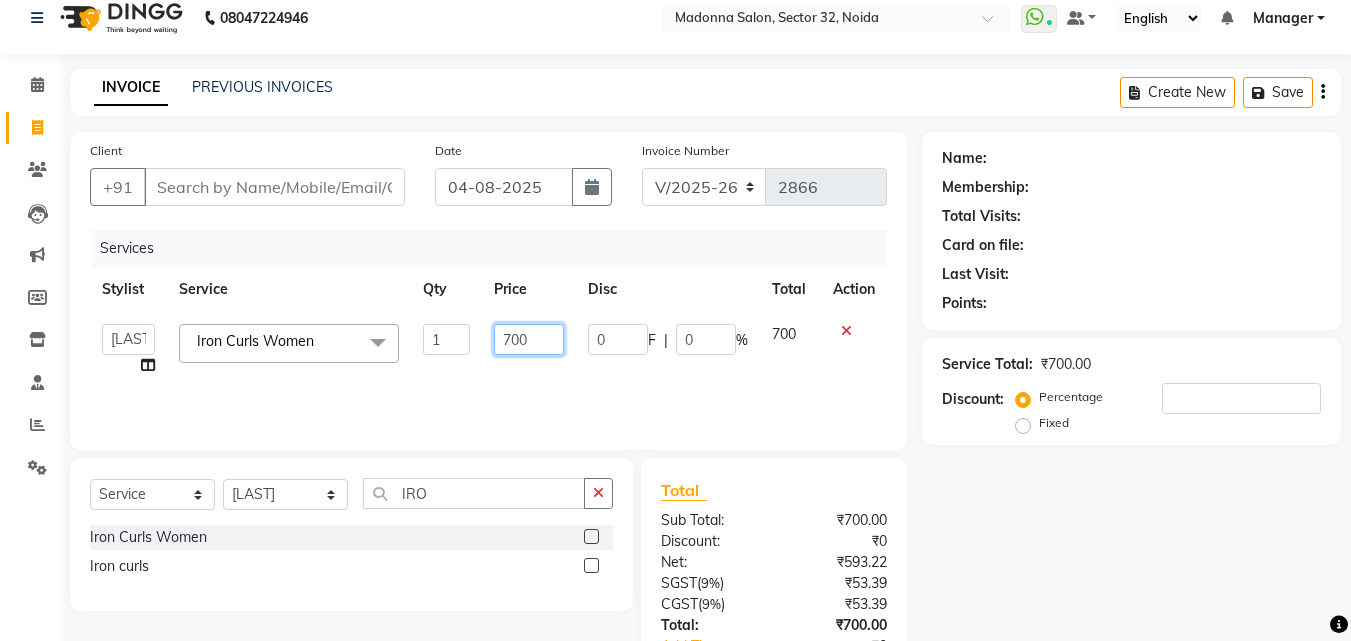 click on "700" 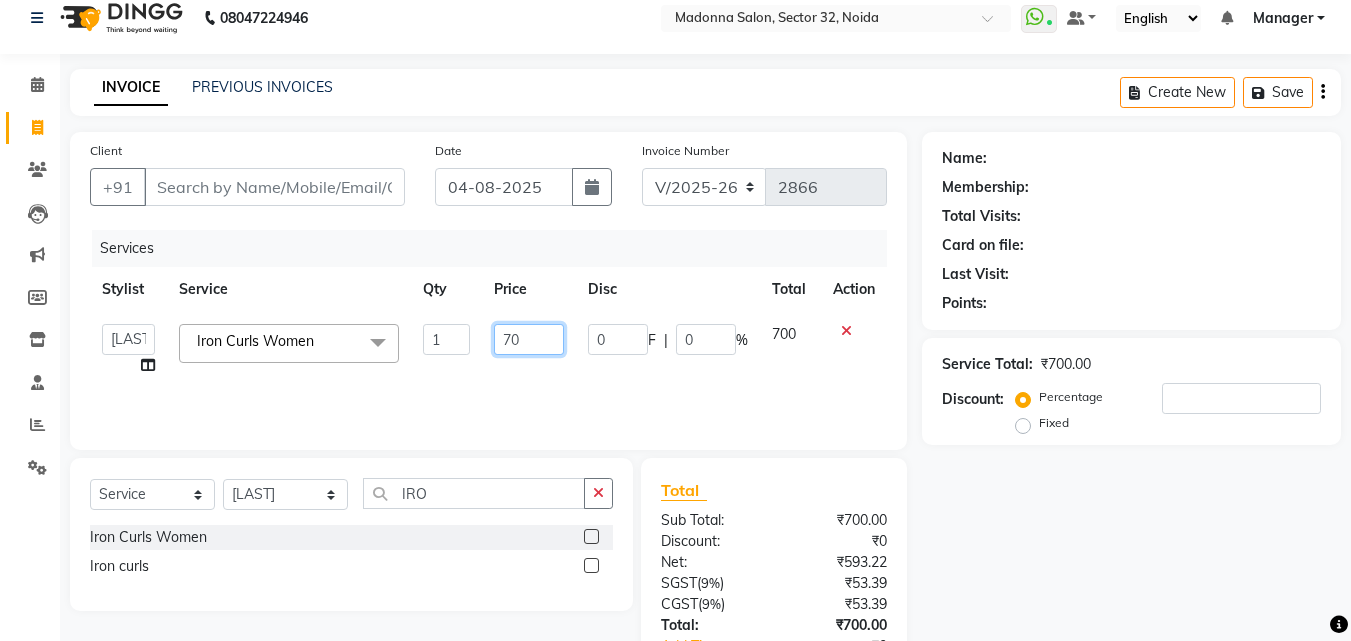 type on "7" 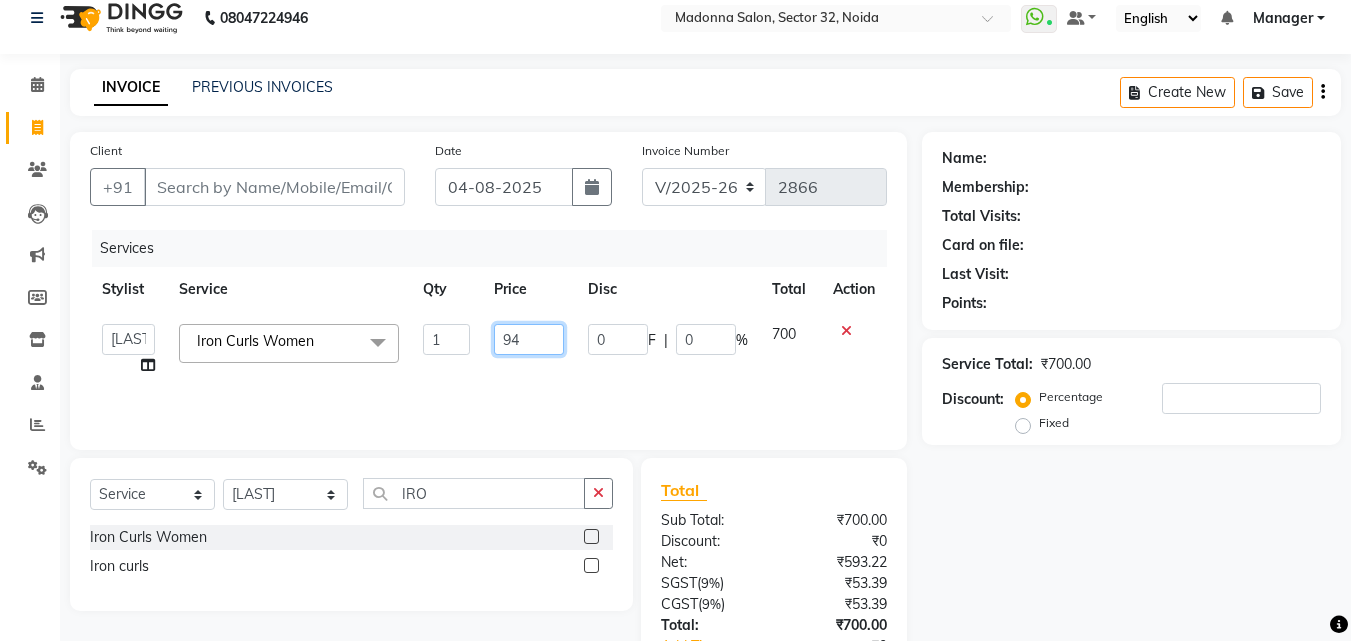 type on "944" 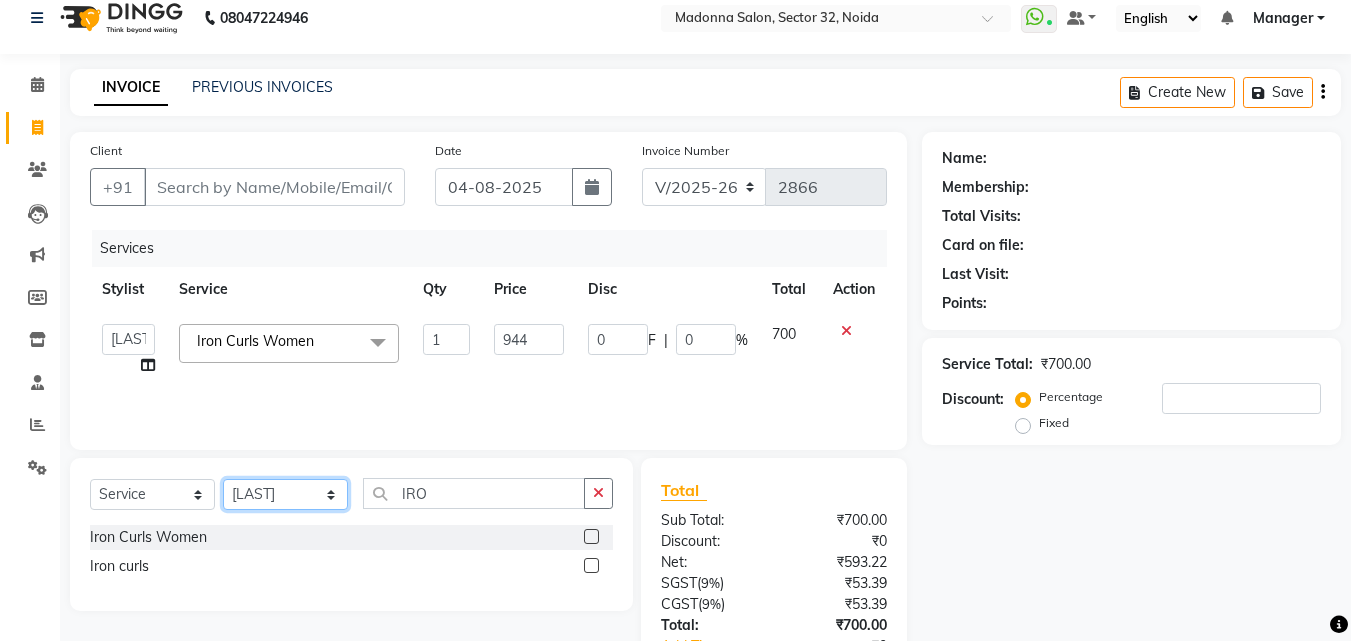 click on "Select Stylist Aayan Account  Ashu BHOLU Geeta Hanif JIYA SINGH Kiran LAXMAN PEDI Manager Mohit Naddy NAIL SWASTIKA Sajal Sameer Shahnawaj Sharukh Sonu VISHAL STYLIST" 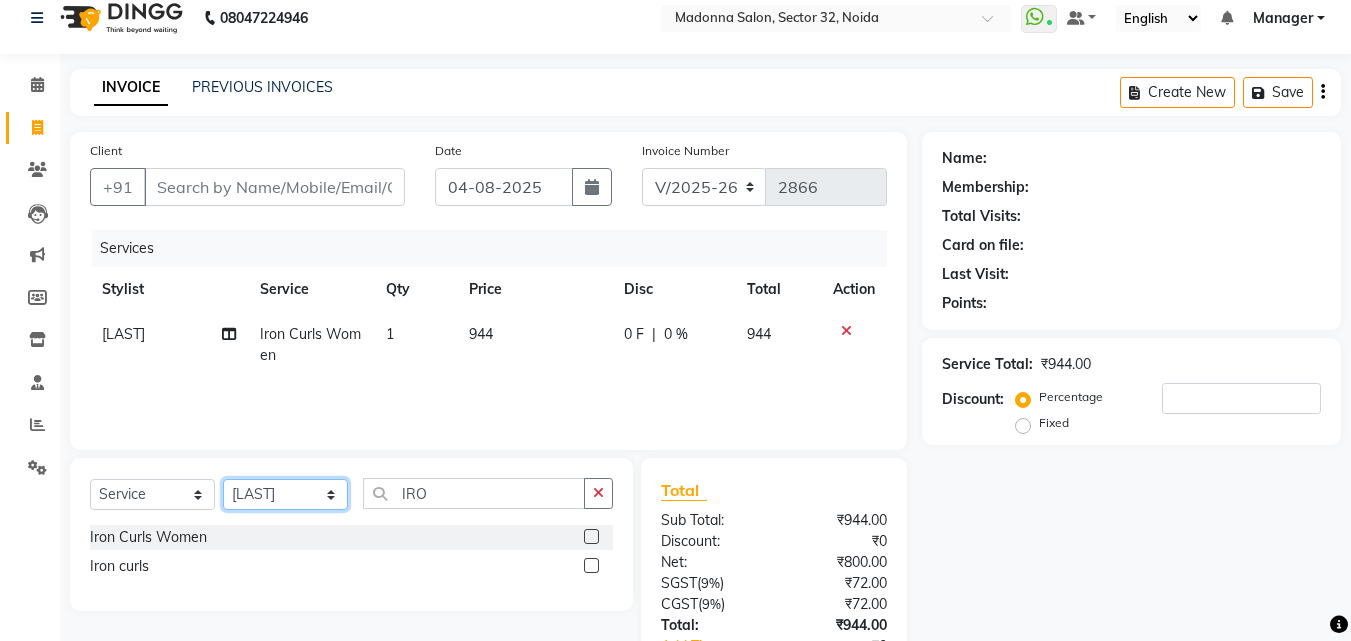 select on "64903" 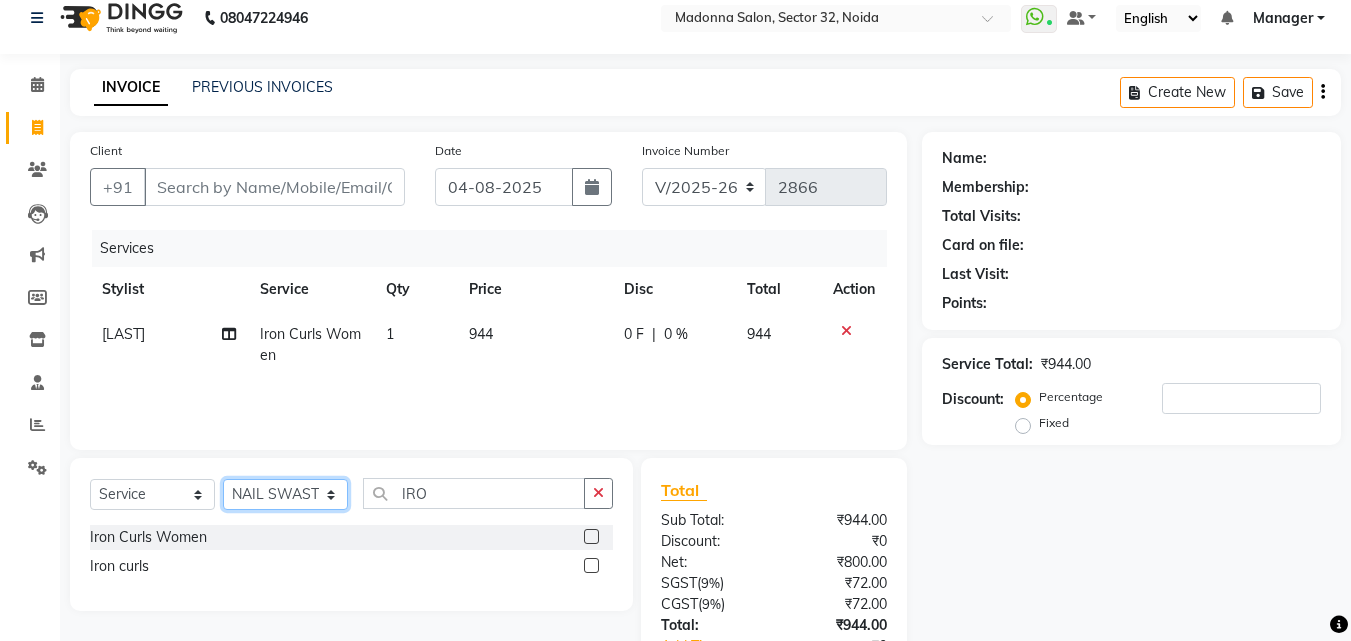 click on "Select Stylist Aayan Account  Ashu BHOLU Geeta Hanif JIYA SINGH Kiran LAXMAN PEDI Manager Mohit Naddy NAIL SWASTIKA Sajal Sameer Shahnawaj Sharukh Sonu VISHAL STYLIST" 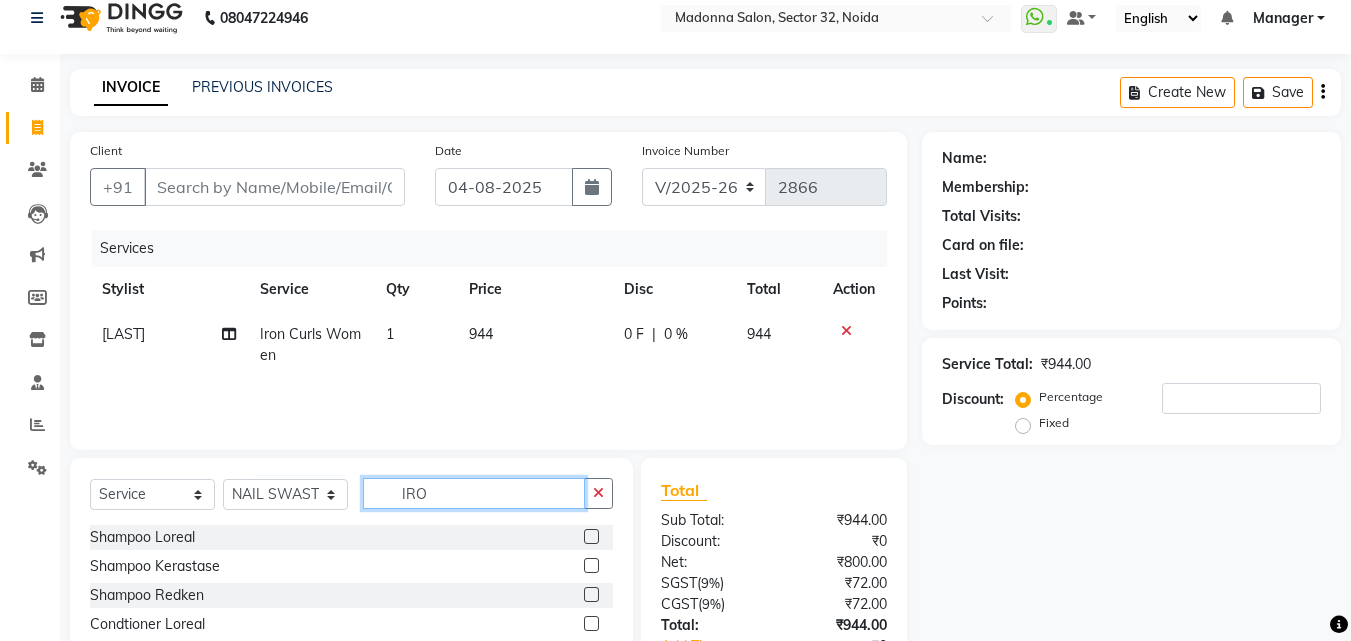 click on "IRO" 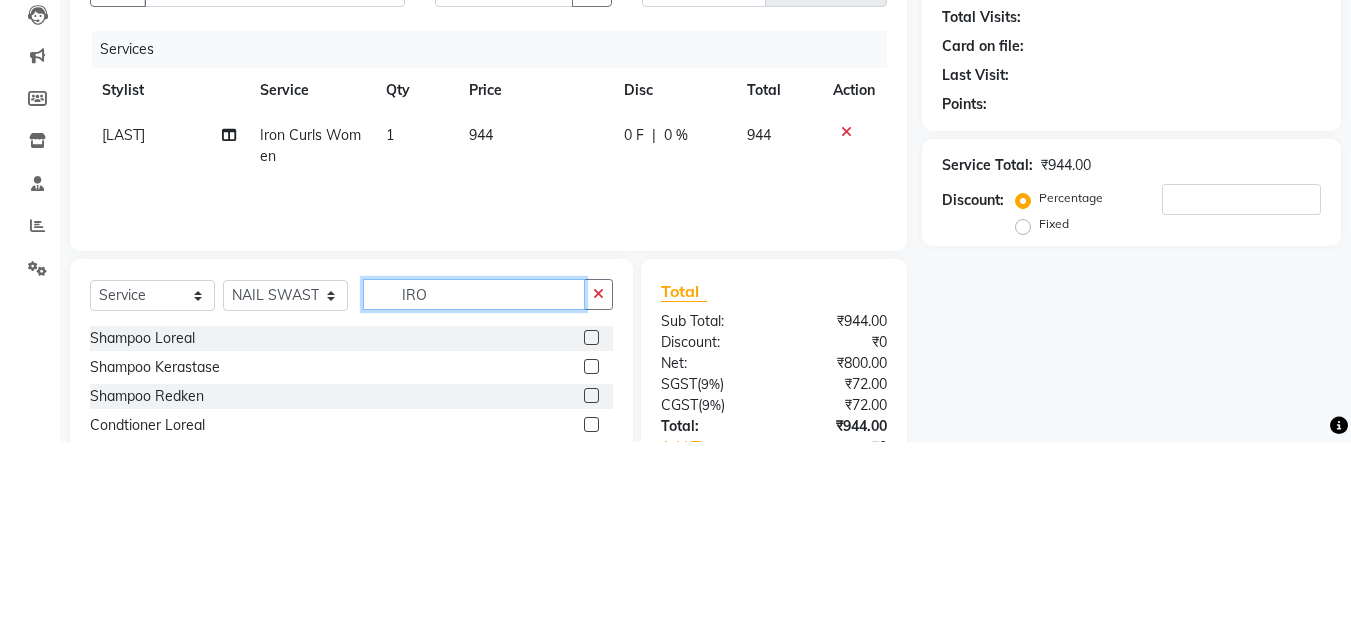 scroll, scrollTop: 48, scrollLeft: 0, axis: vertical 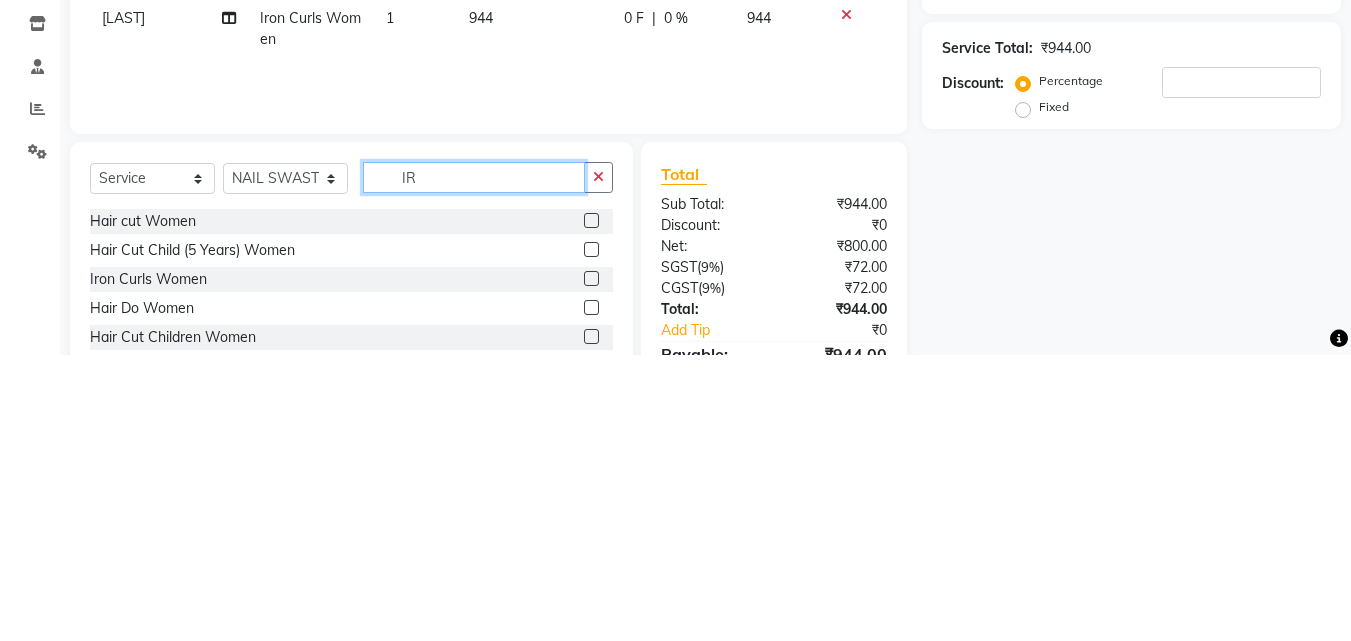 type on "I" 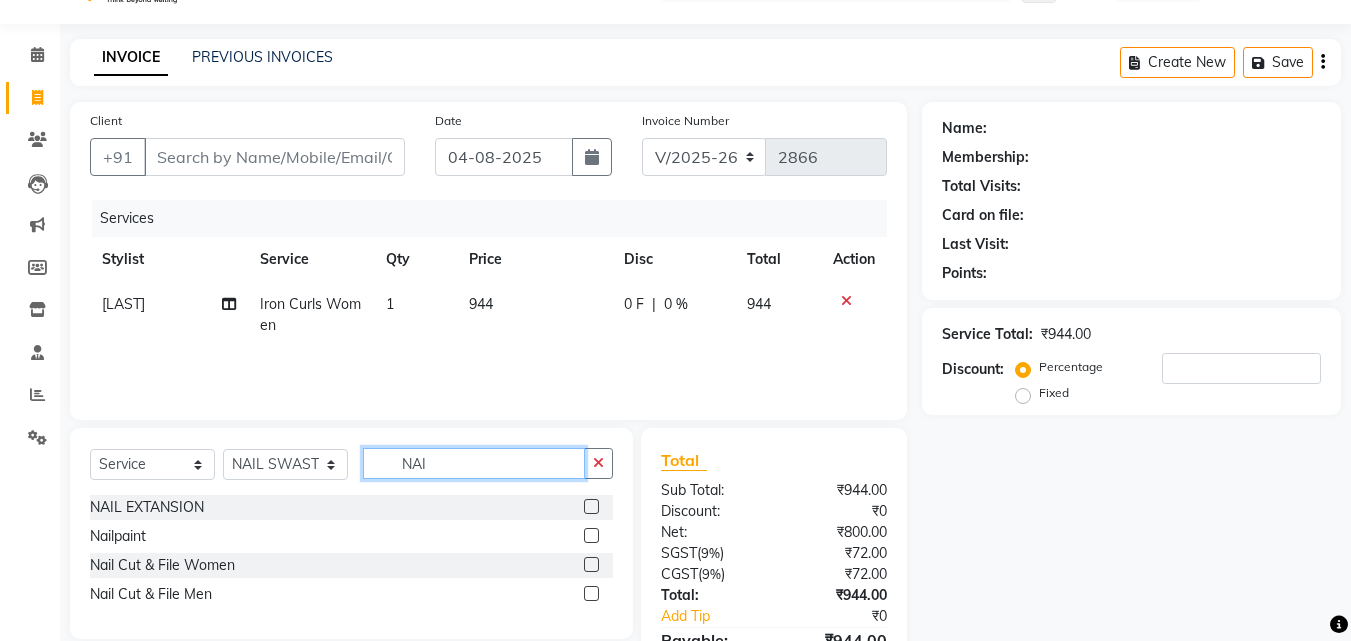 type on "NAI" 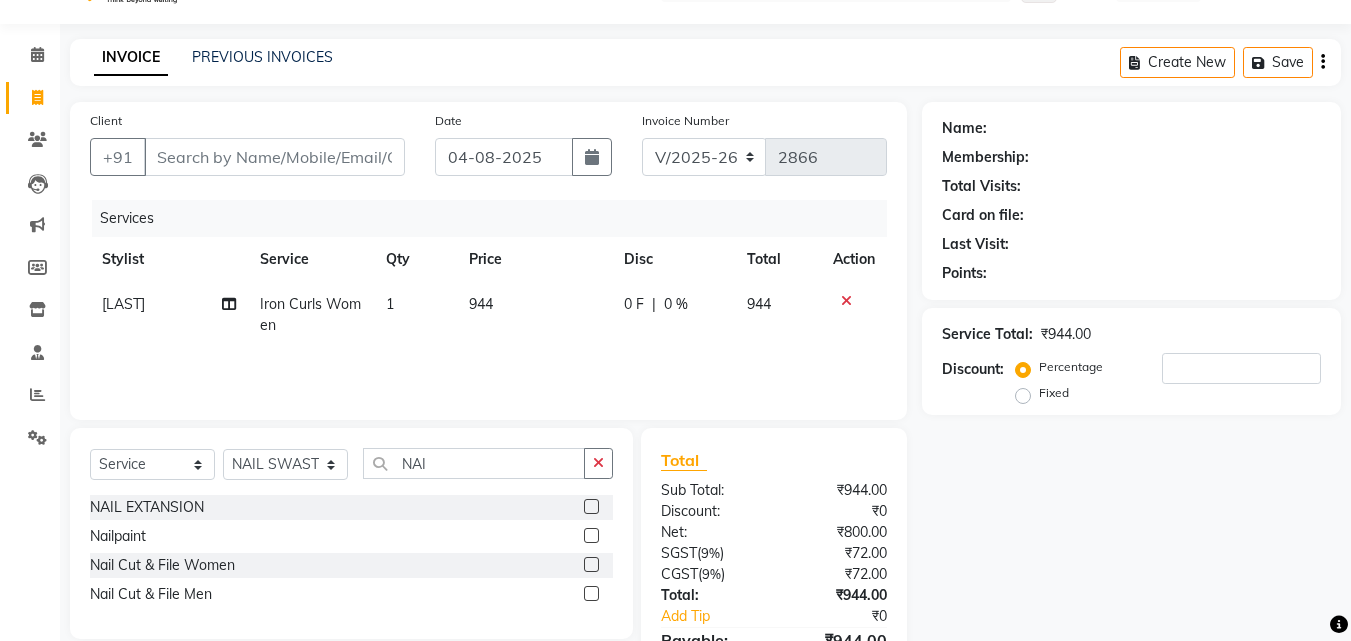 click 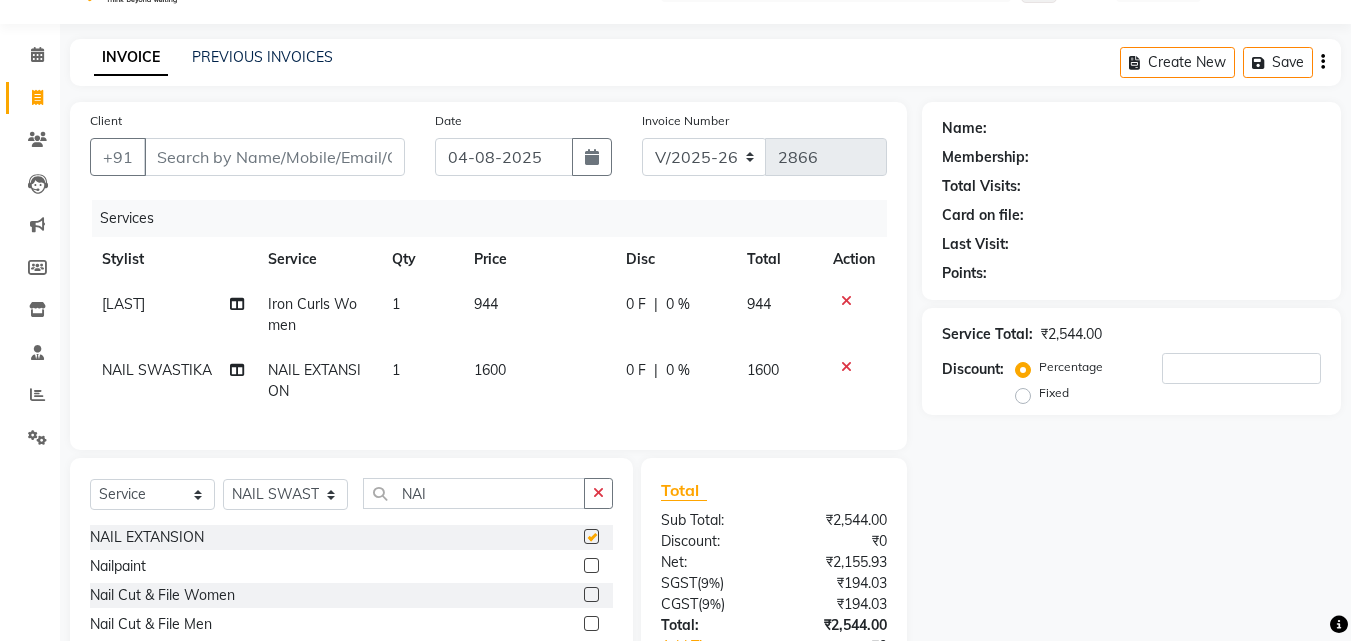 checkbox on "false" 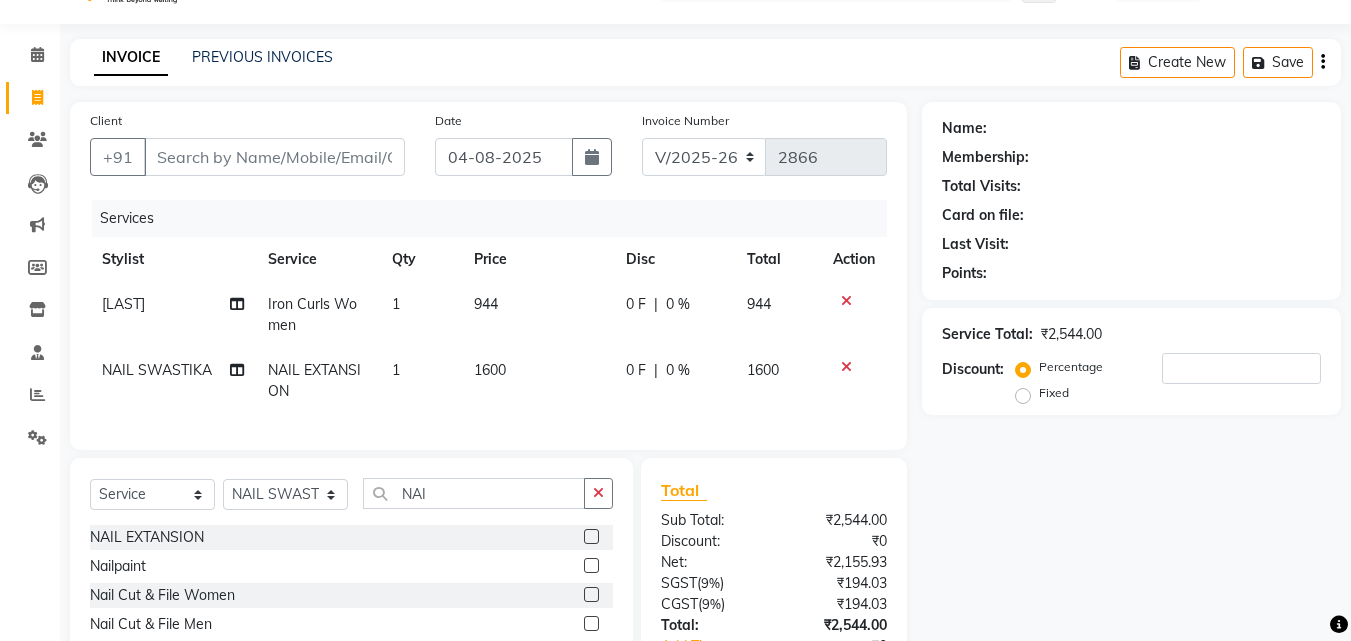 click 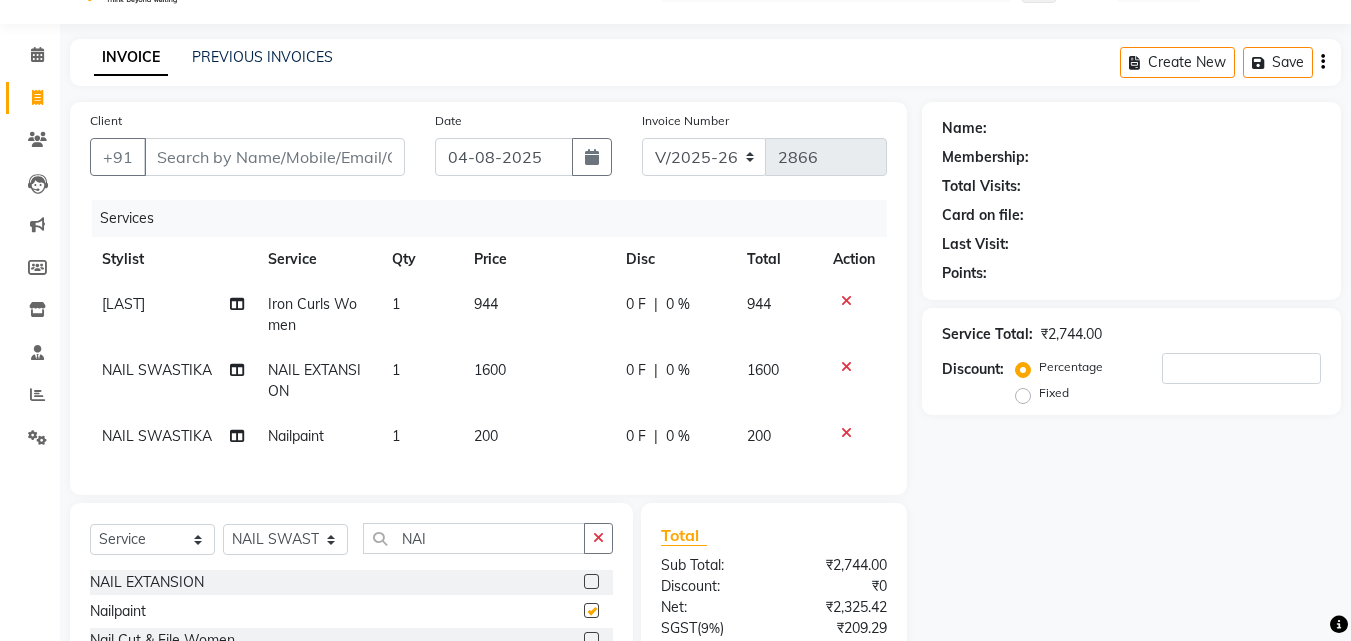 checkbox on "false" 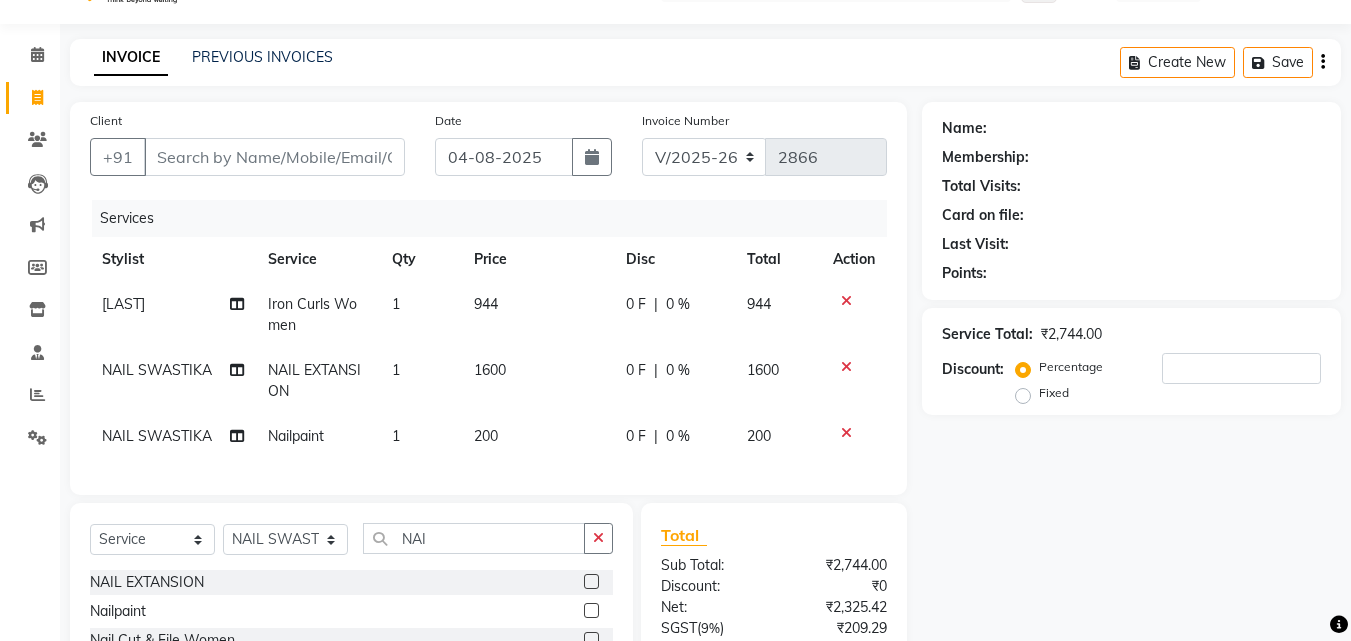 click 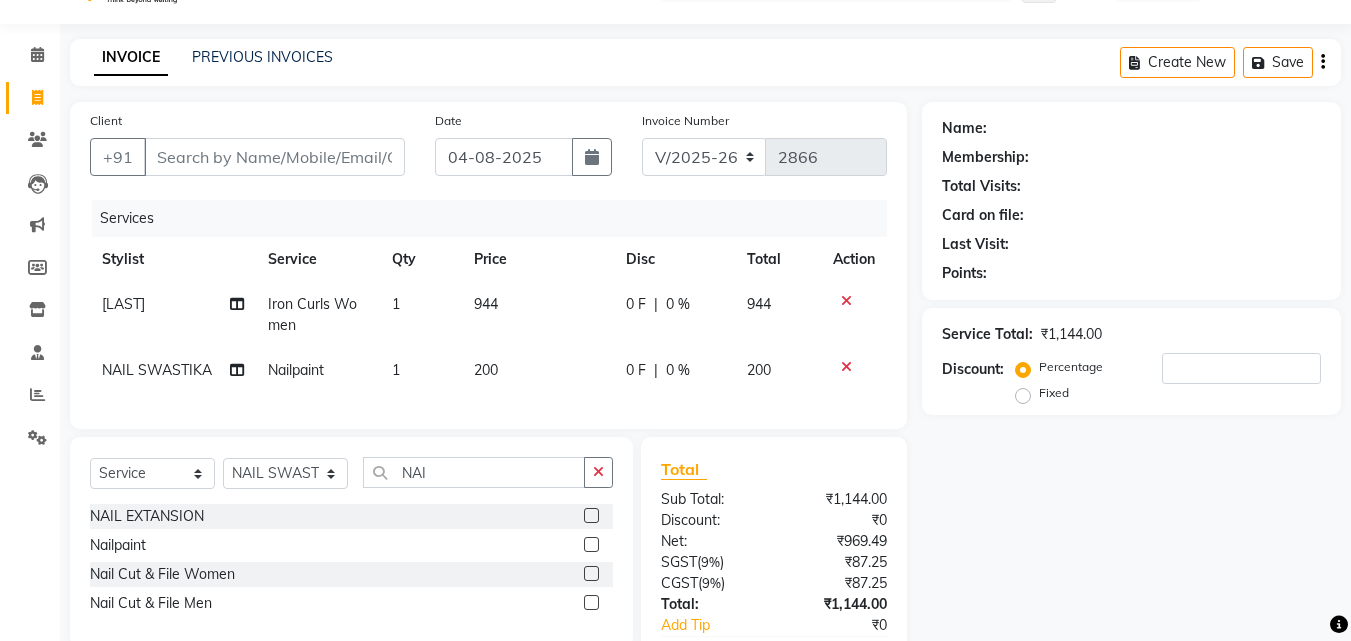 click on "200" 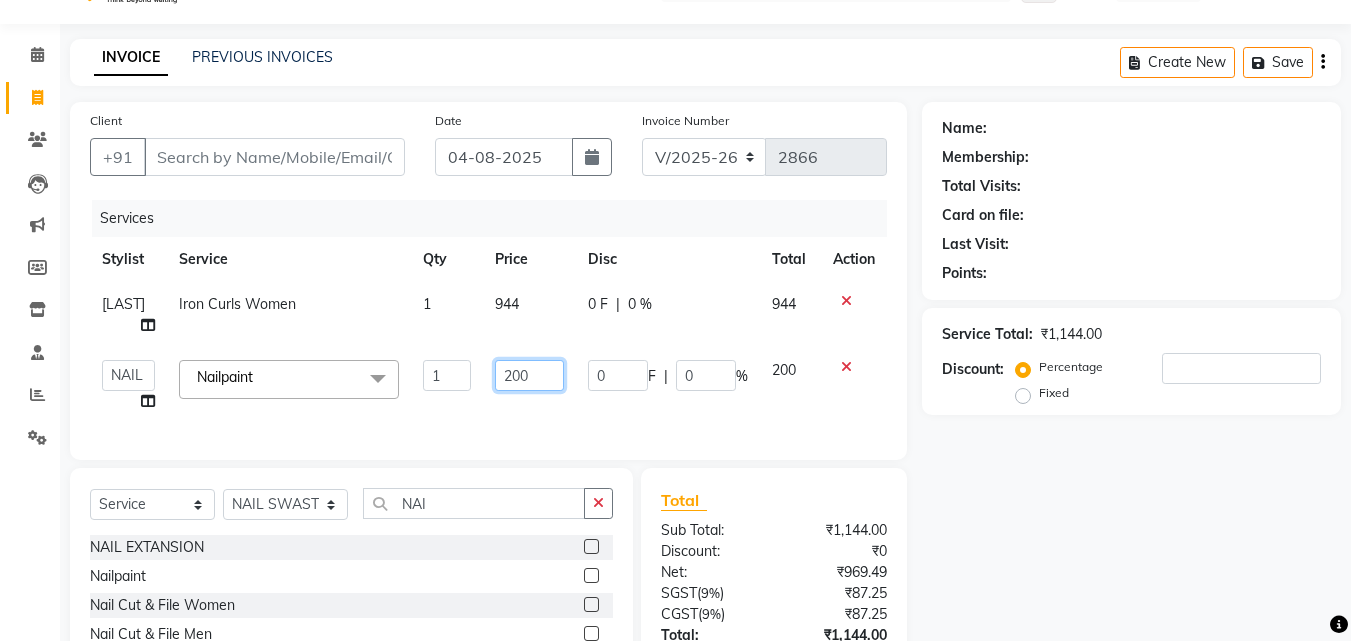 click on "200" 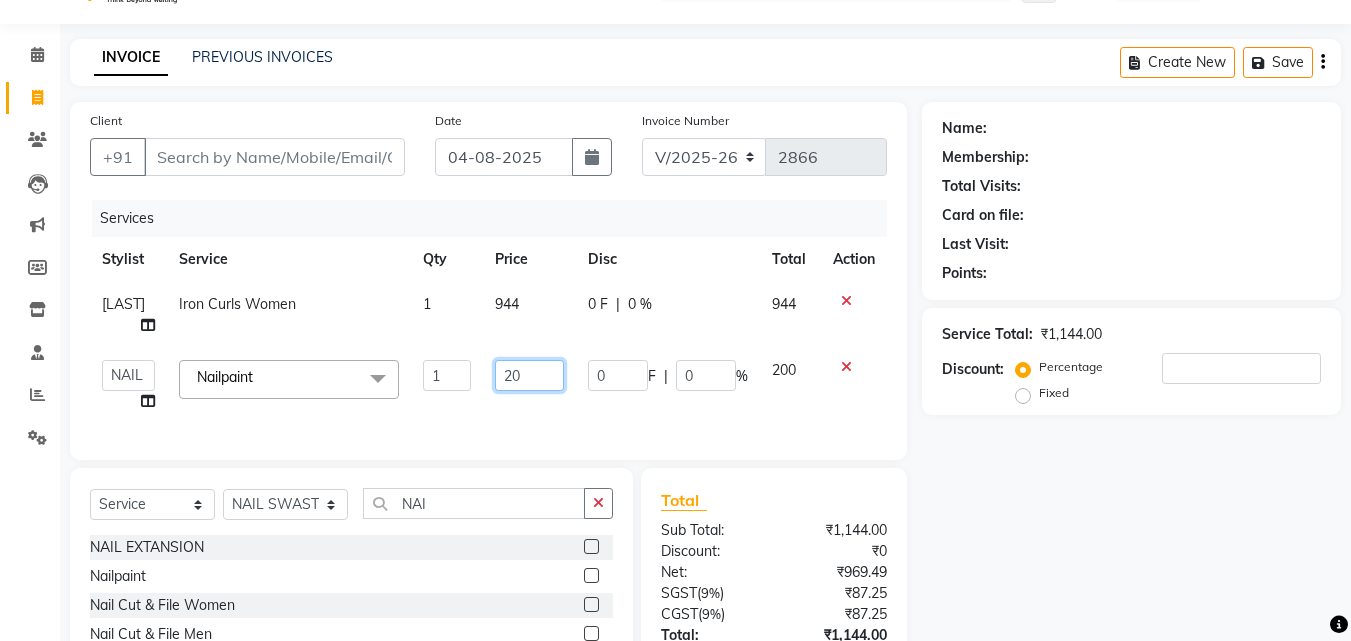 type on "2" 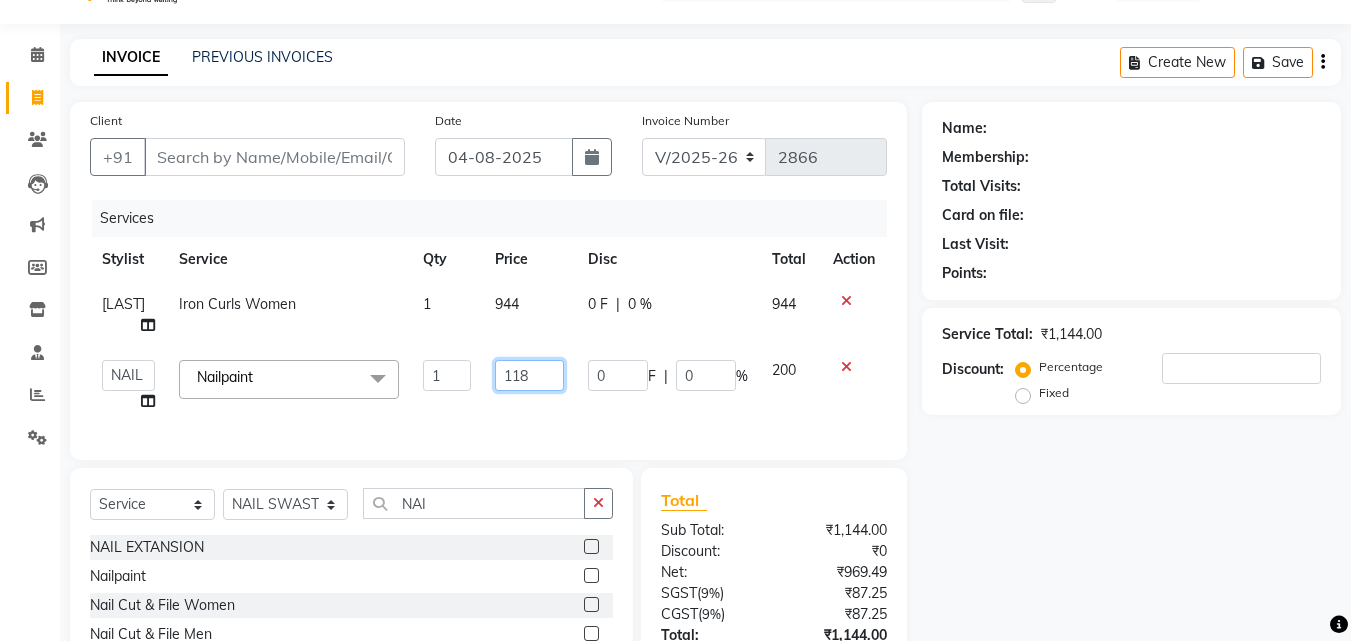 type on "1180" 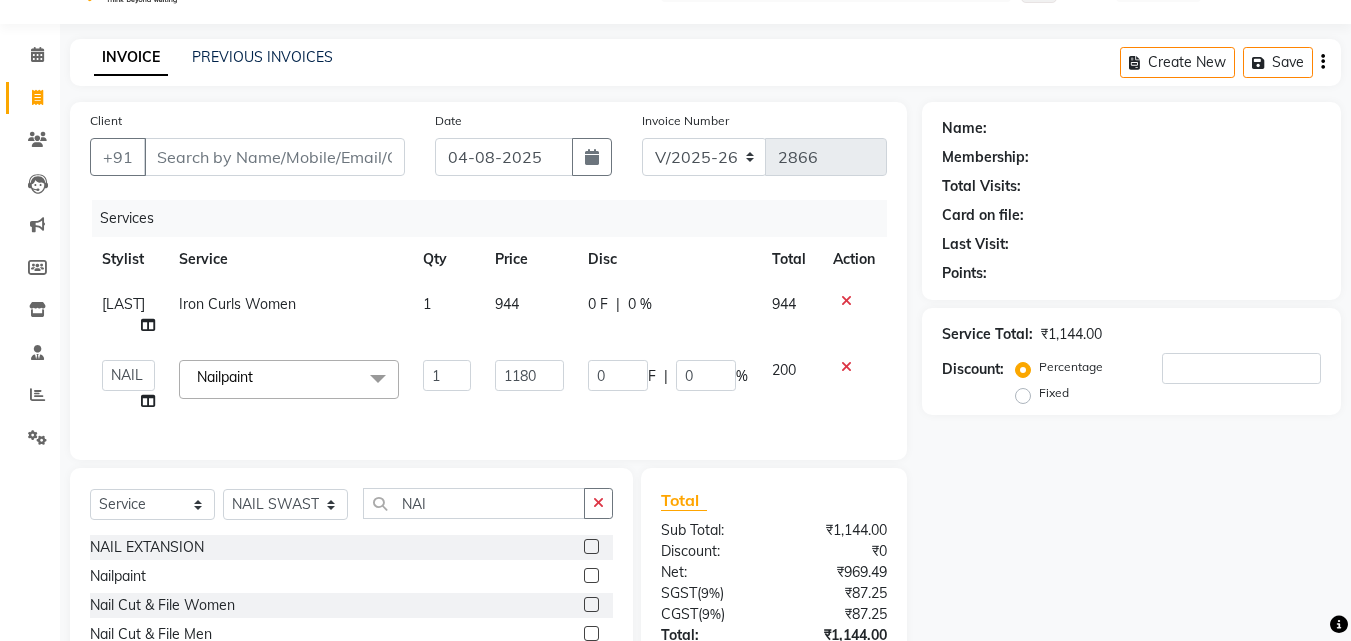 click on "Name: Membership: Total Visits: Card on file: Last Visit:  Points:  Service Total:  ₹1,144.00  Discount:  Percentage   Fixed" 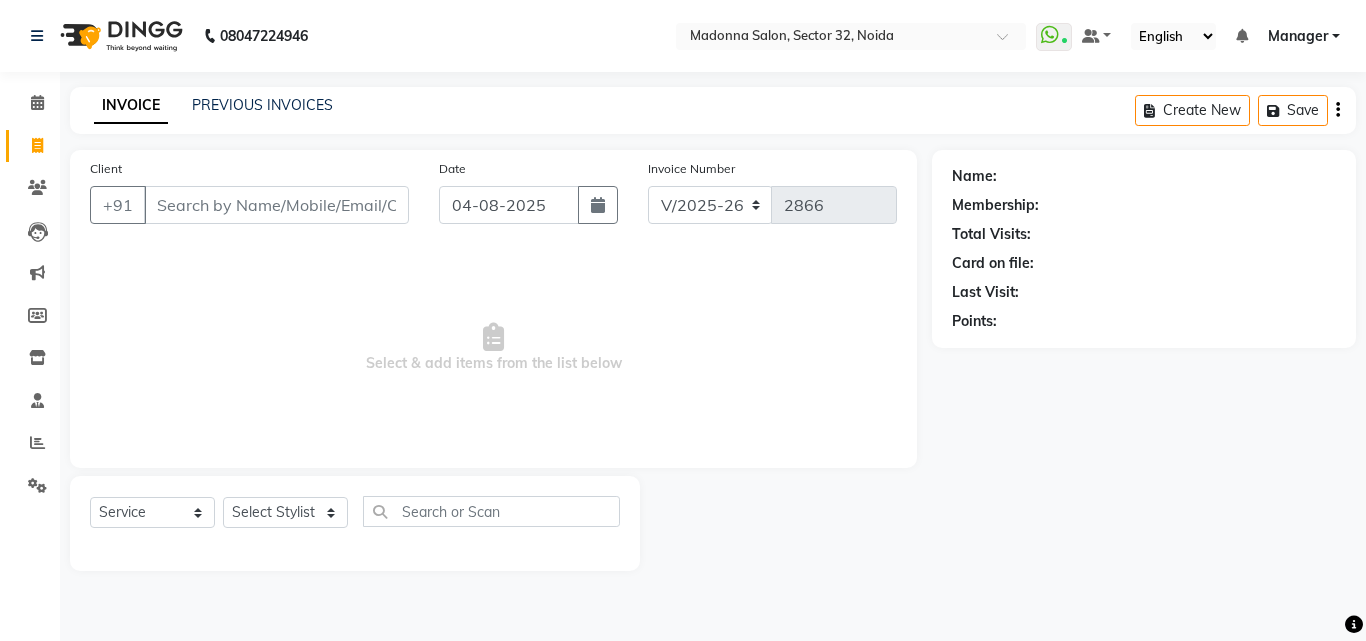 select on "7229" 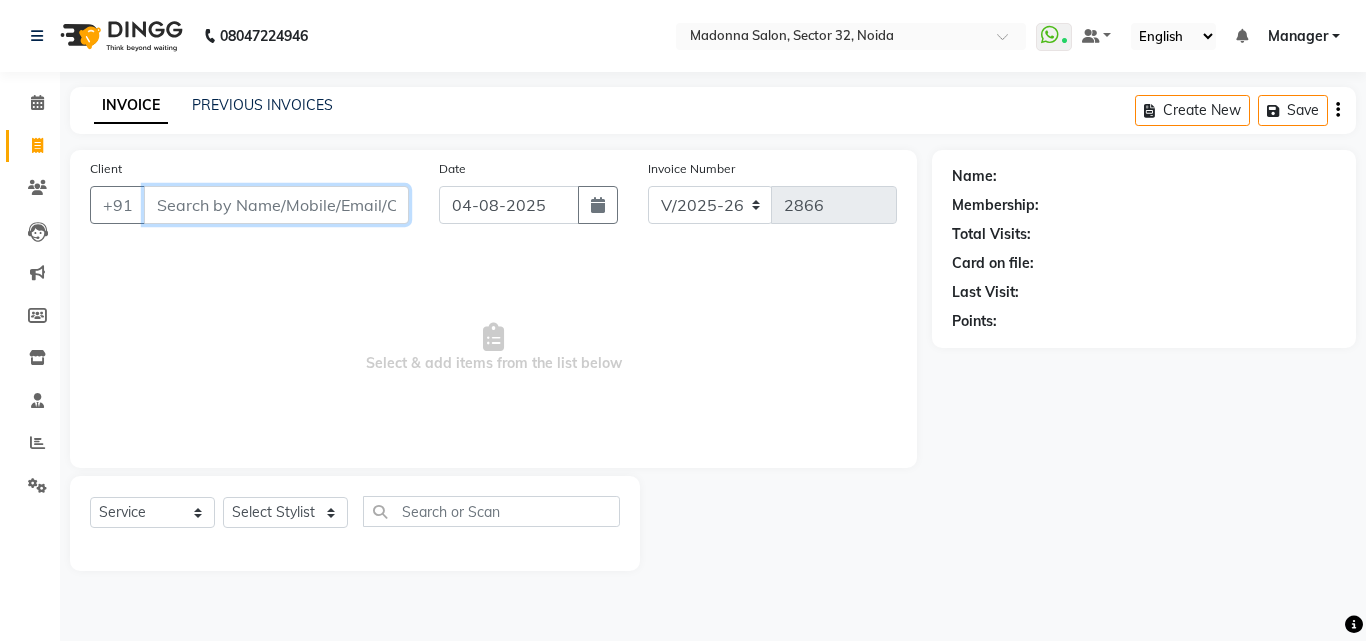 scroll, scrollTop: 0, scrollLeft: 0, axis: both 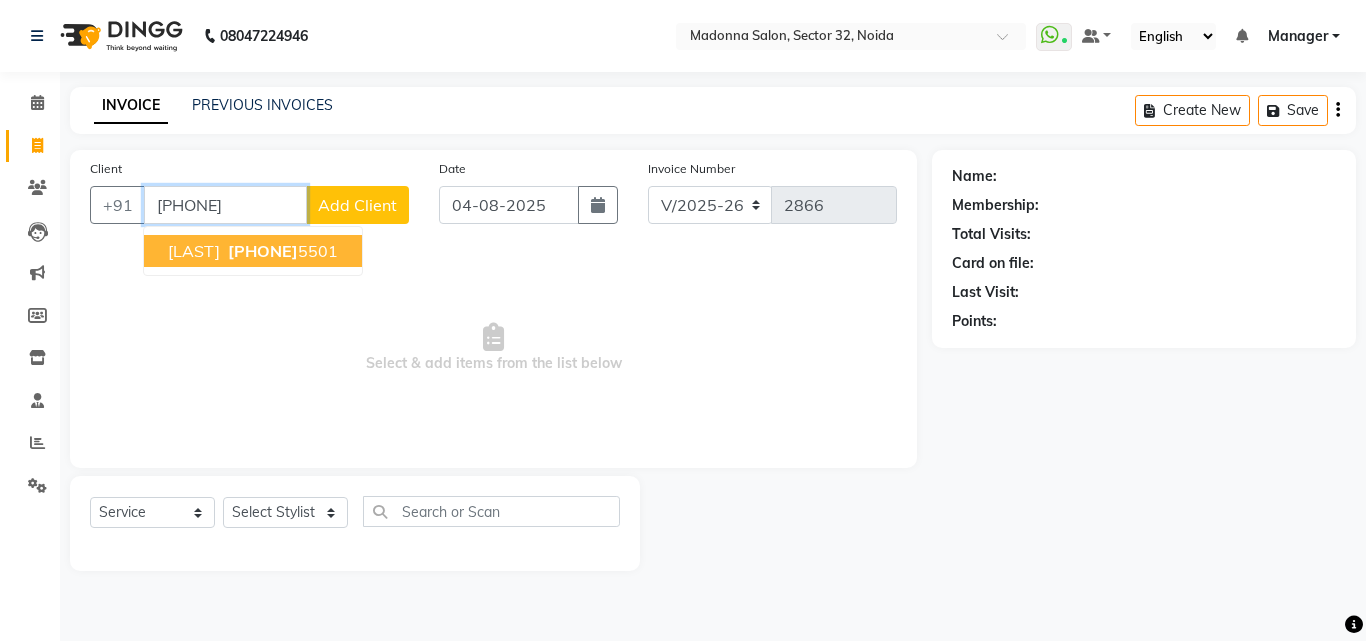 click on "[PHONE]" at bounding box center (281, 251) 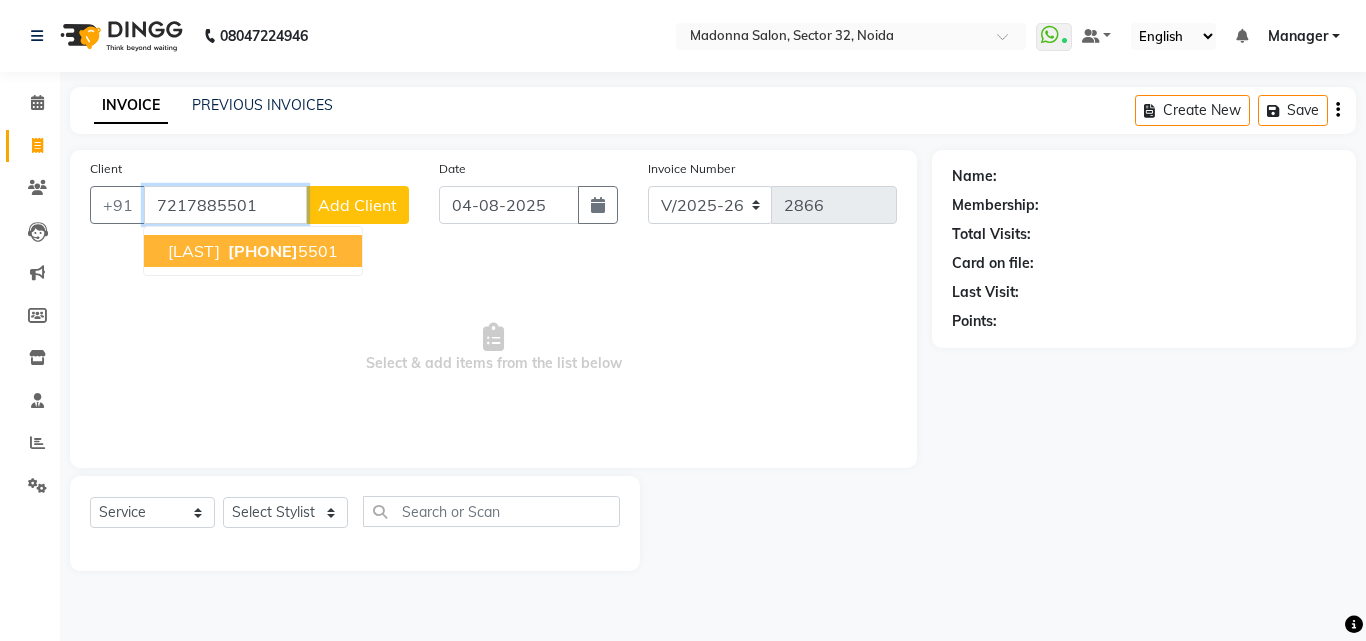 type on "7217885501" 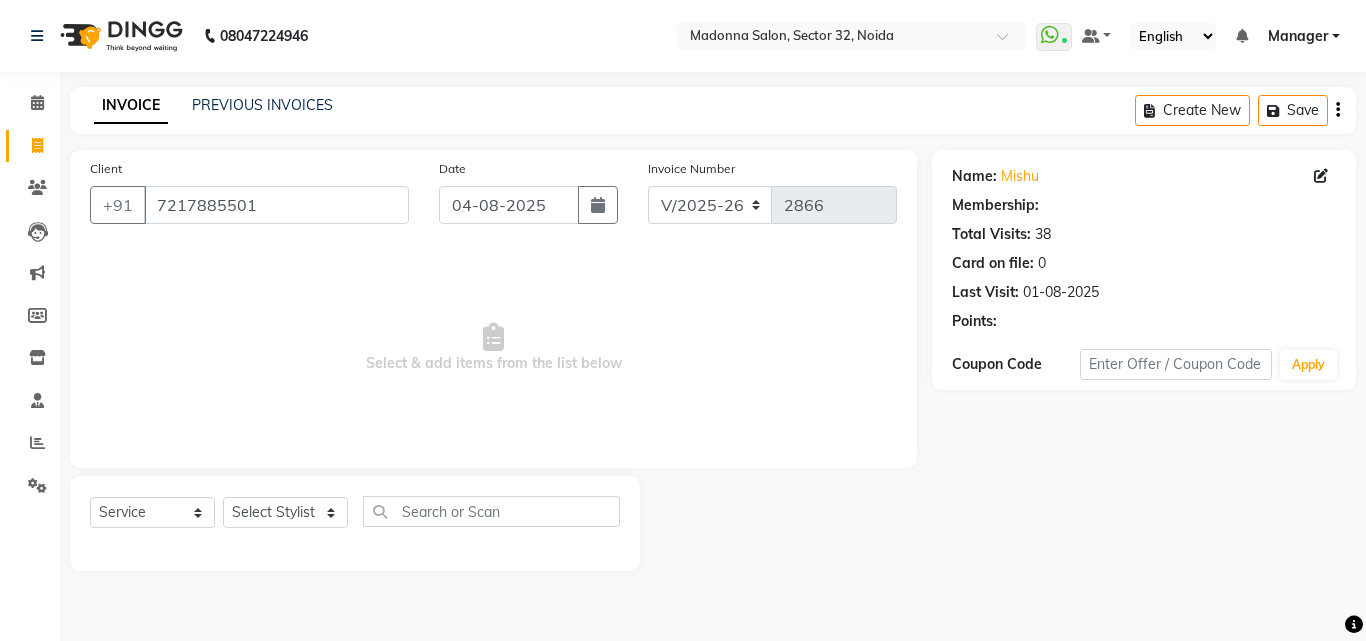 select on "1: Object" 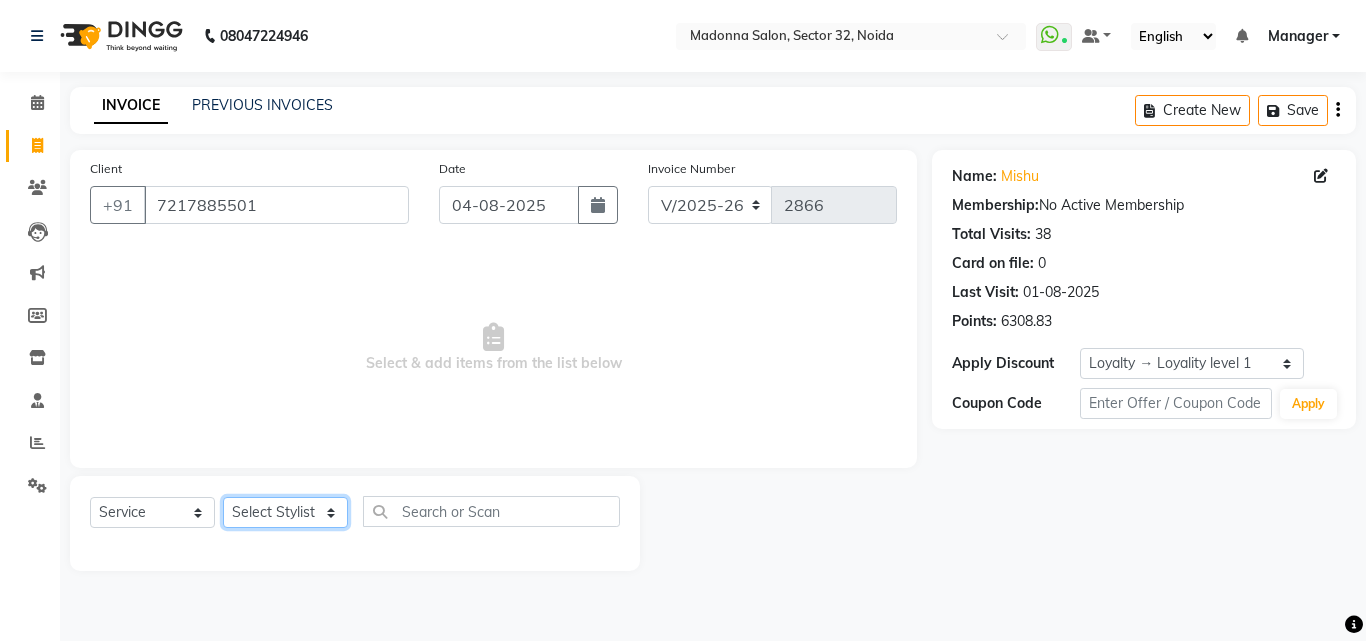 click on "Select Stylist Aayan Account  Ashu BHOLU Geeta Hanif JIYA SINGH Kiran LAXMAN PEDI Manager Mohit Naddy NAIL SWASTIKA Sajal Sameer Shahnawaj Sharukh Sonu VISHAL STYLIST" 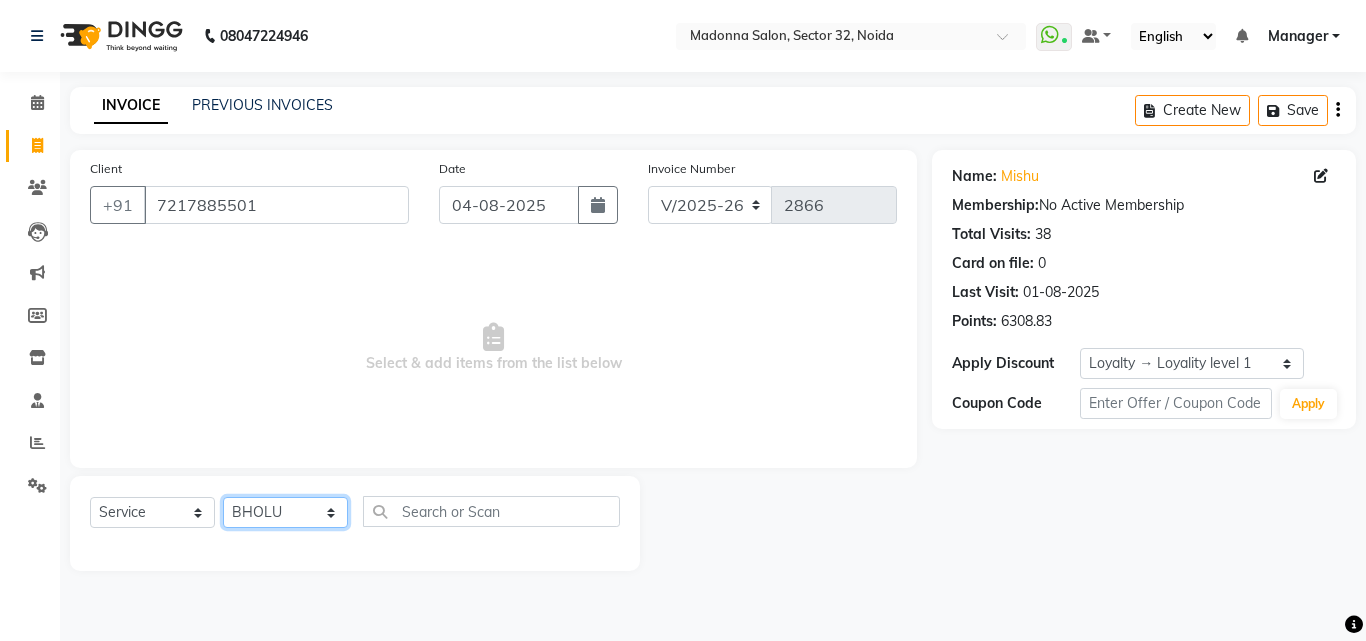 click on "Select Stylist Aayan Account  Ashu BHOLU Geeta Hanif JIYA SINGH Kiran LAXMAN PEDI Manager Mohit Naddy NAIL SWASTIKA Sajal Sameer Shahnawaj Sharukh Sonu VISHAL STYLIST" 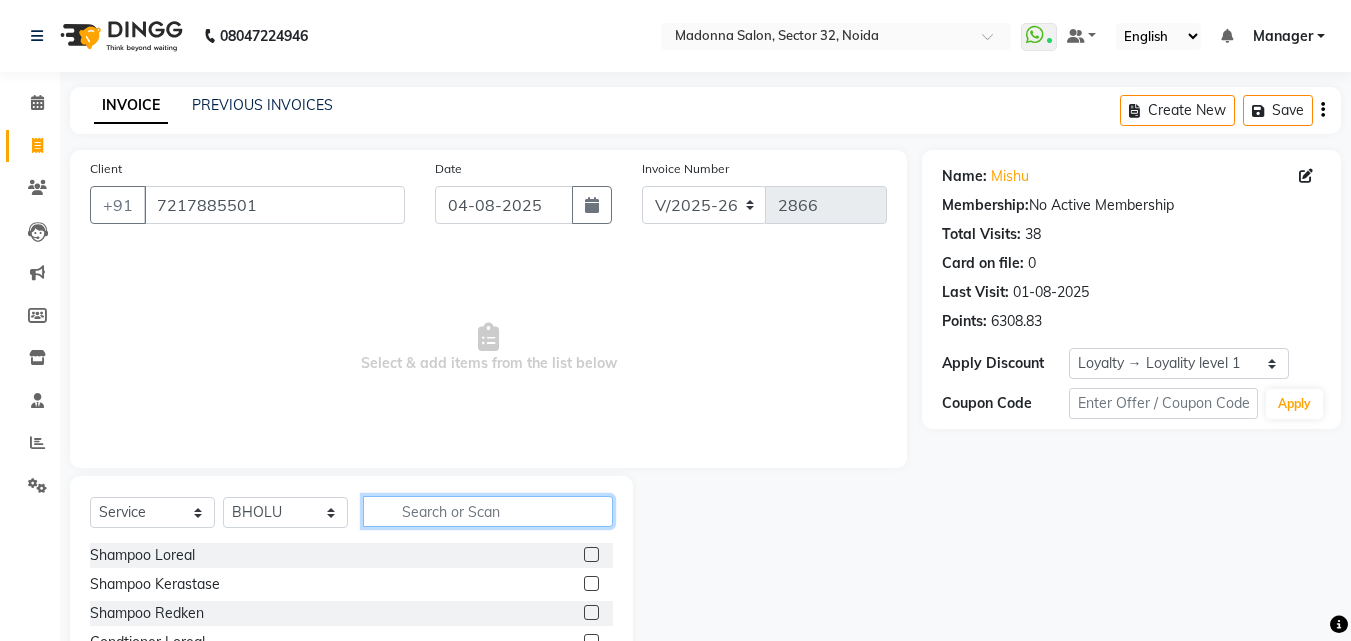 click 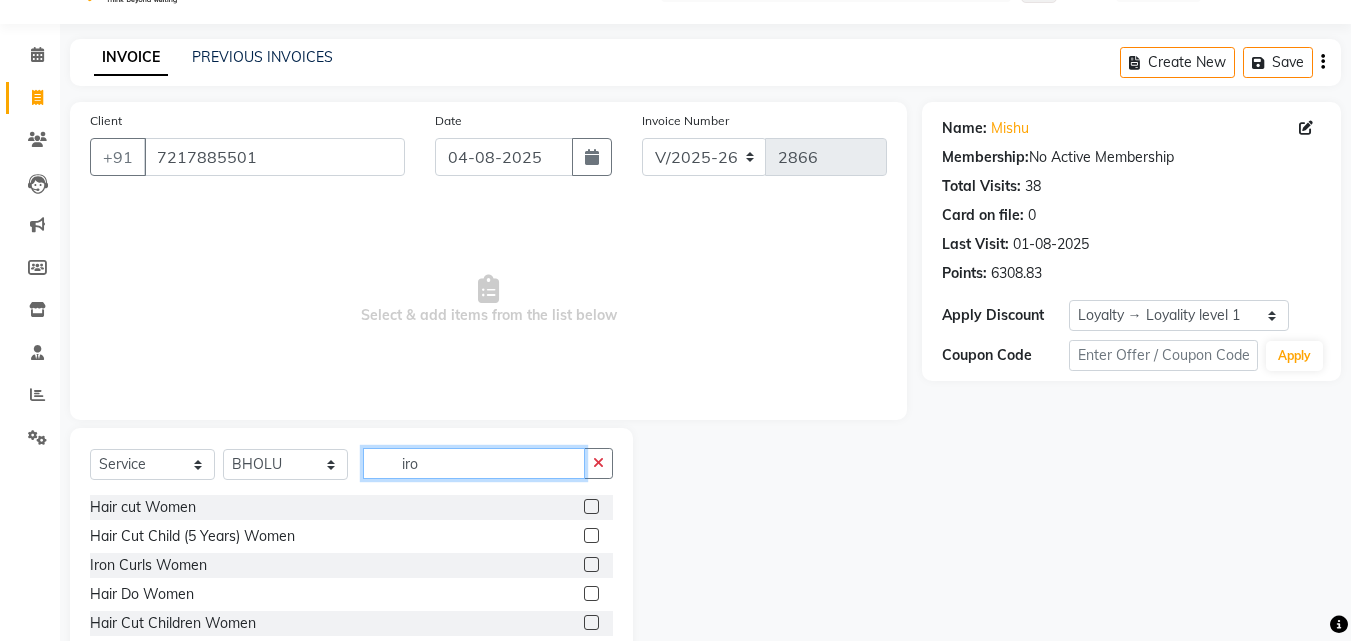 scroll, scrollTop: 18, scrollLeft: 0, axis: vertical 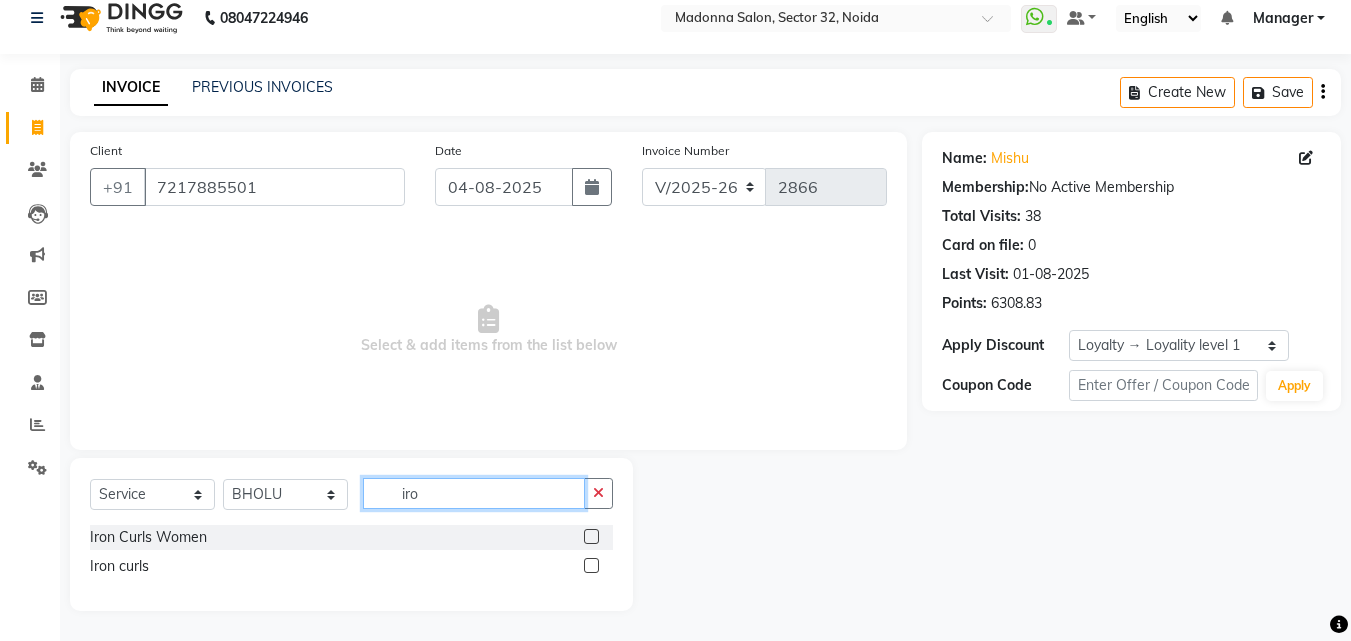 type on "iro" 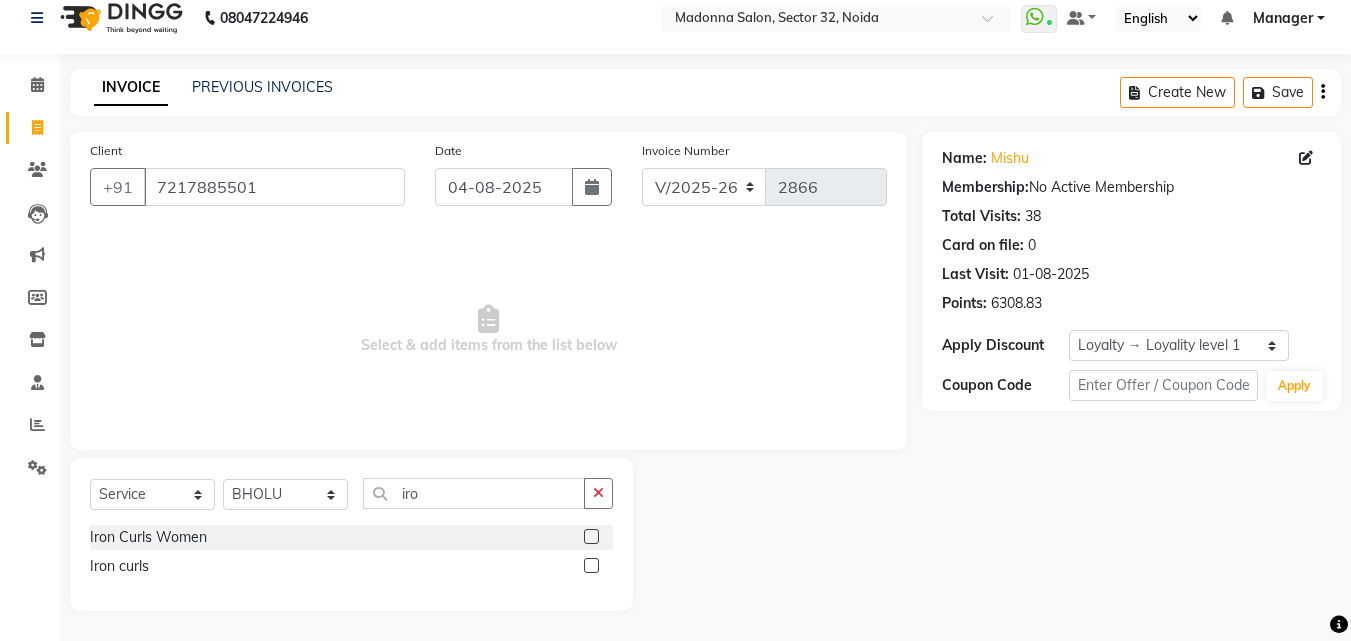 click 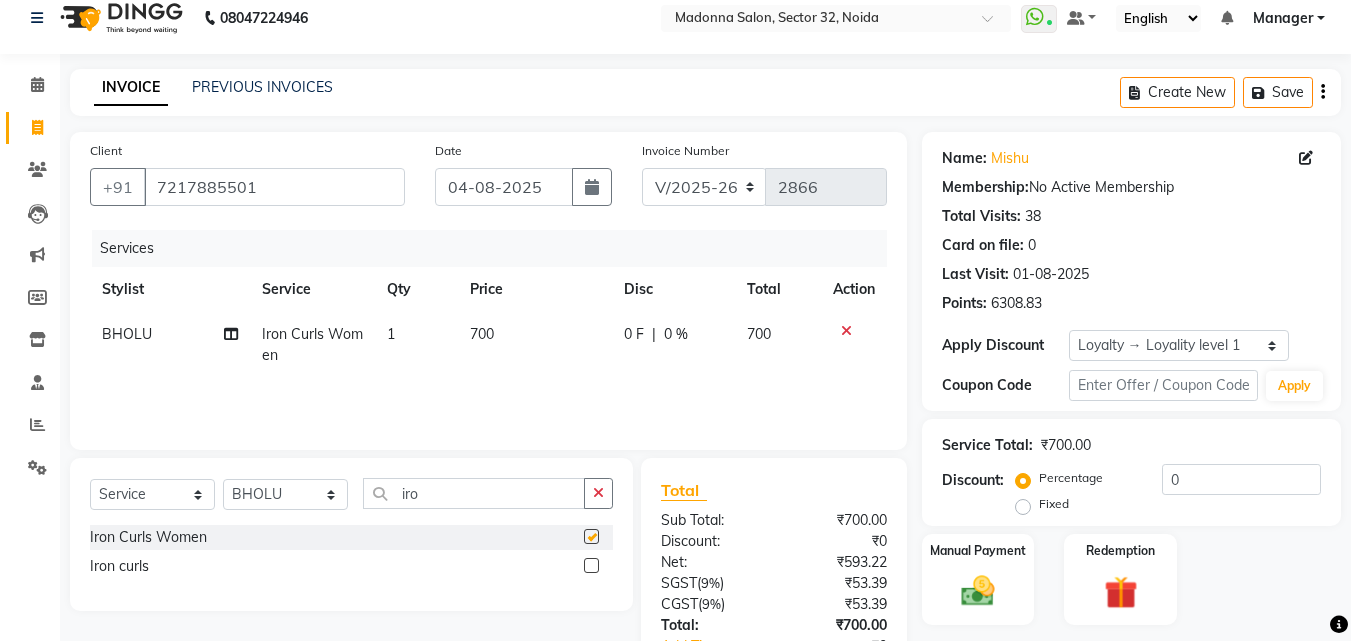 click on "700" 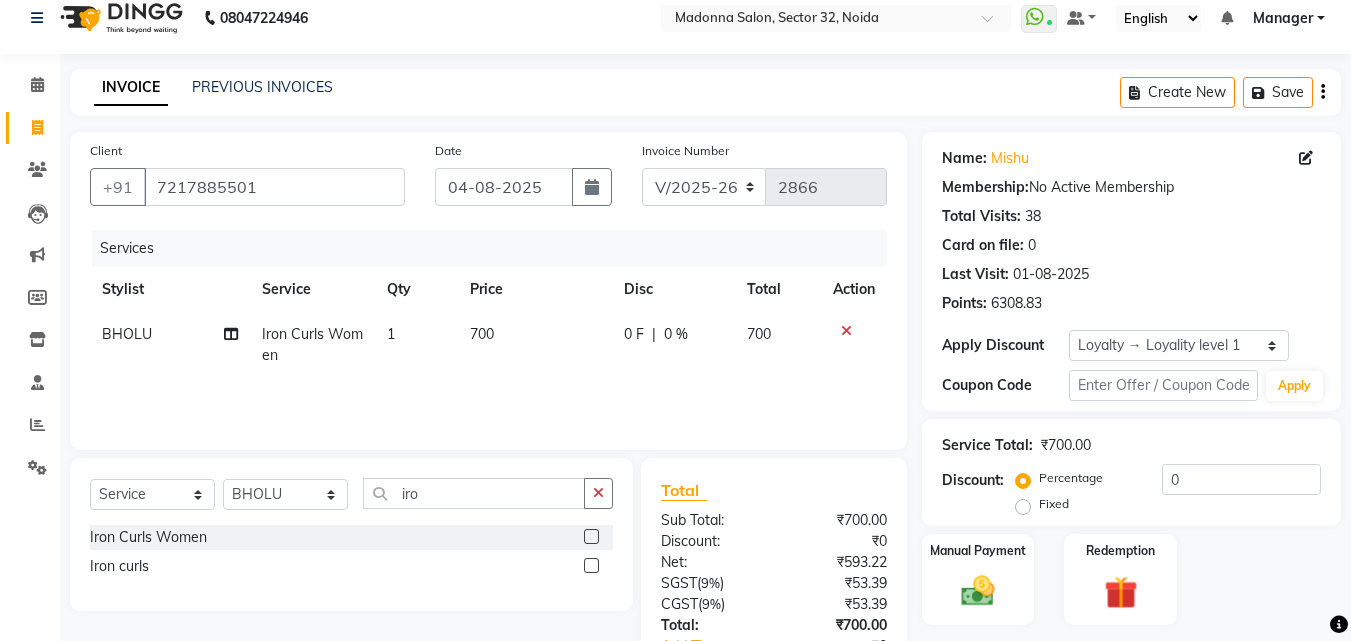 checkbox on "false" 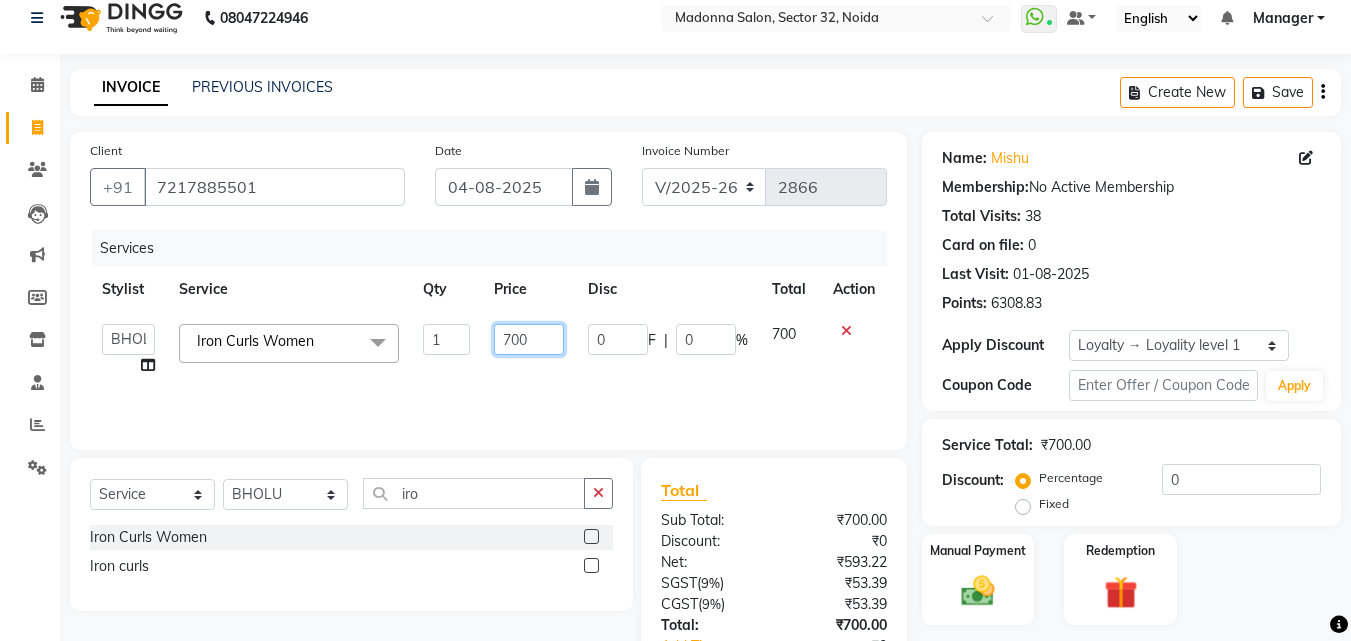 click on "700" 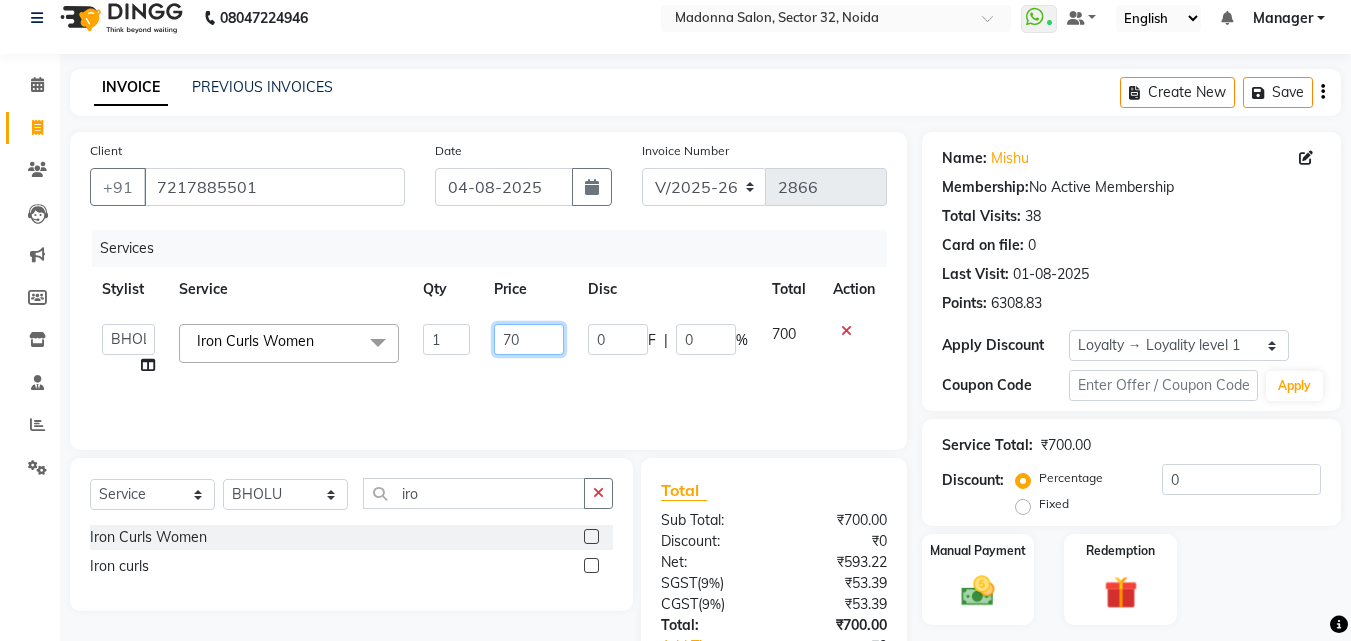 type on "7" 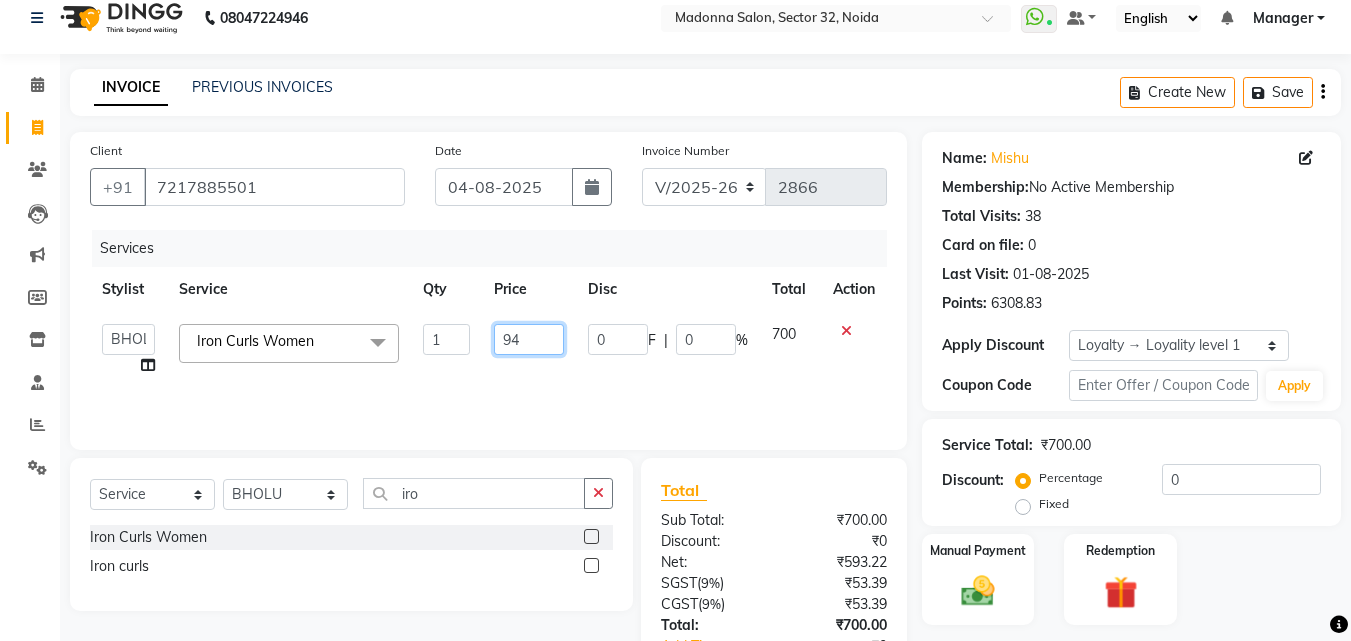 type on "944" 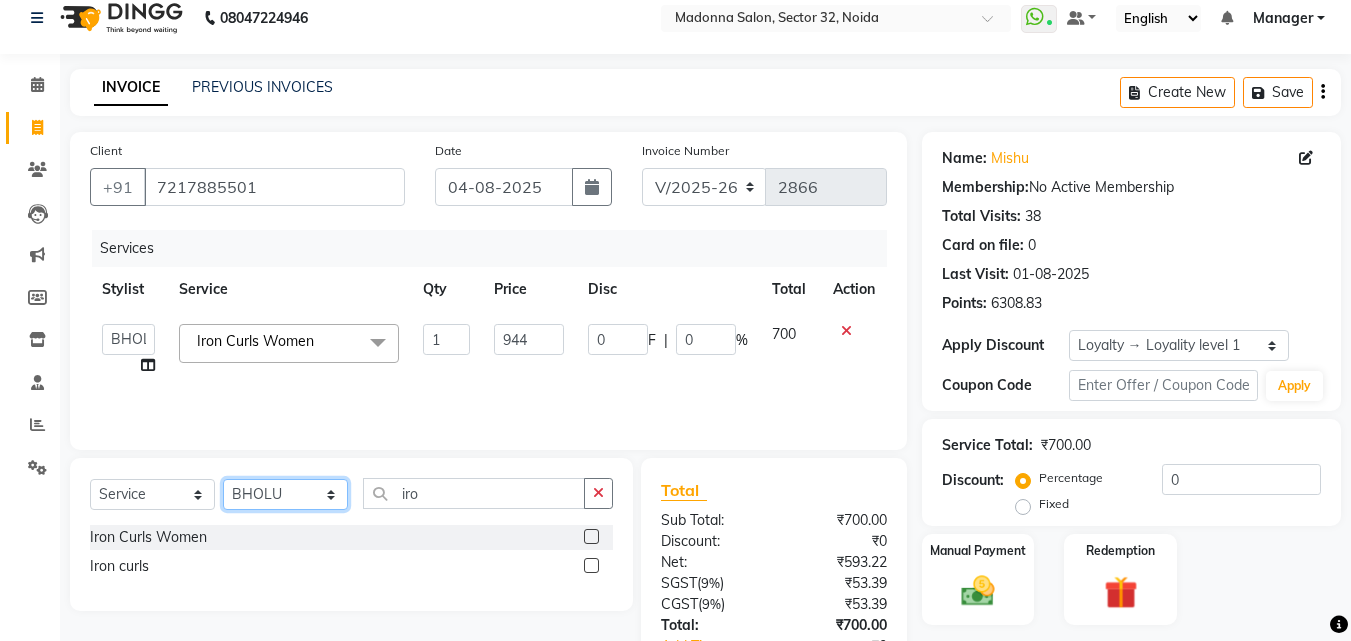 click on "Select Stylist Aayan Account  Ashu BHOLU Geeta Hanif JIYA SINGH Kiran LAXMAN PEDI Manager Mohit Naddy NAIL SWASTIKA Sajal Sameer Shahnawaj Sharukh Sonu VISHAL STYLIST" 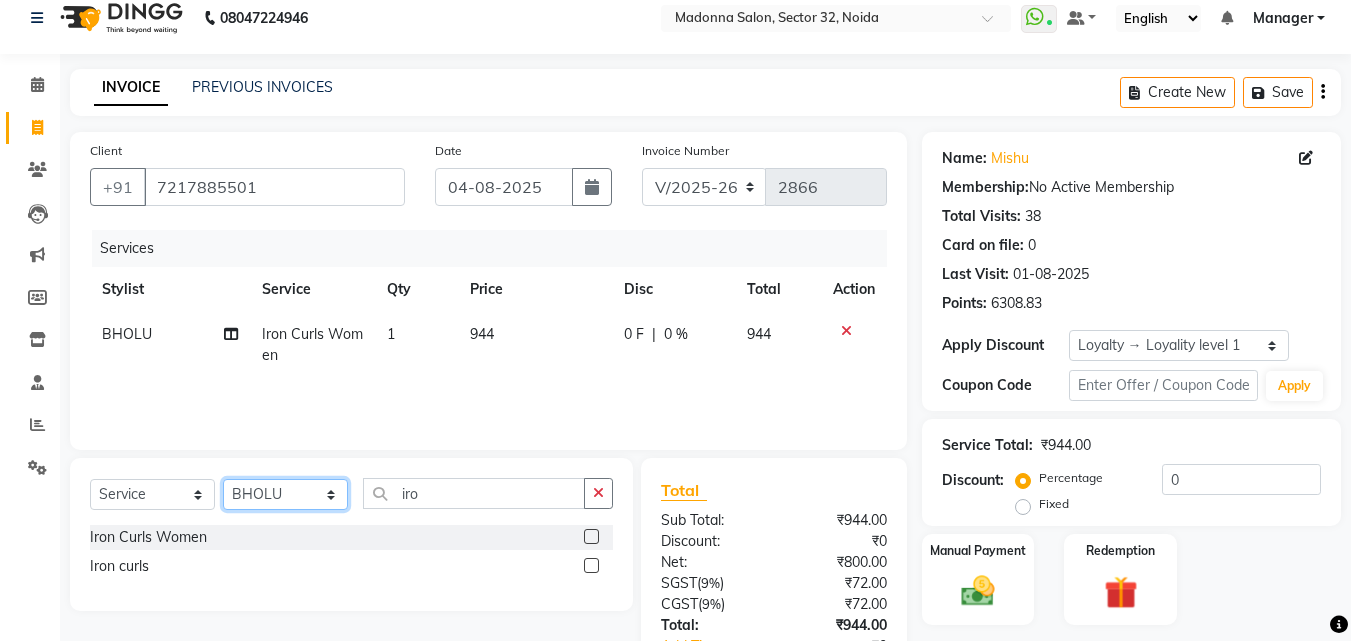 select on "64903" 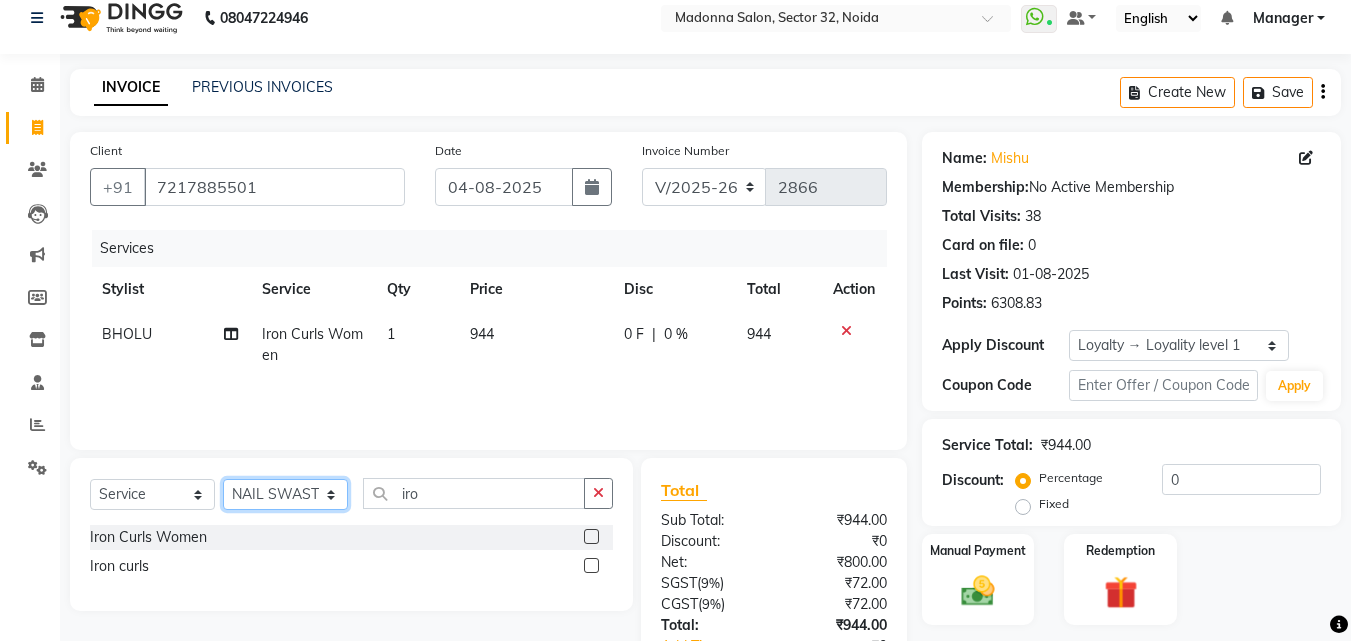 click on "Select Stylist Aayan Account  Ashu BHOLU Geeta Hanif JIYA SINGH Kiran LAXMAN PEDI Manager Mohit Naddy NAIL SWASTIKA Sajal Sameer Shahnawaj Sharukh Sonu VISHAL STYLIST" 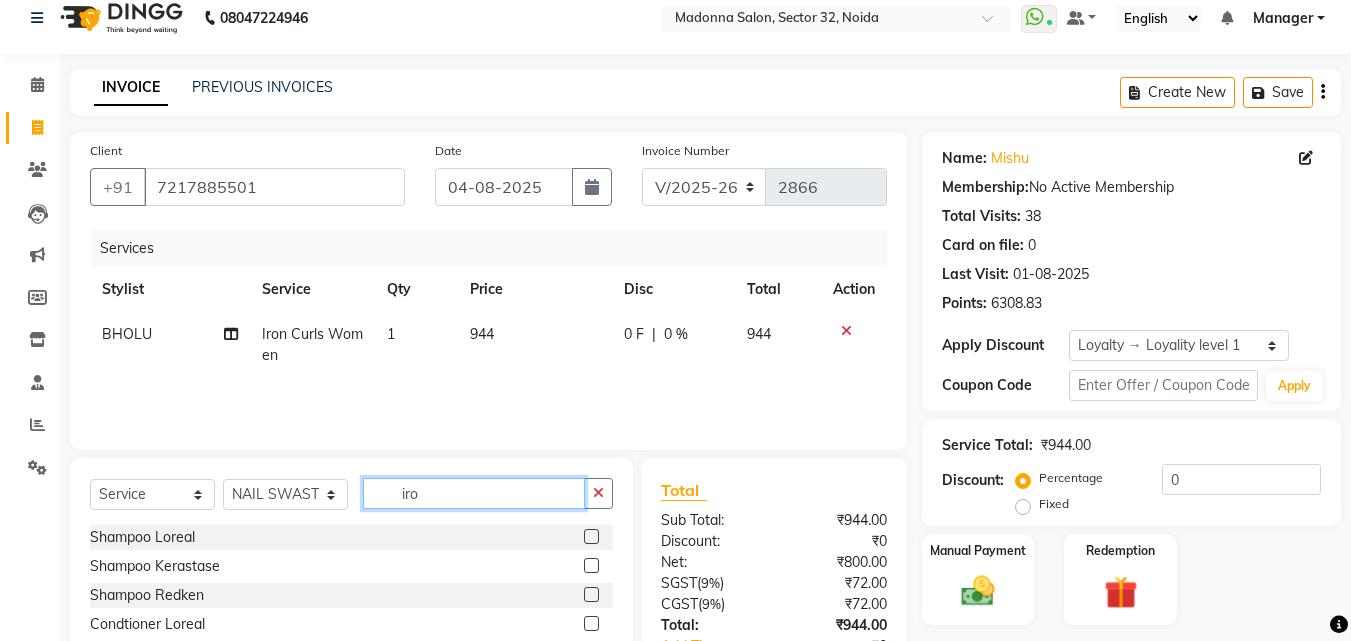 click on "iro" 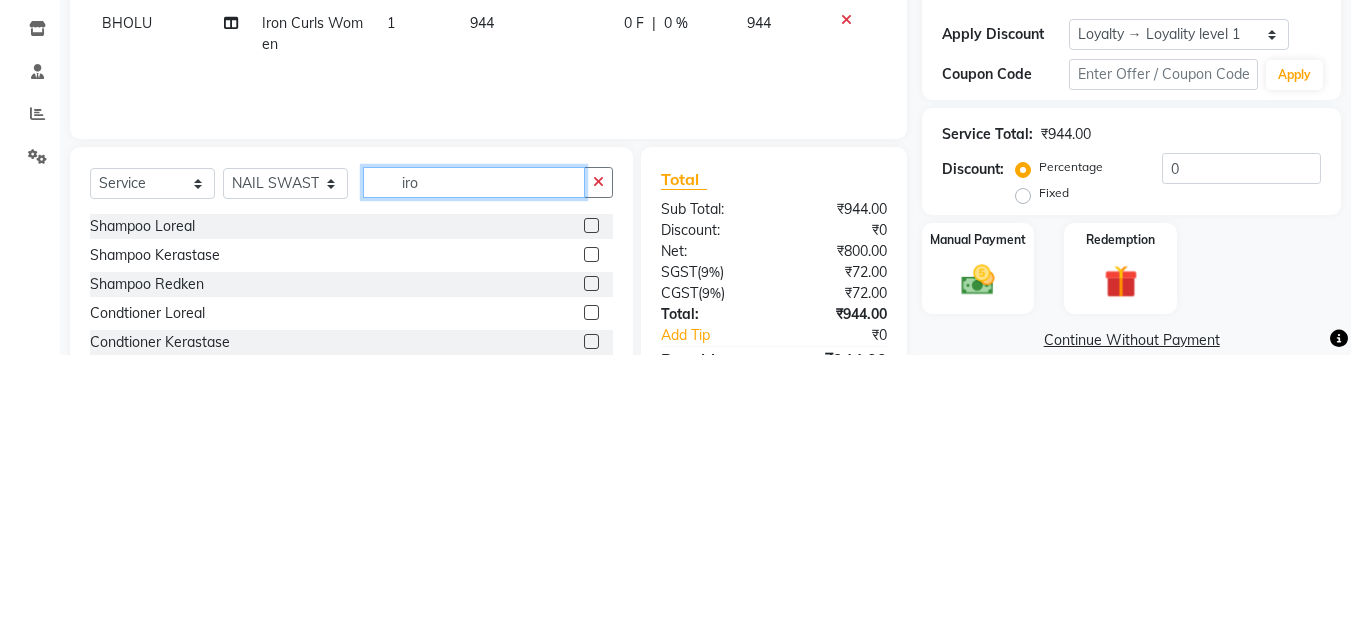 scroll, scrollTop: 48, scrollLeft: 0, axis: vertical 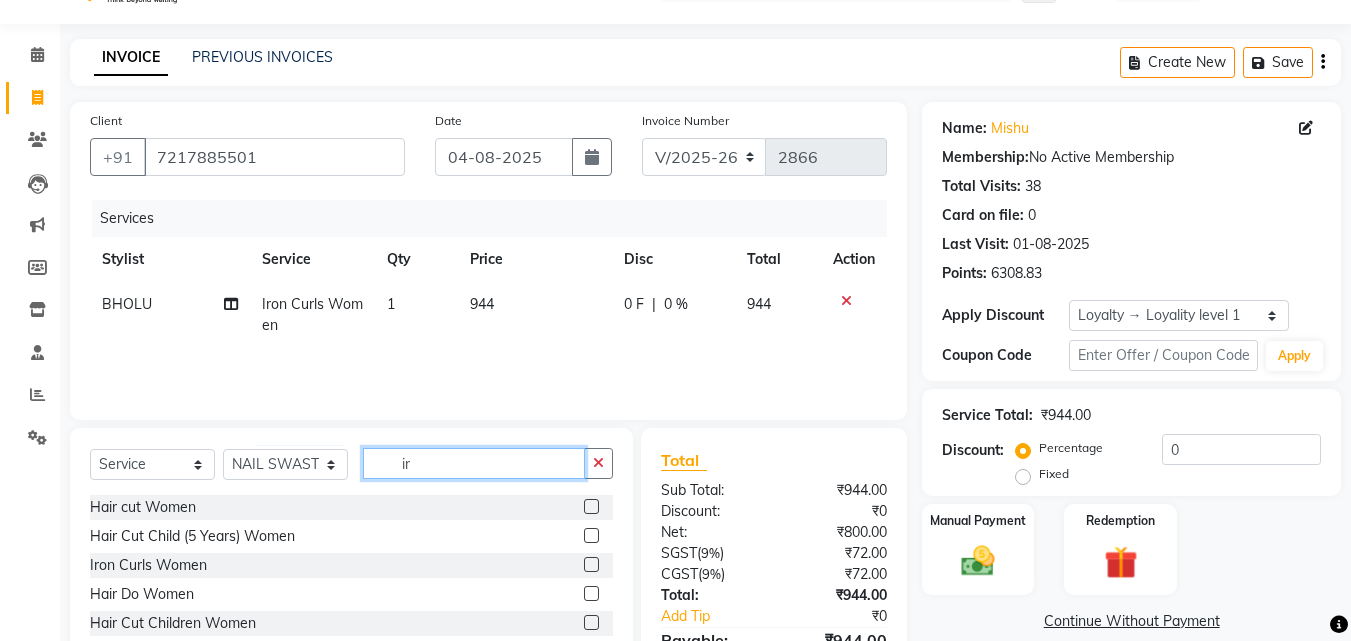 type on "i" 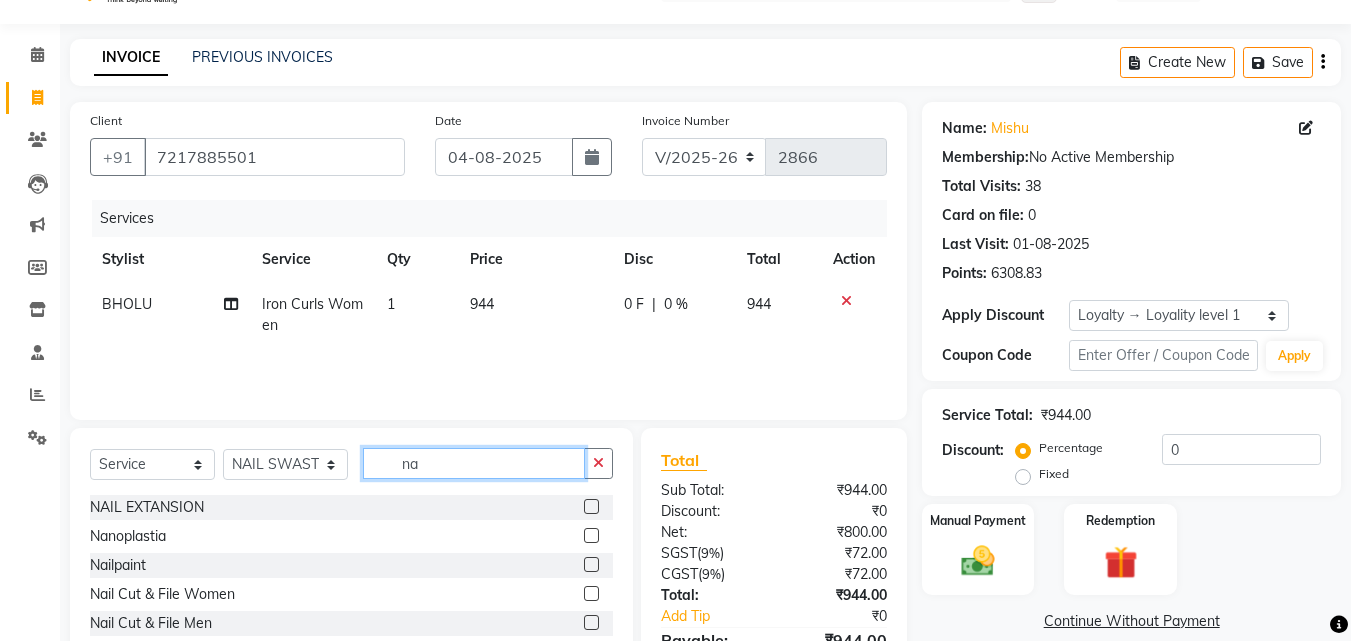 type on "na" 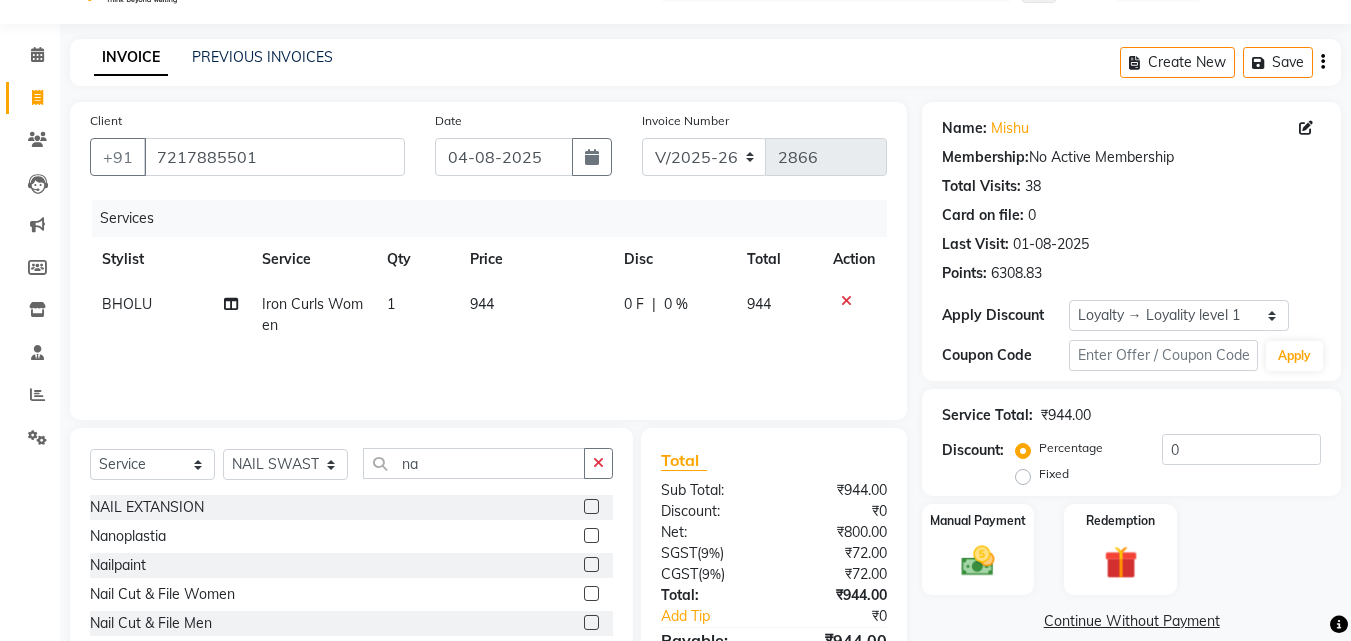 click 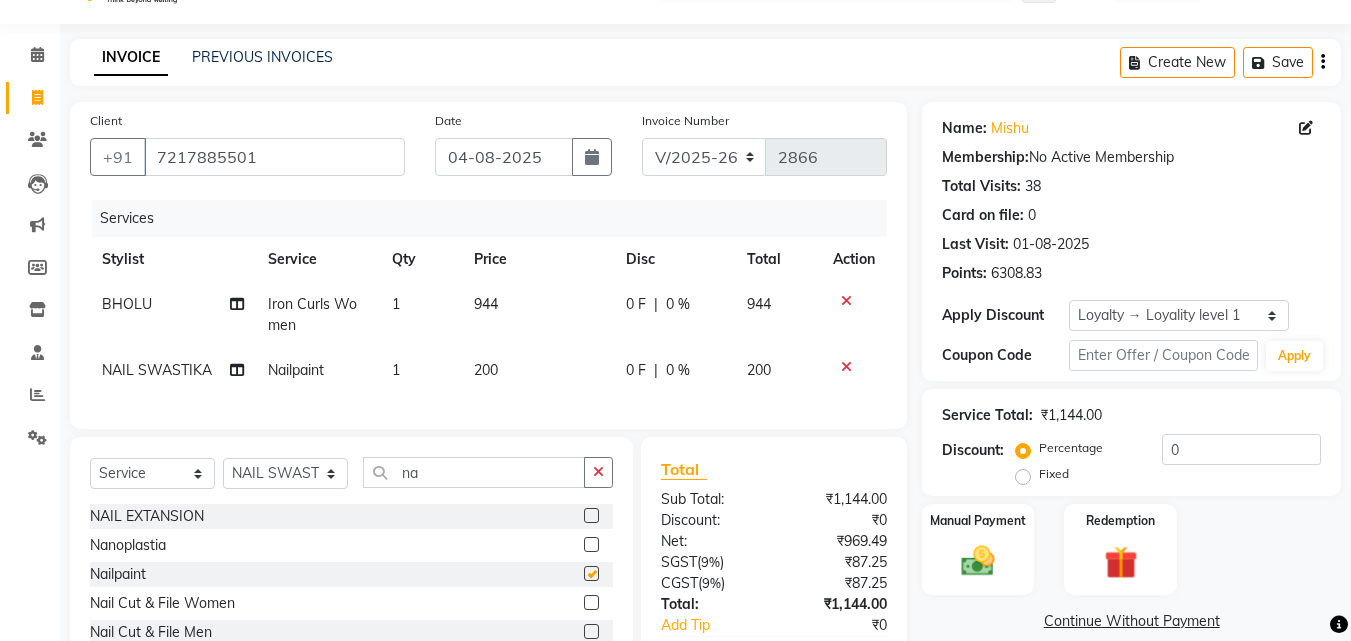 click on "200" 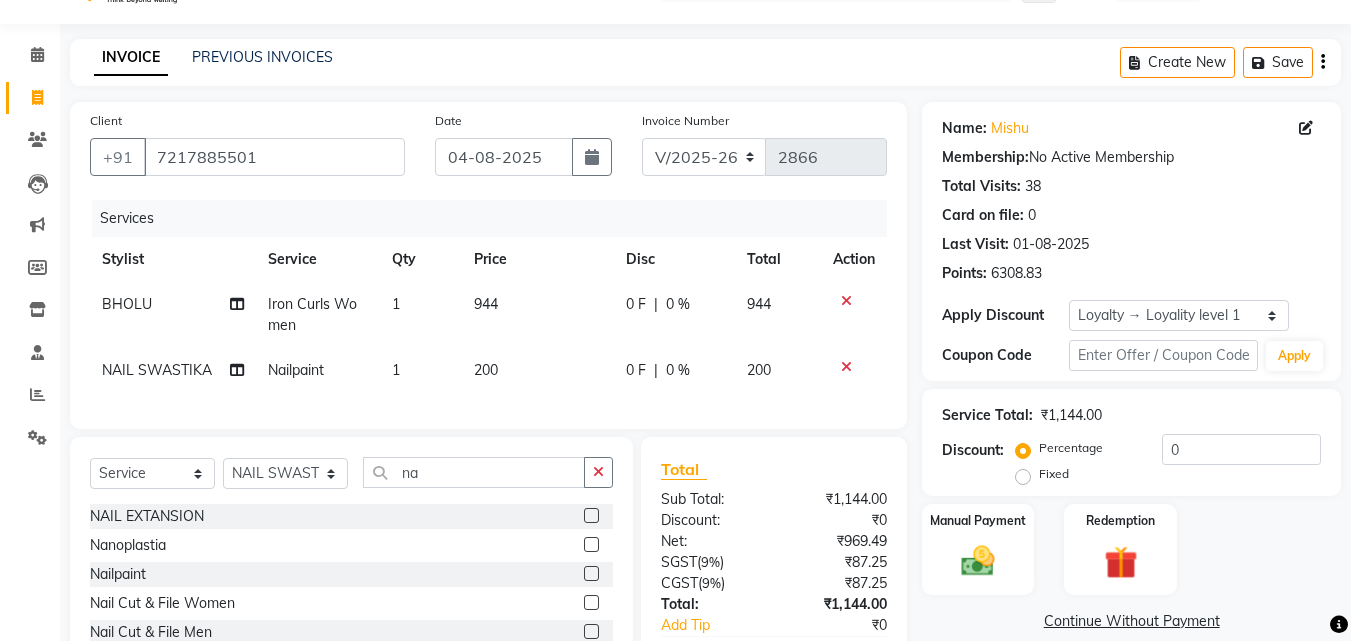 checkbox on "false" 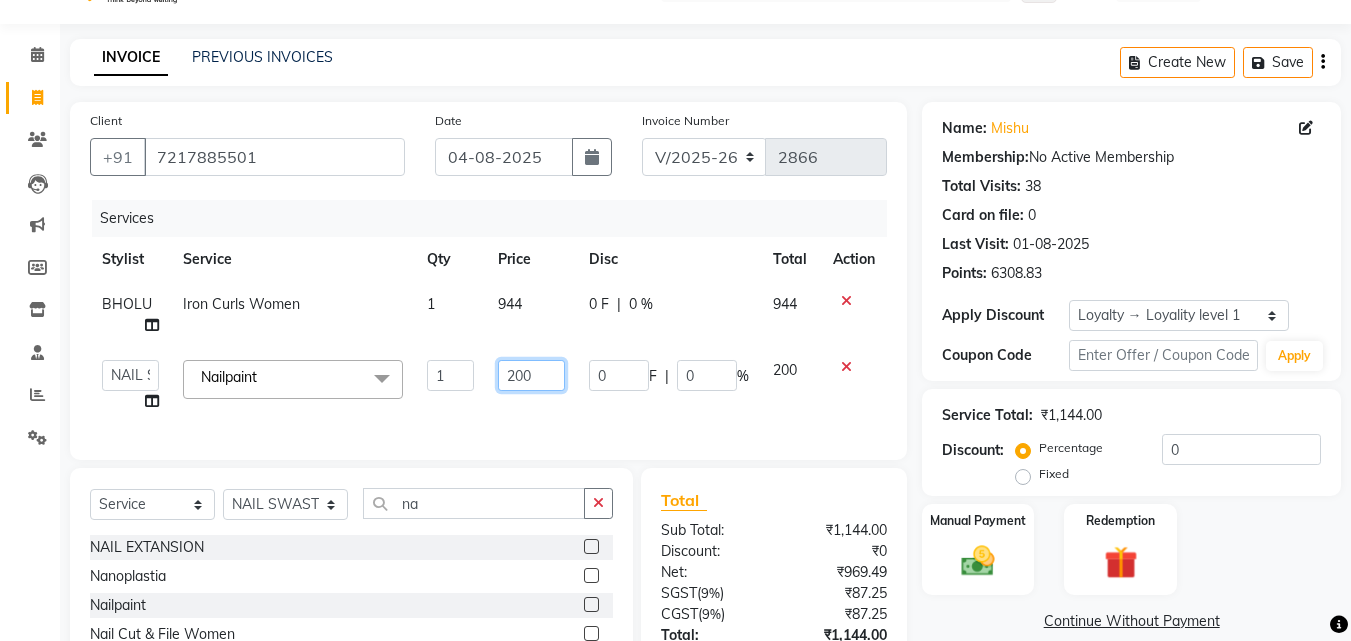click on "200" 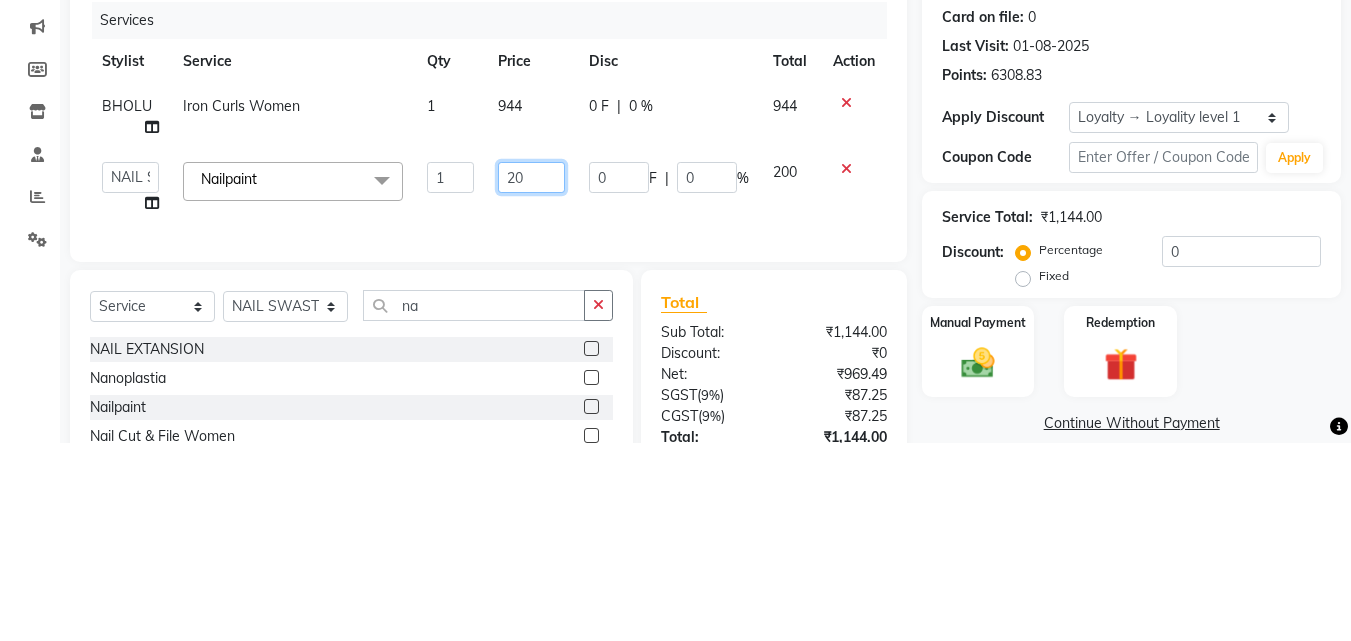 type on "2" 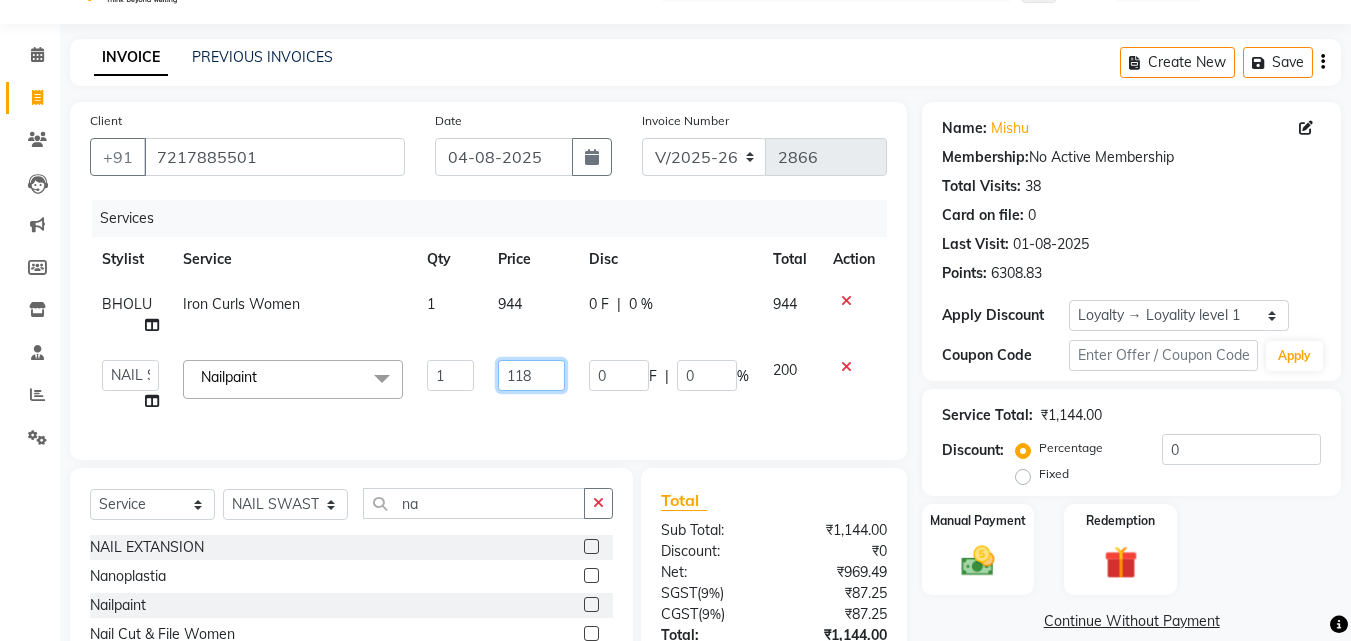 type on "1180" 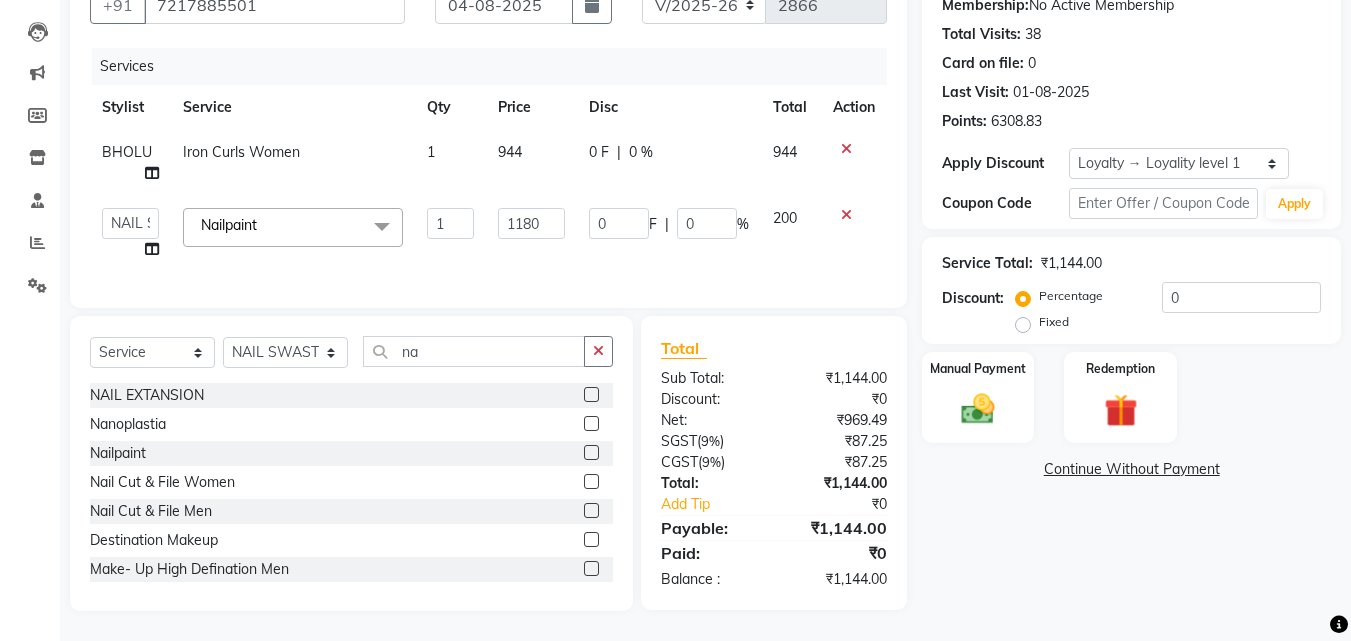 click on "Name: [LAST]  Membership:  No Active Membership  Total Visits:  38 Card on file:  0 Last Visit:   01-08-2025 Points:   6308.83  Apply Discount Select  Loyalty → Loyality level 1  Coupon Code Apply Service Total:  ₹1,144.00  Discount:  Percentage   Fixed  0 Manual Payment Redemption  Continue Without Payment" 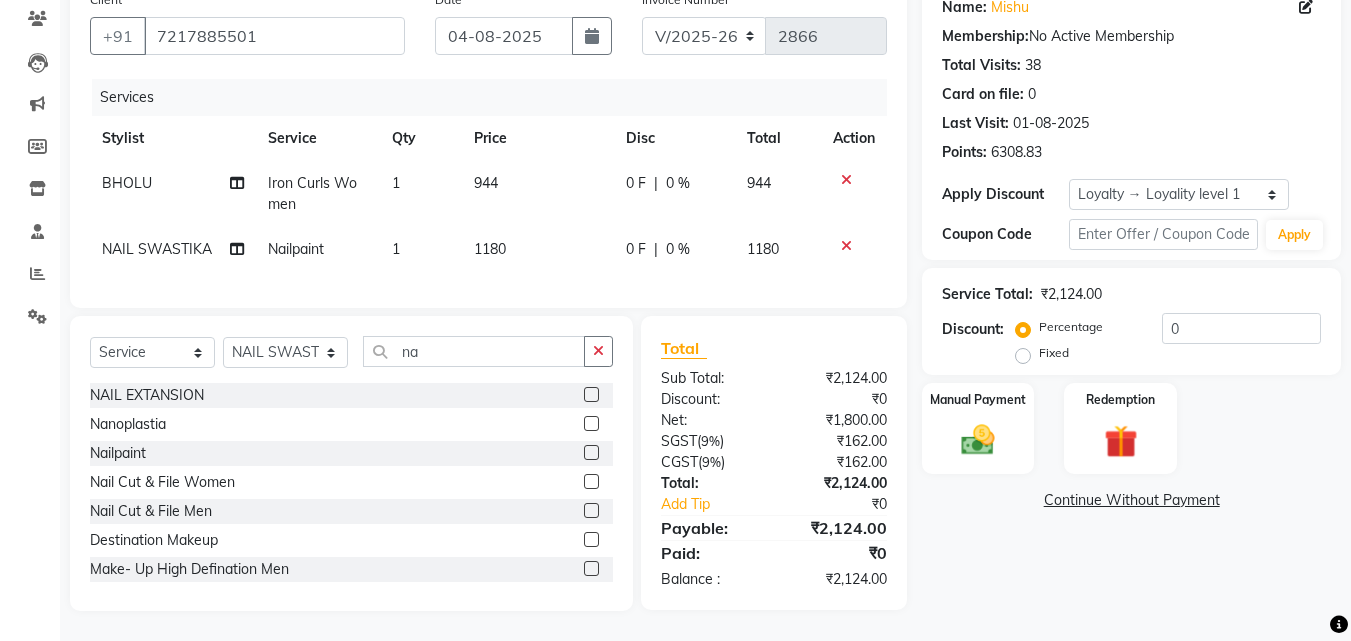 click 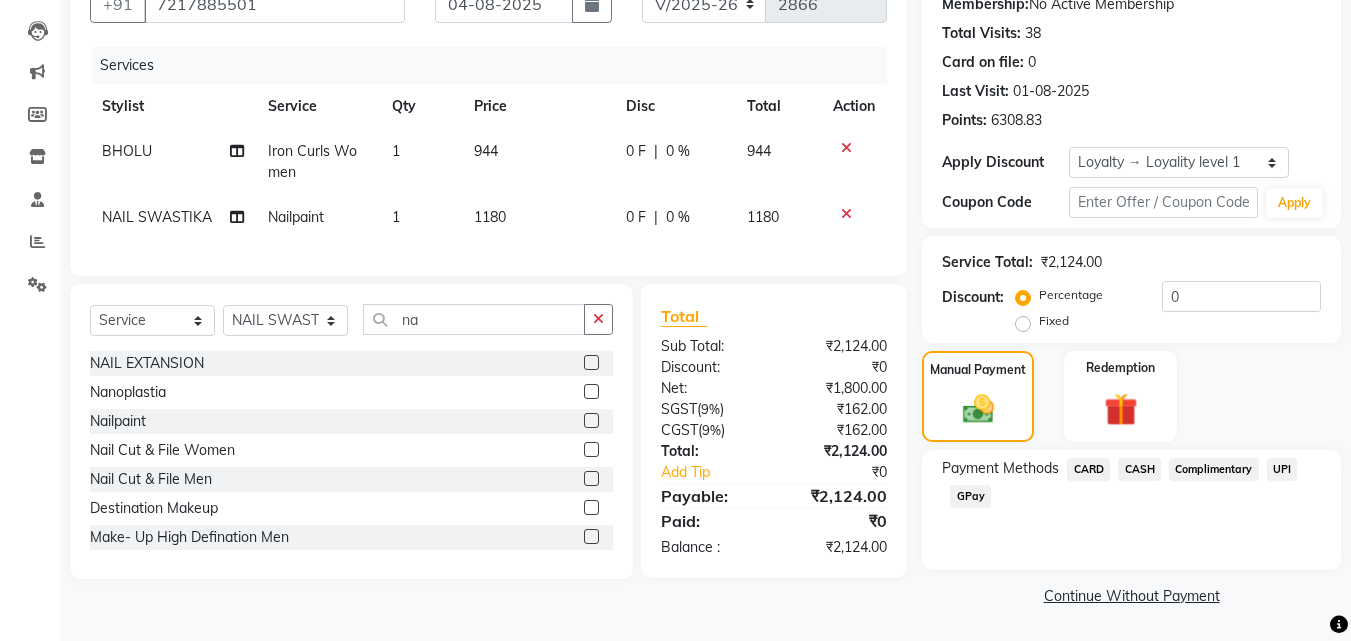 click on "CASH" 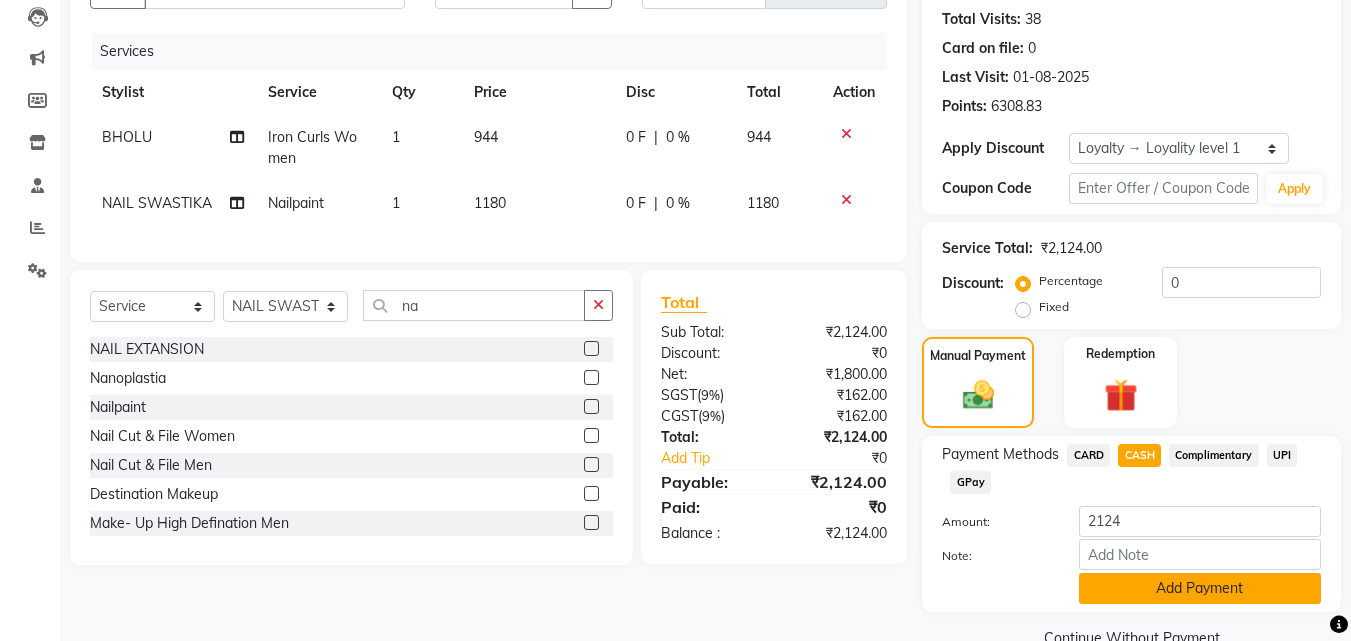 click on "Add Payment" 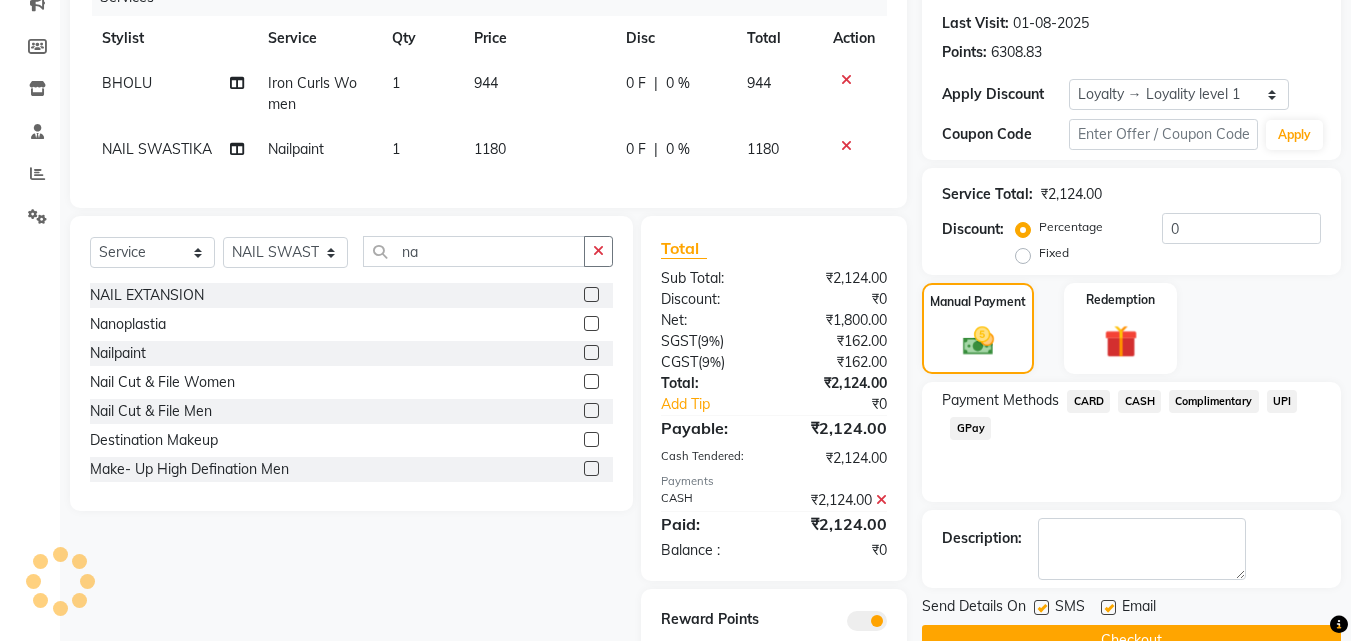 scroll, scrollTop: 353, scrollLeft: 0, axis: vertical 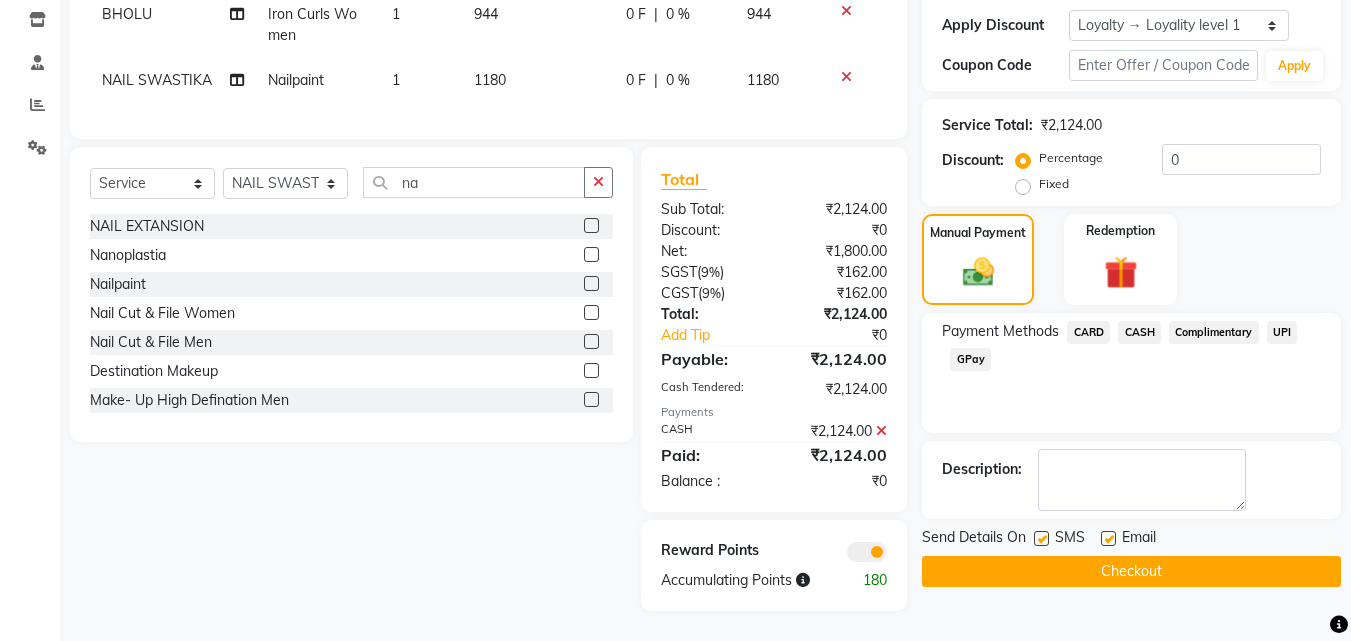 click on "Checkout" 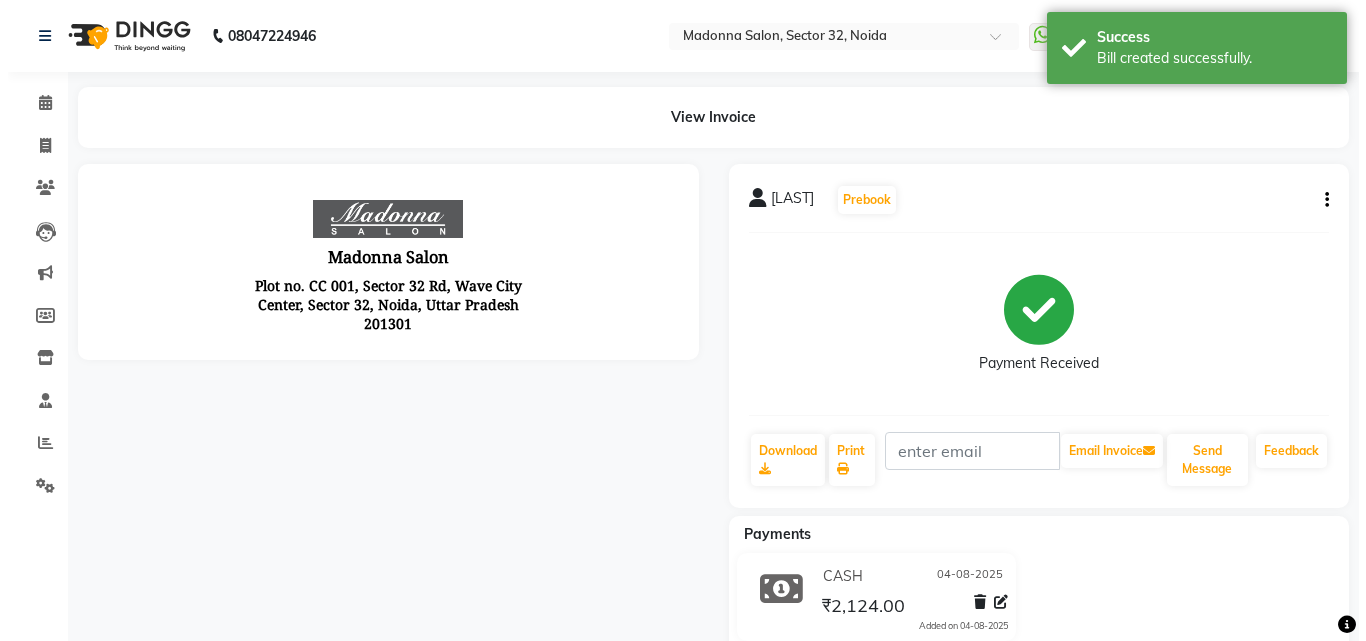 scroll, scrollTop: 0, scrollLeft: 0, axis: both 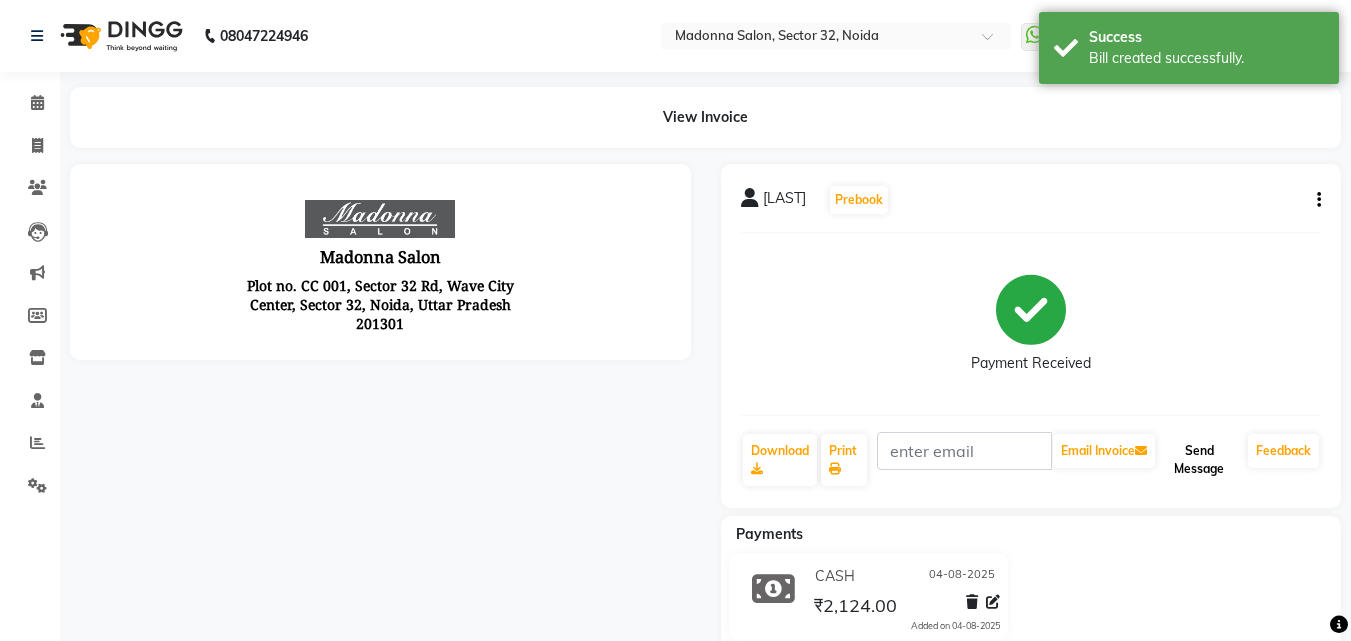 click on "Send Message" 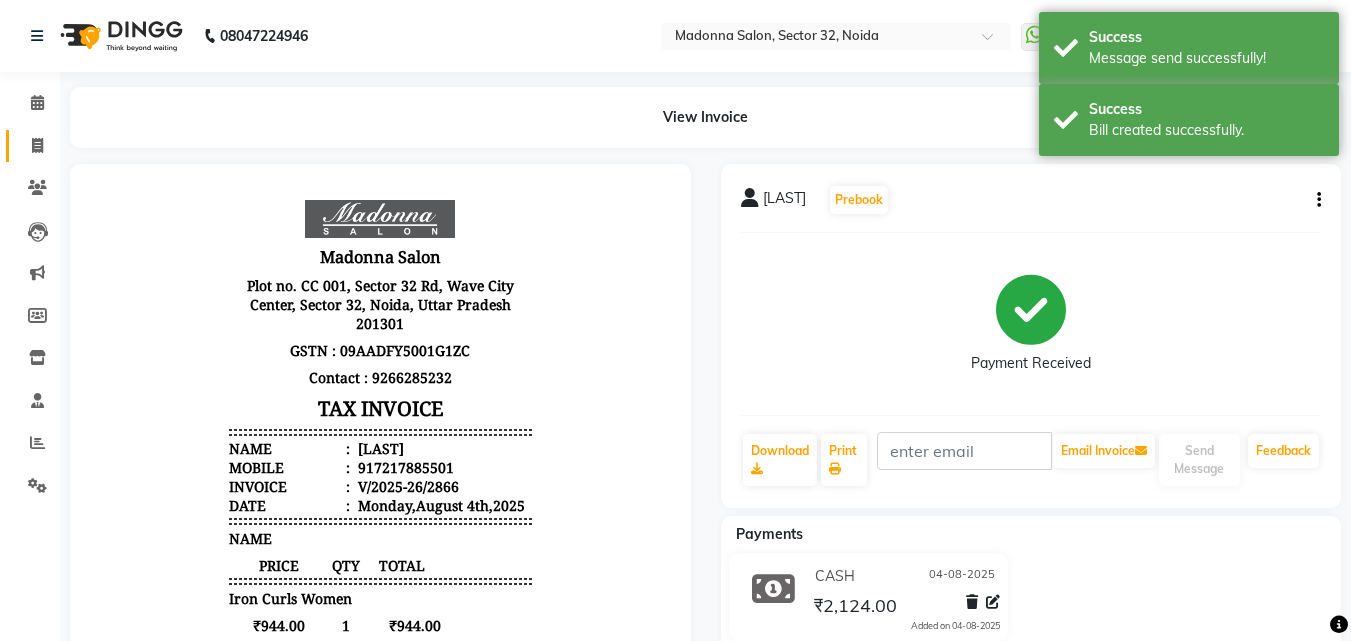 click 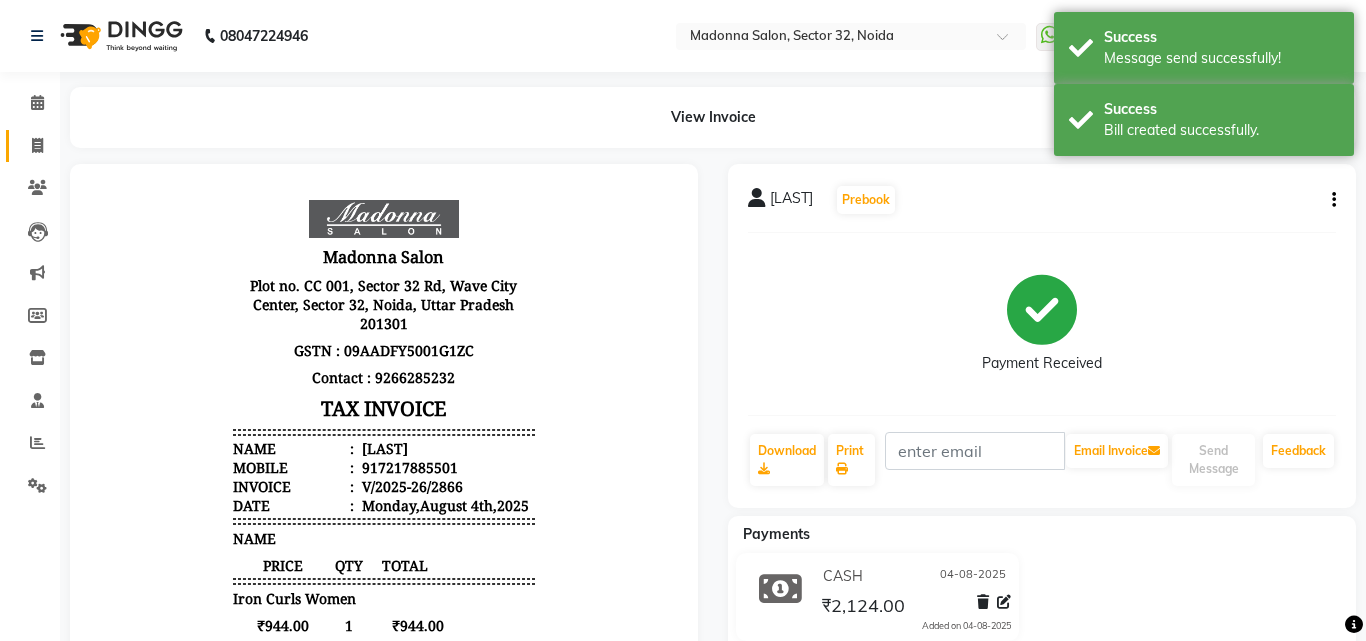 select on "7229" 